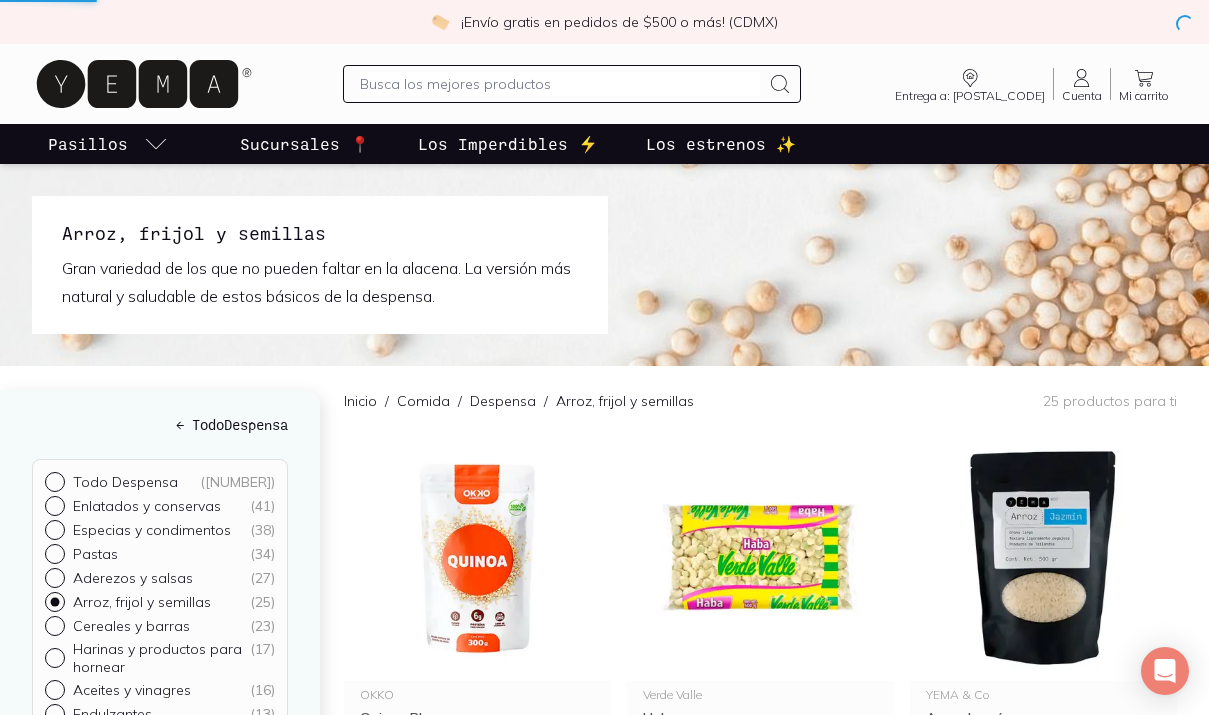 scroll, scrollTop: 0, scrollLeft: 0, axis: both 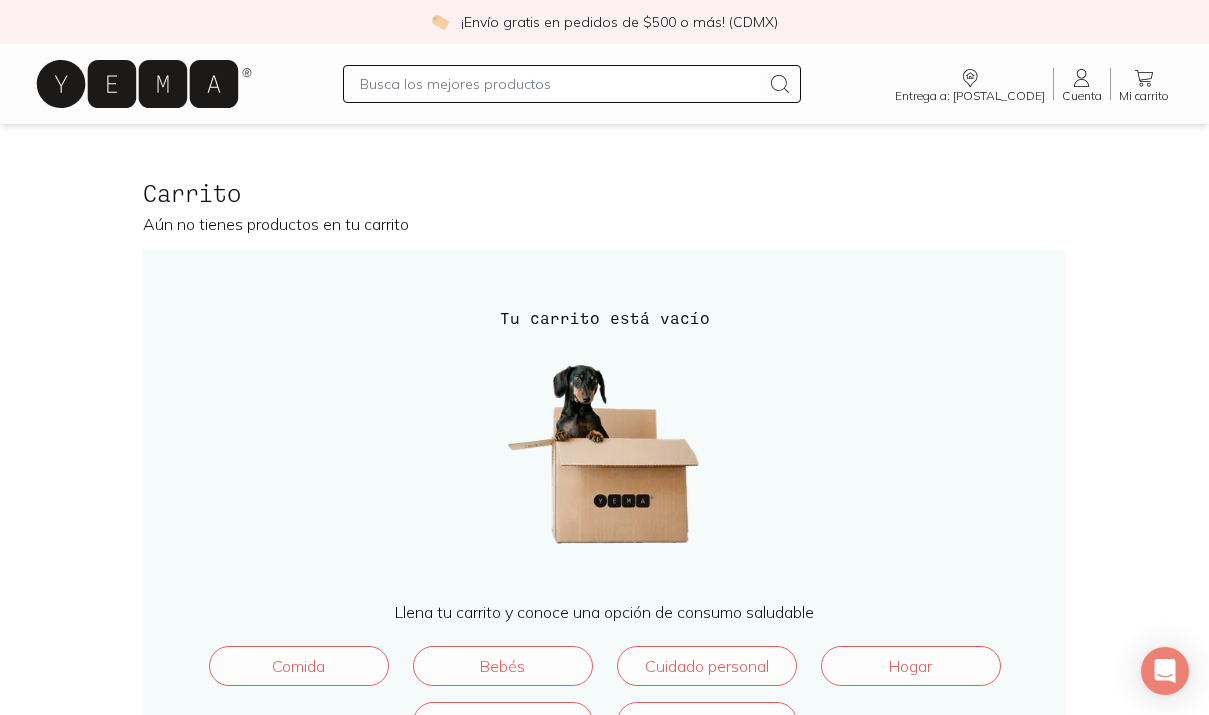 click at bounding box center [572, 84] 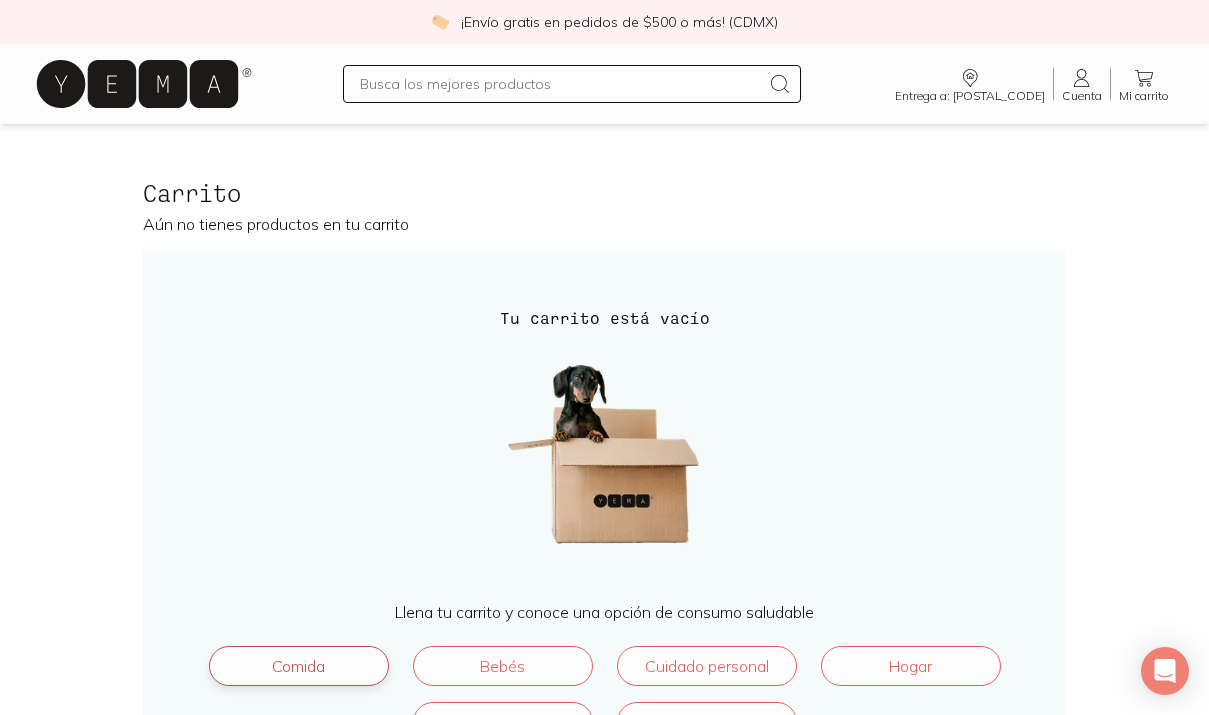 click on "Comida" at bounding box center [299, 666] 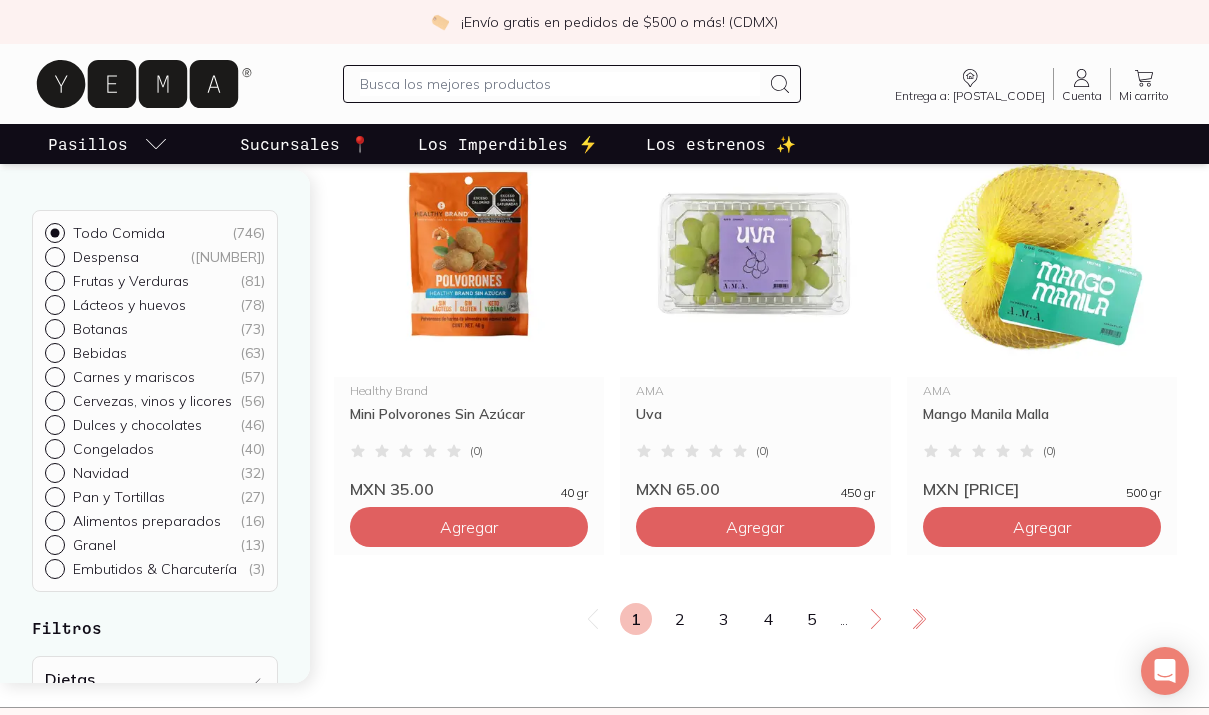 scroll, scrollTop: 3379, scrollLeft: 0, axis: vertical 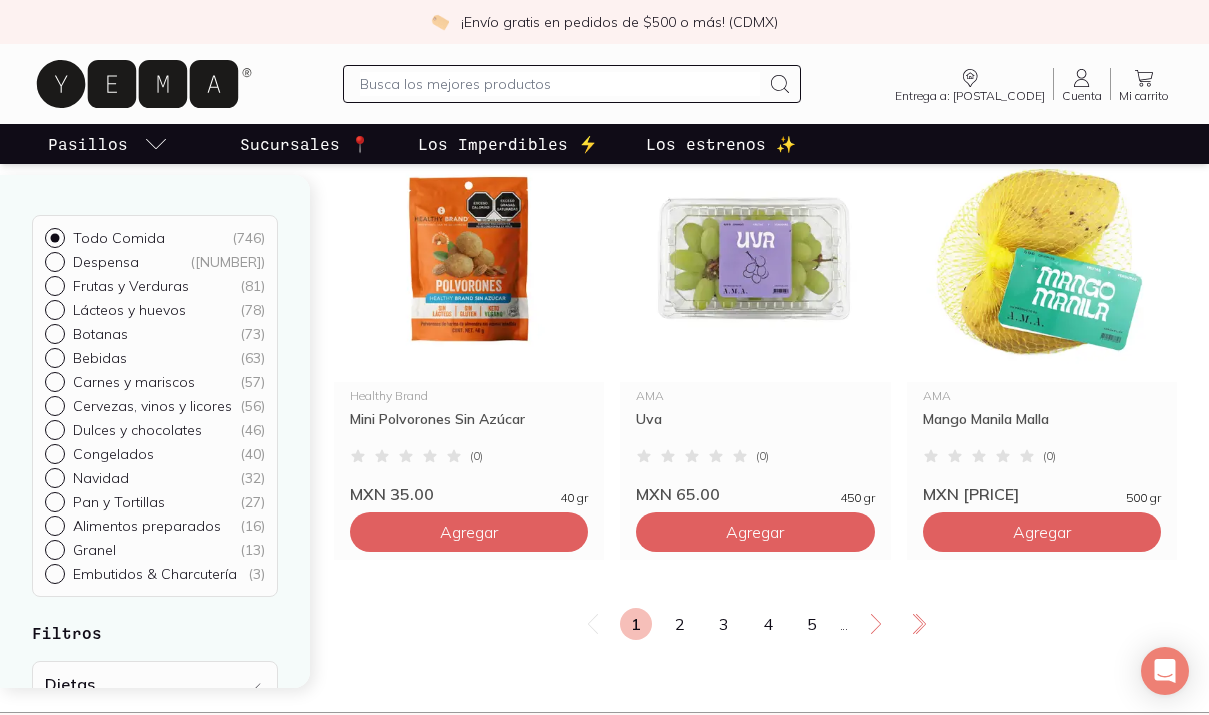 click on "Frutas y Verduras ( [NUMBER] )" at bounding box center (53, 284) 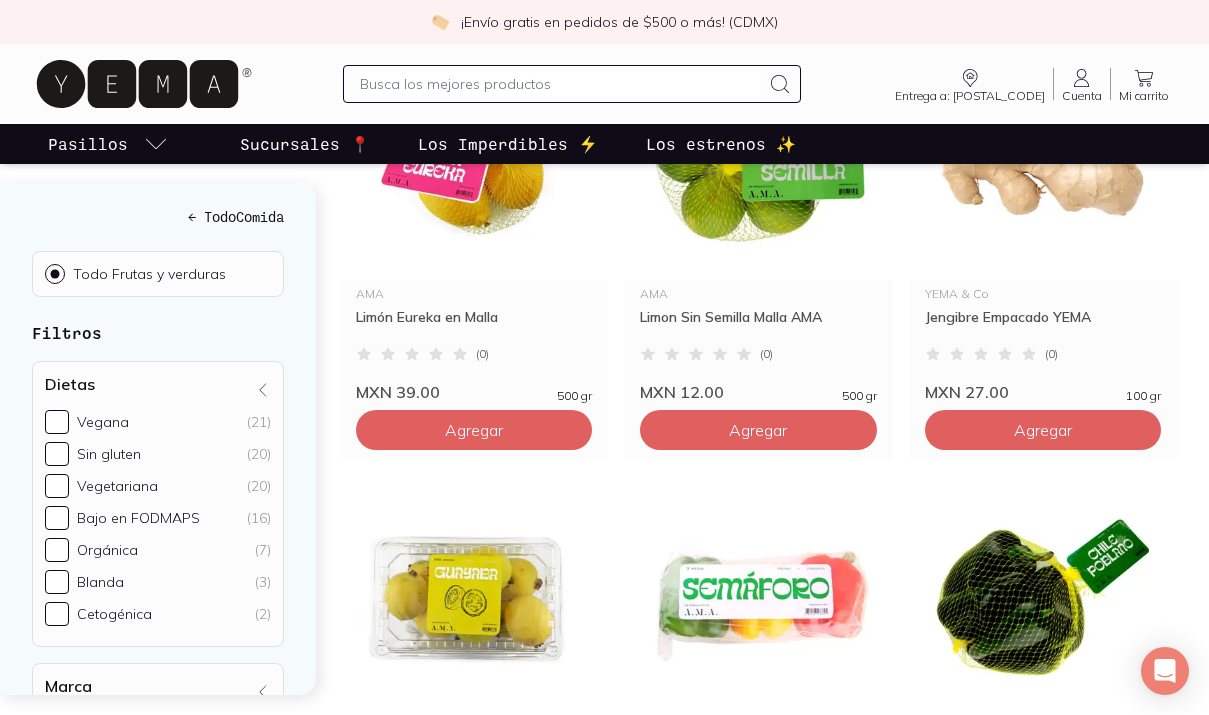 scroll, scrollTop: 932, scrollLeft: 0, axis: vertical 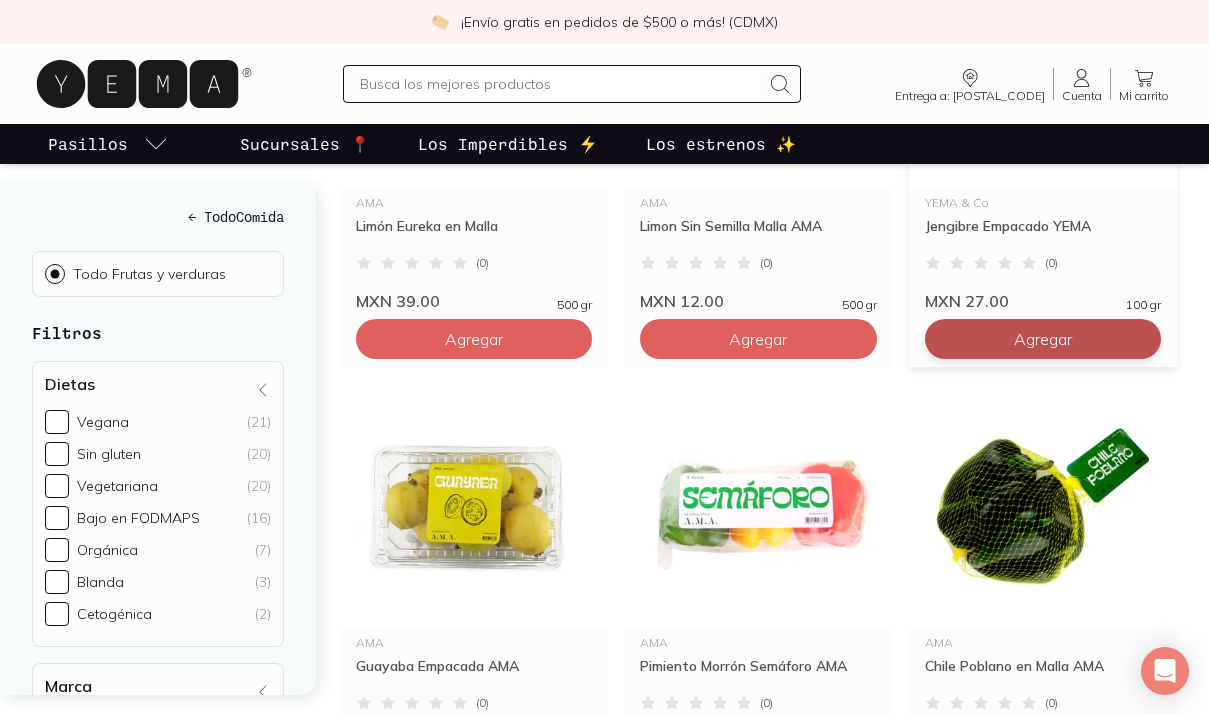 click on "Agregar" at bounding box center (474, -101) 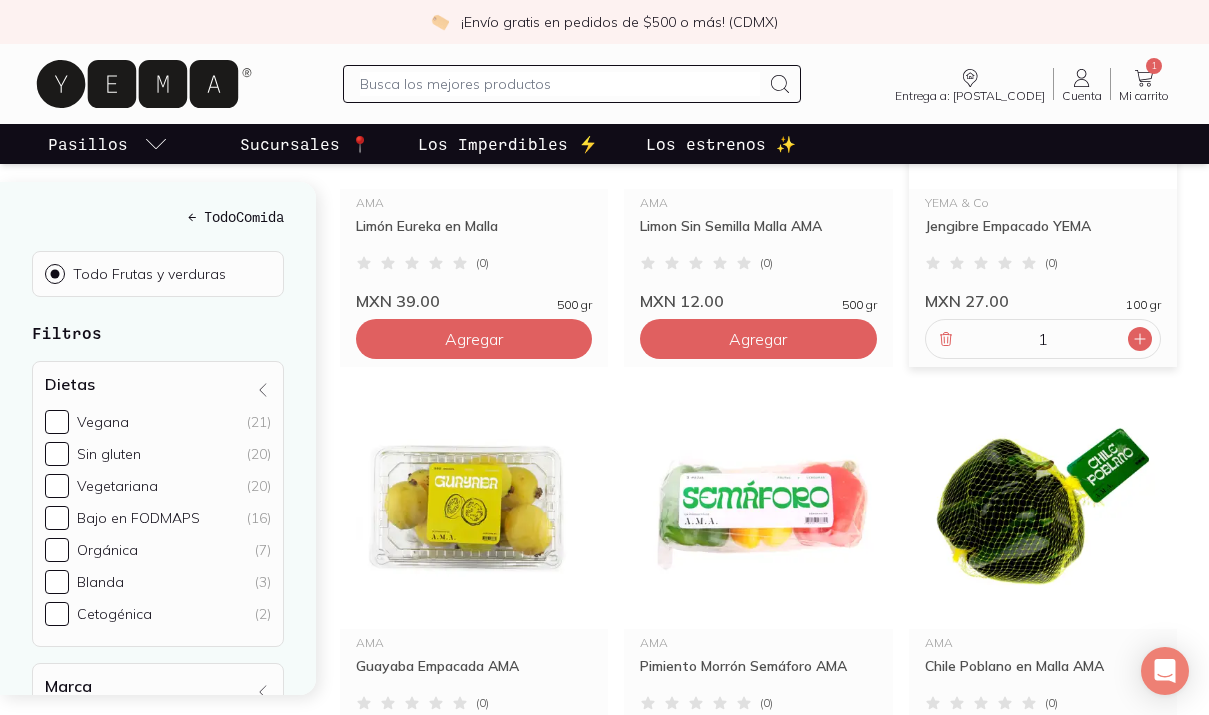 click 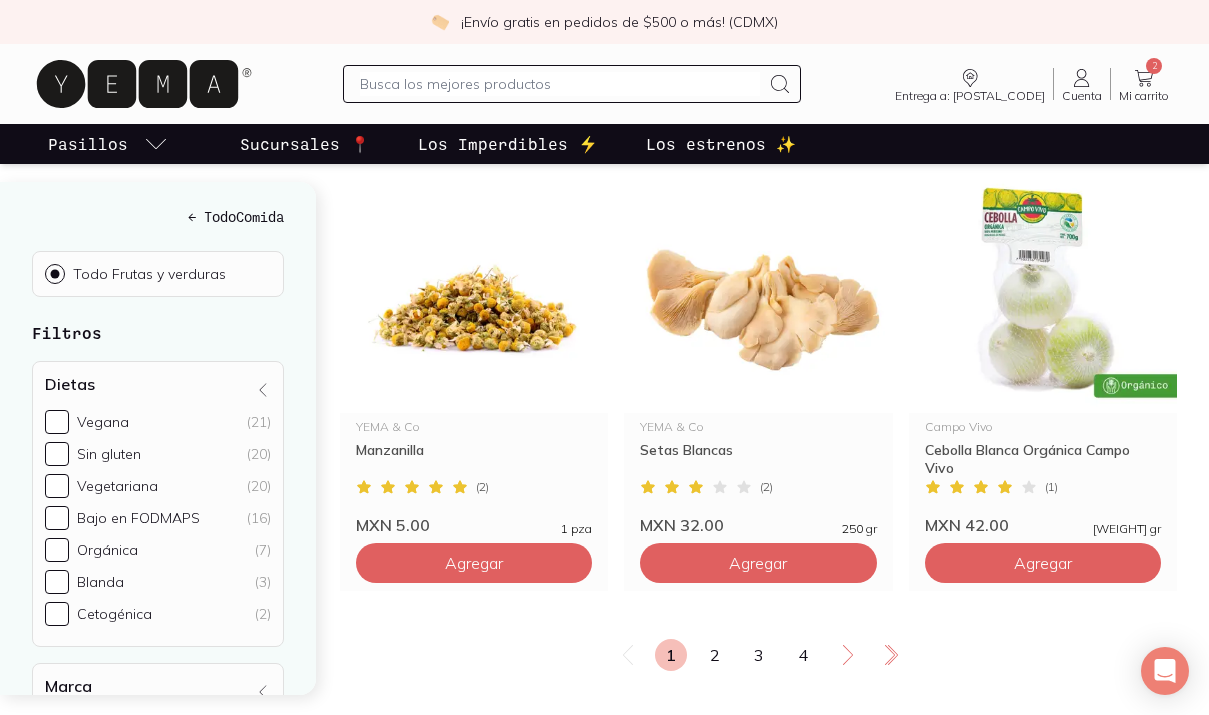 scroll, scrollTop: 3335, scrollLeft: 0, axis: vertical 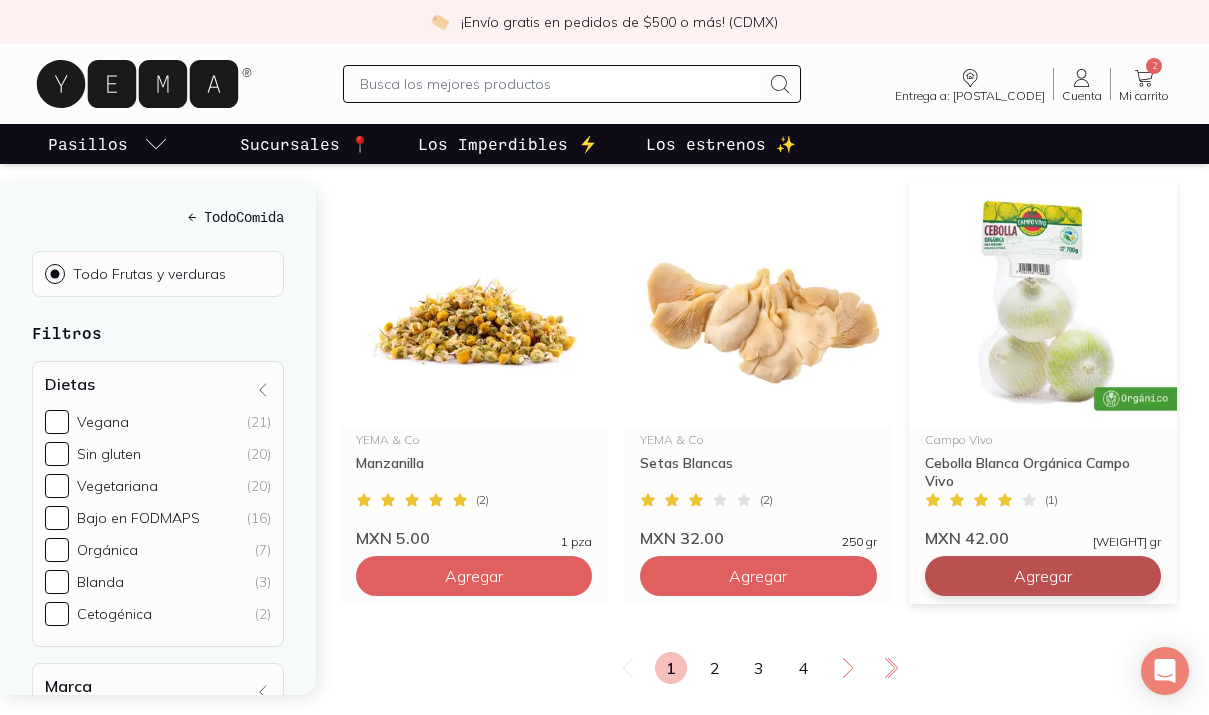 click on "Agregar" at bounding box center [474, -2504] 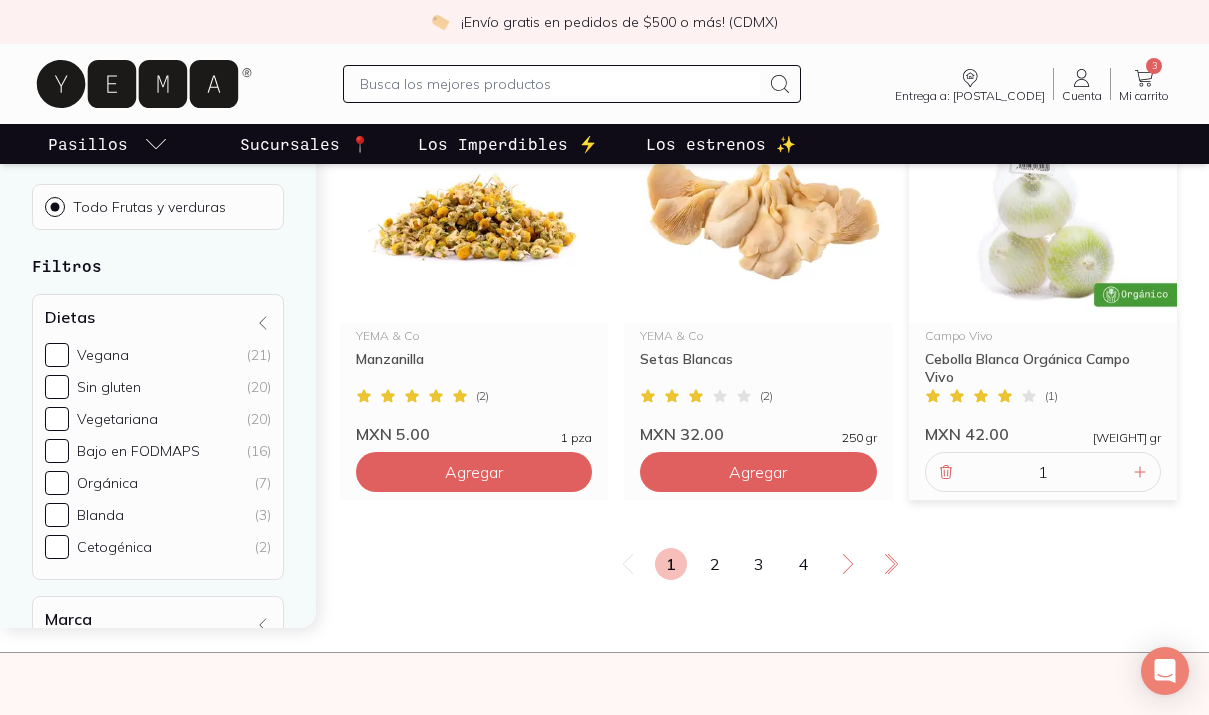 scroll, scrollTop: 3445, scrollLeft: 0, axis: vertical 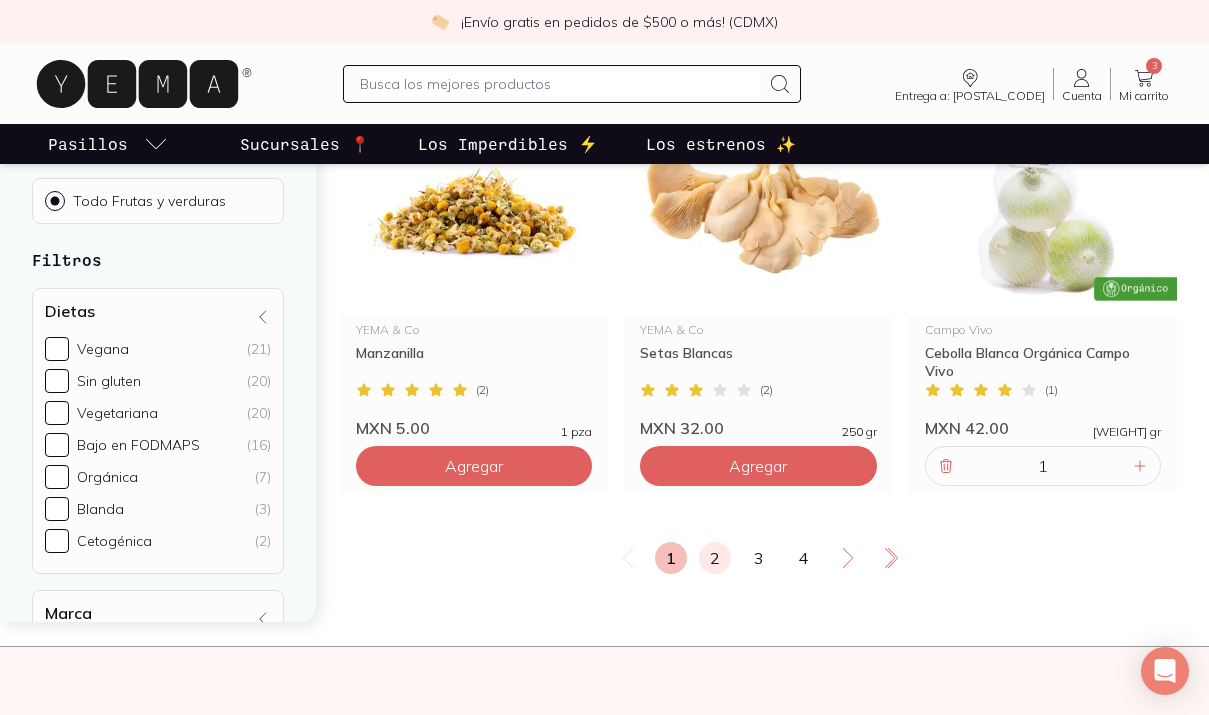 click on "2" at bounding box center (715, 558) 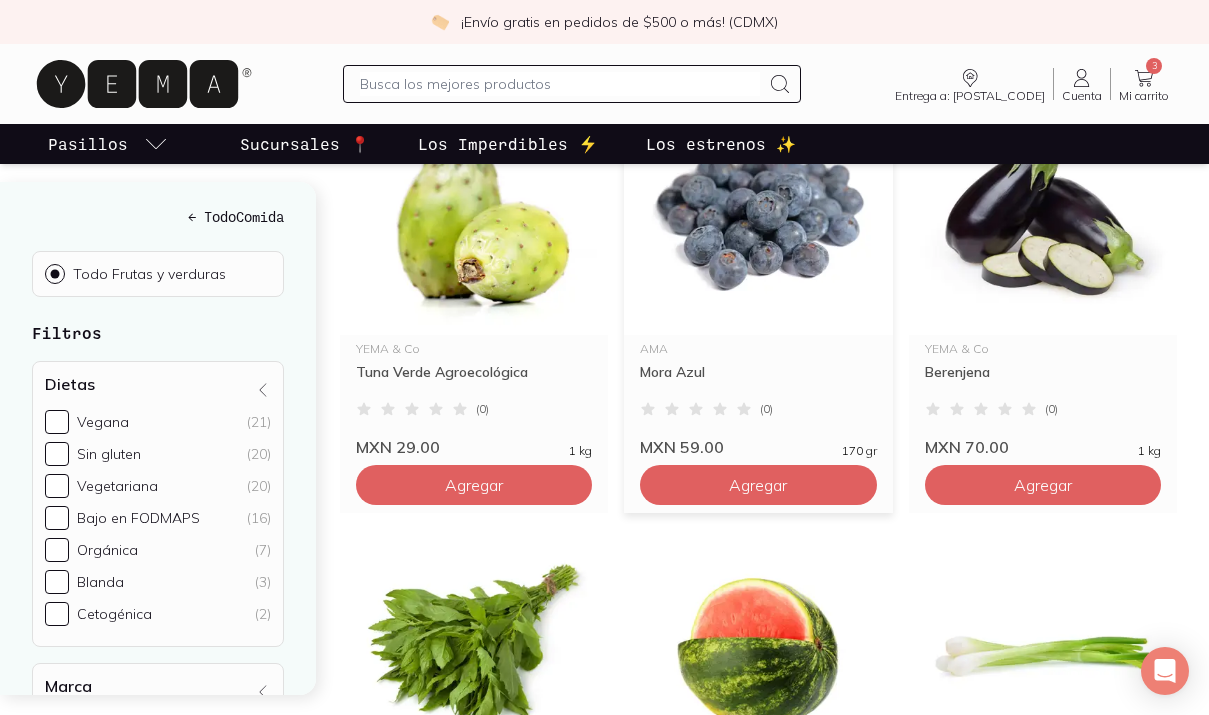 scroll, scrollTop: 789, scrollLeft: 0, axis: vertical 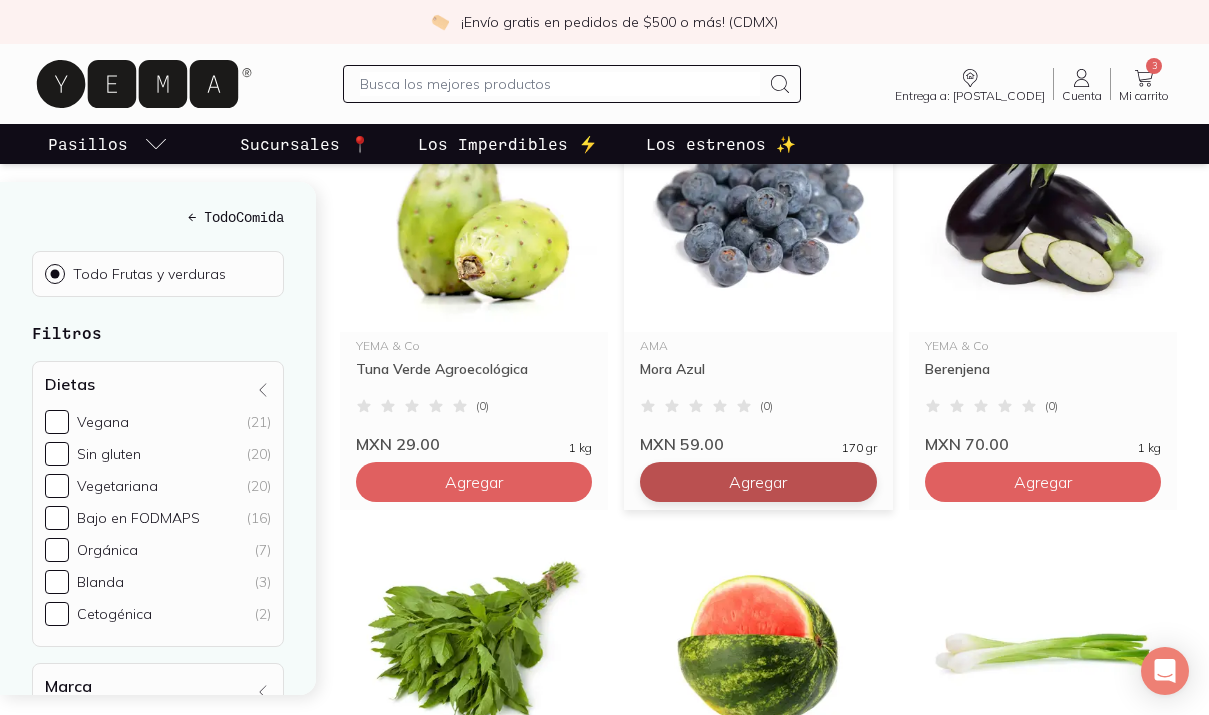 click on "Agregar" at bounding box center [474, 42] 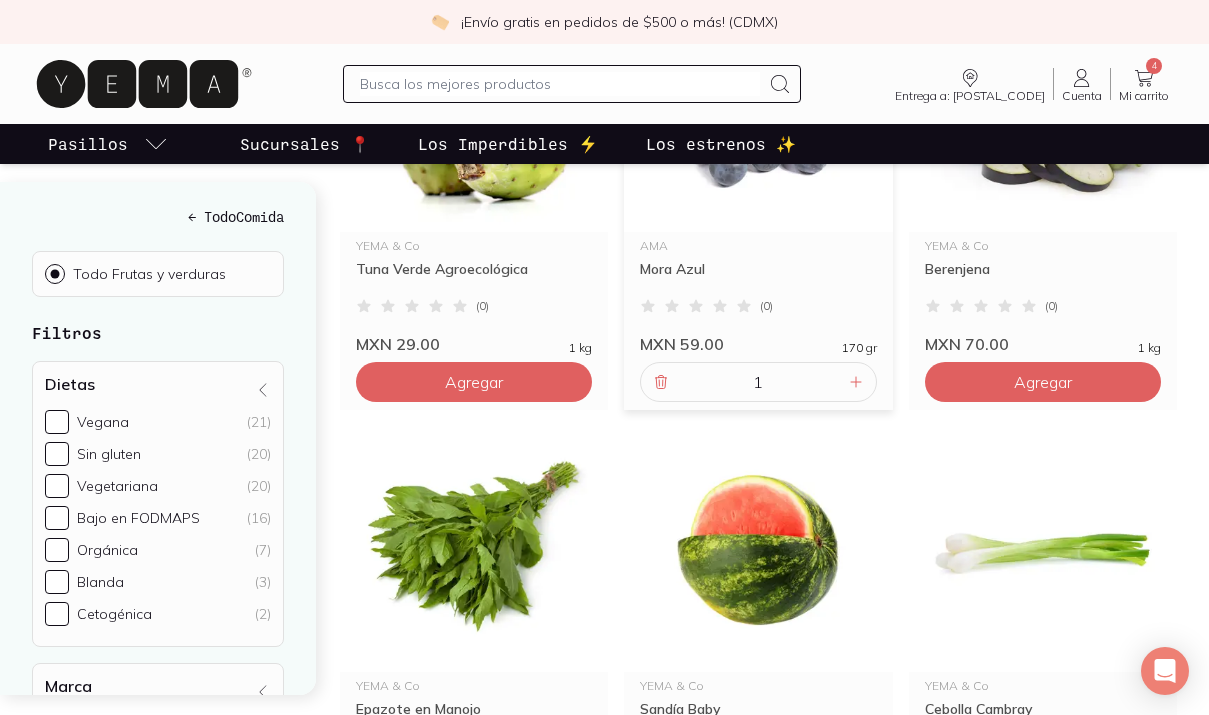scroll, scrollTop: 893, scrollLeft: 0, axis: vertical 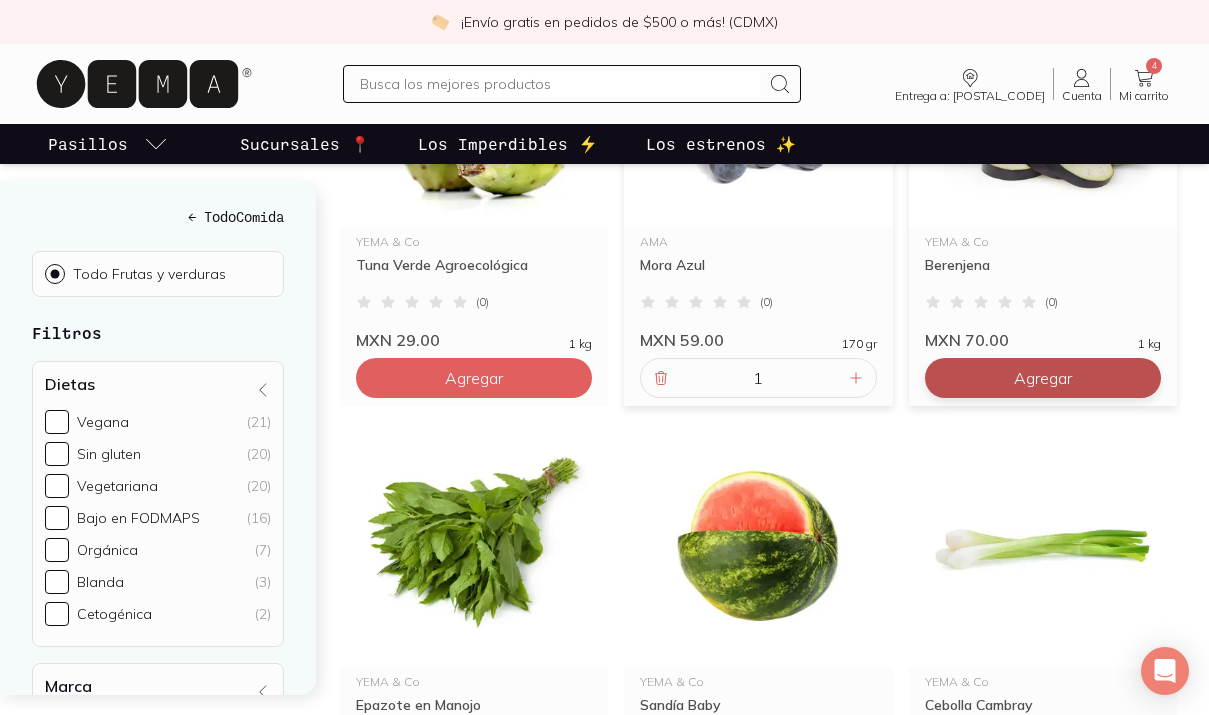 click on "Agregar" at bounding box center (474, -62) 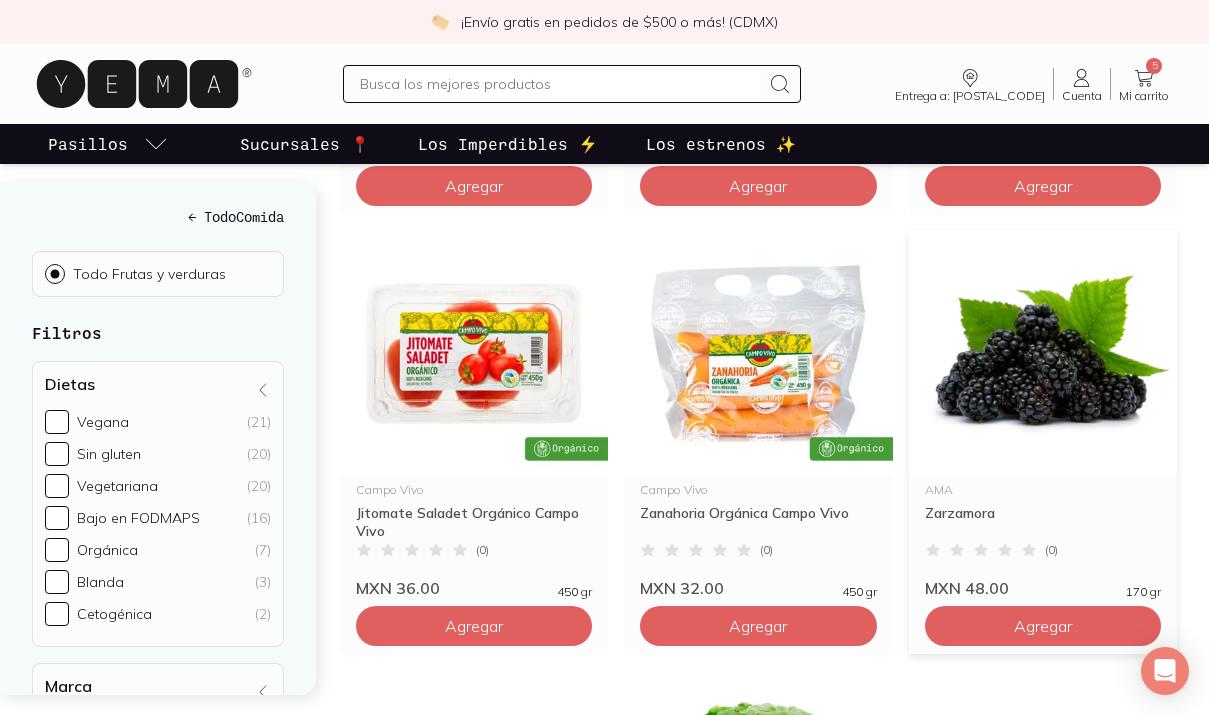 scroll, scrollTop: 1993, scrollLeft: 0, axis: vertical 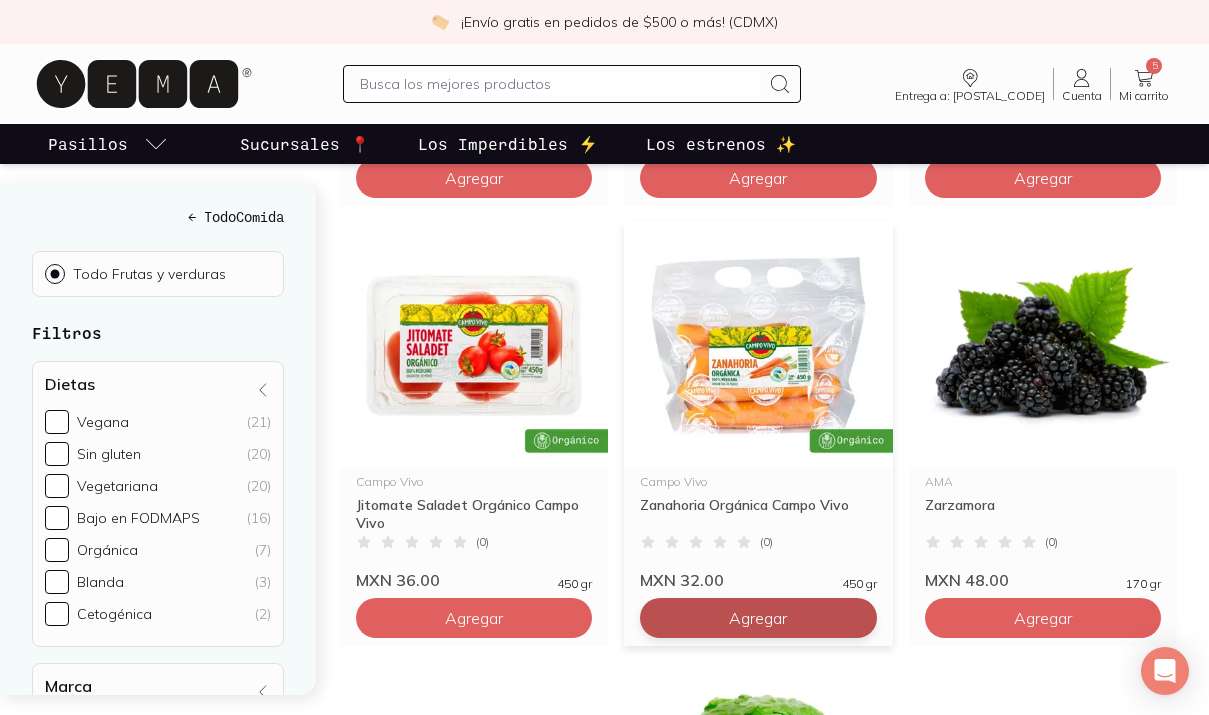 click on "Agregar" at bounding box center (474, -1162) 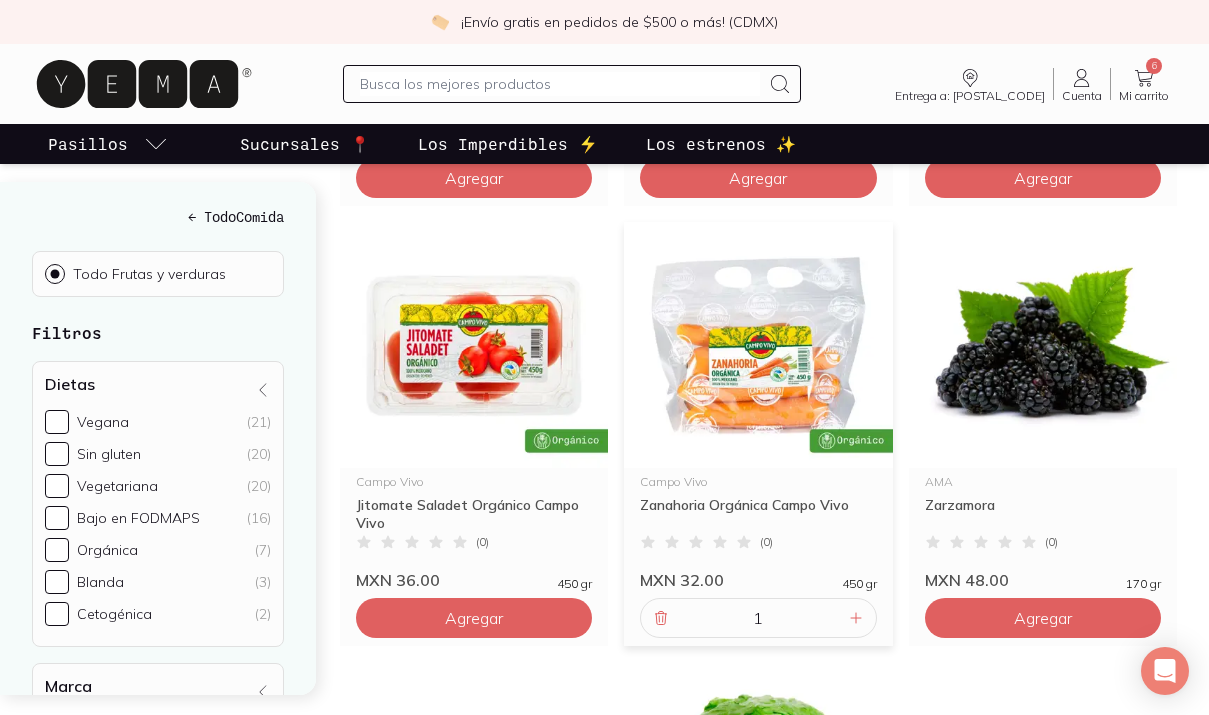 scroll, scrollTop: 2019, scrollLeft: 0, axis: vertical 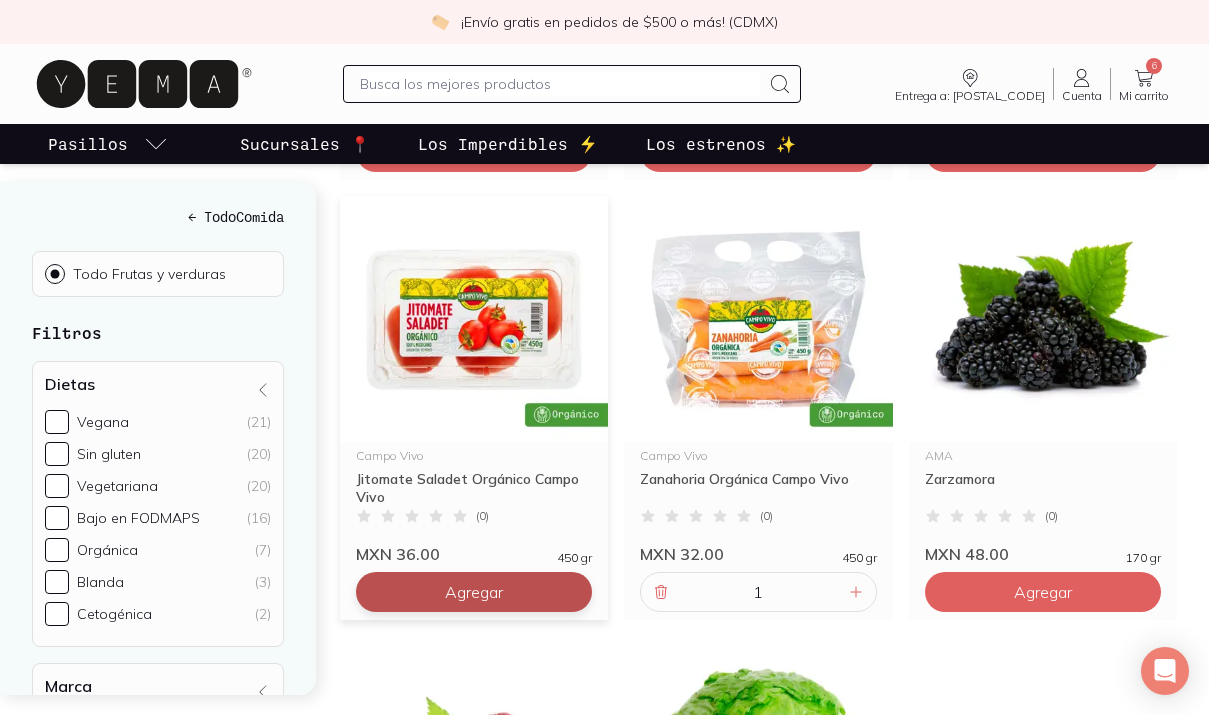 click on "Agregar" at bounding box center (474, -1188) 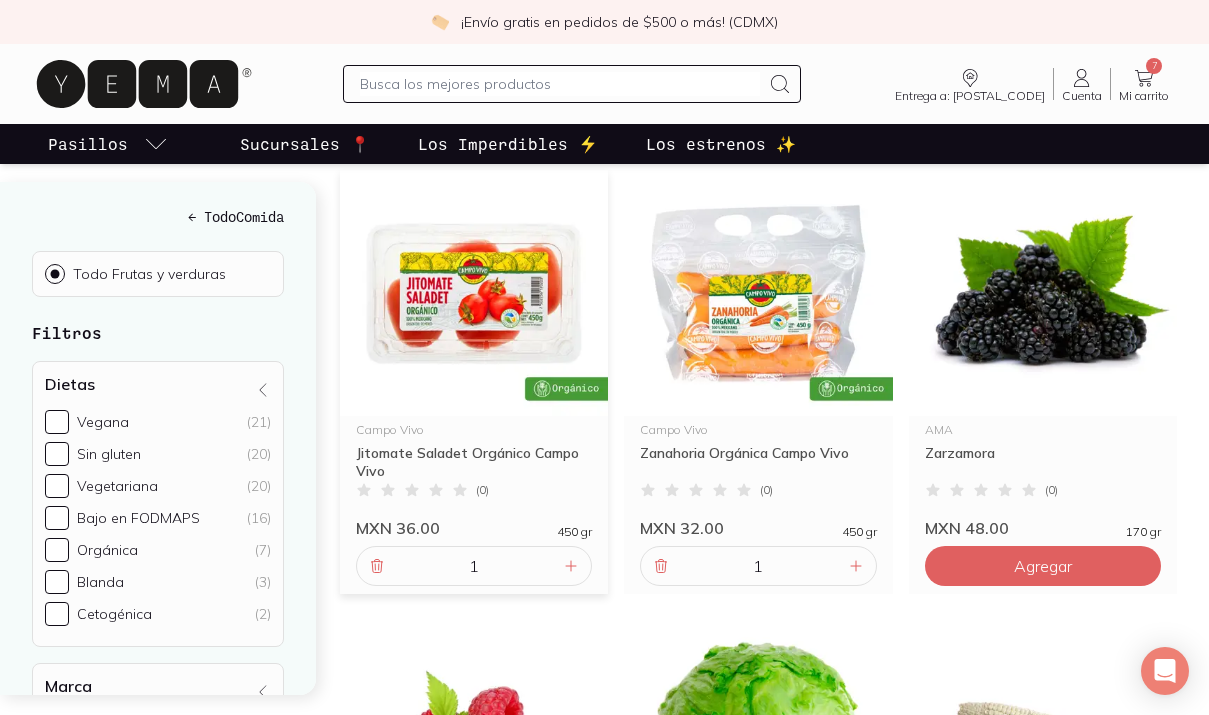 scroll, scrollTop: 2075, scrollLeft: 0, axis: vertical 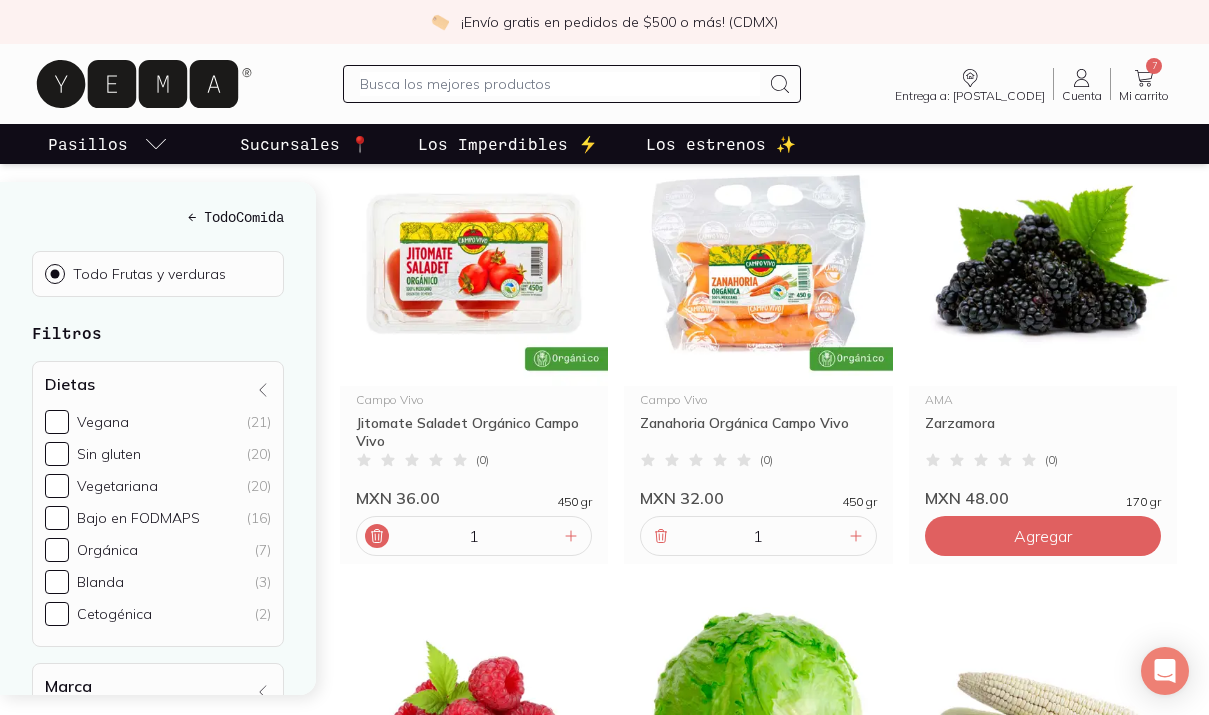 click 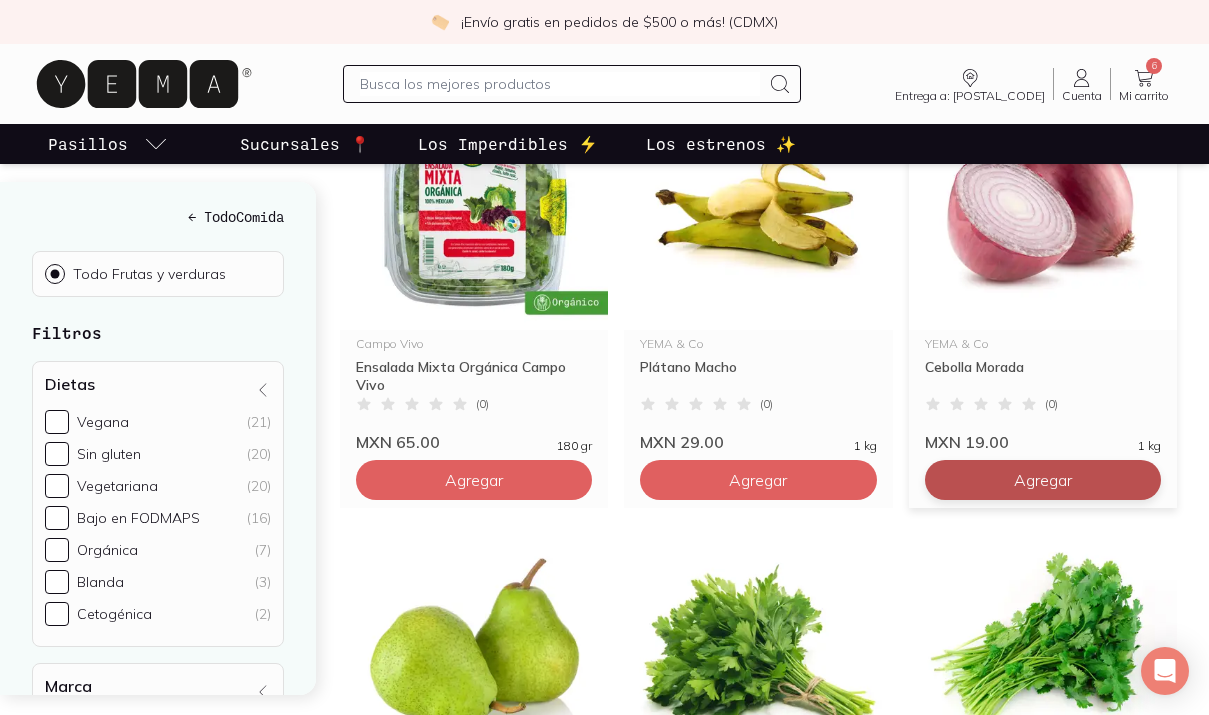 scroll, scrollTop: 3017, scrollLeft: 0, axis: vertical 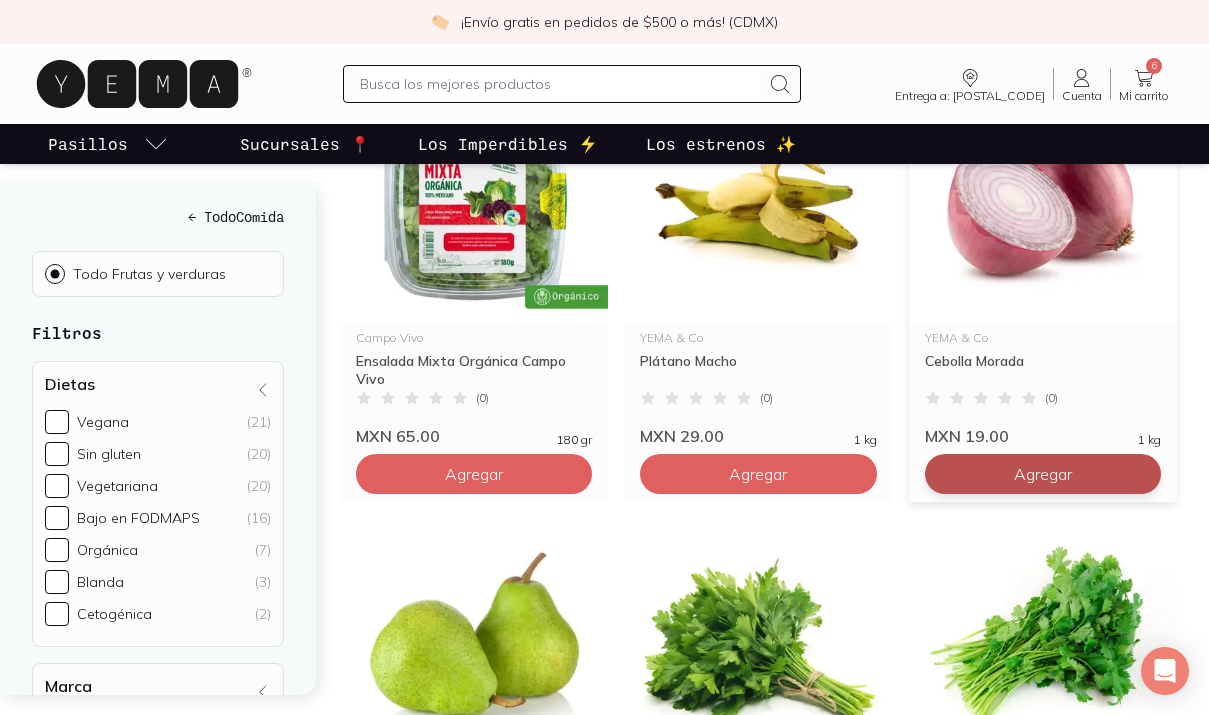 click on "Agregar" at bounding box center [474, -2186] 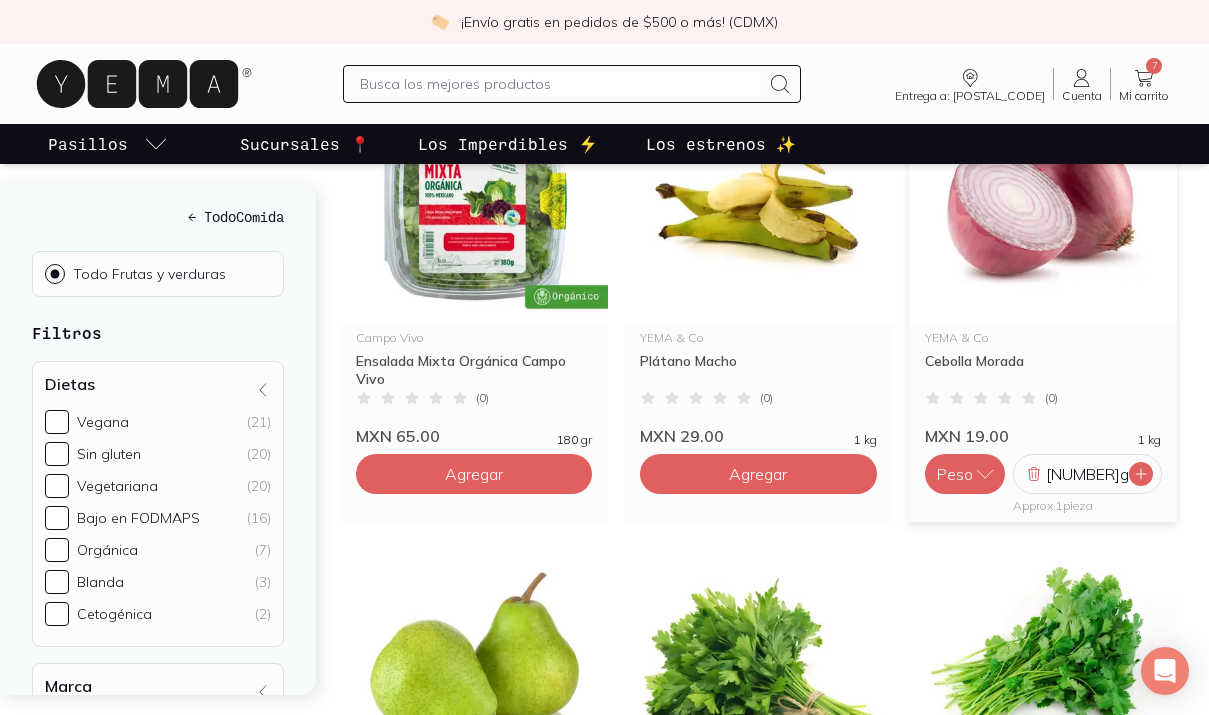 click 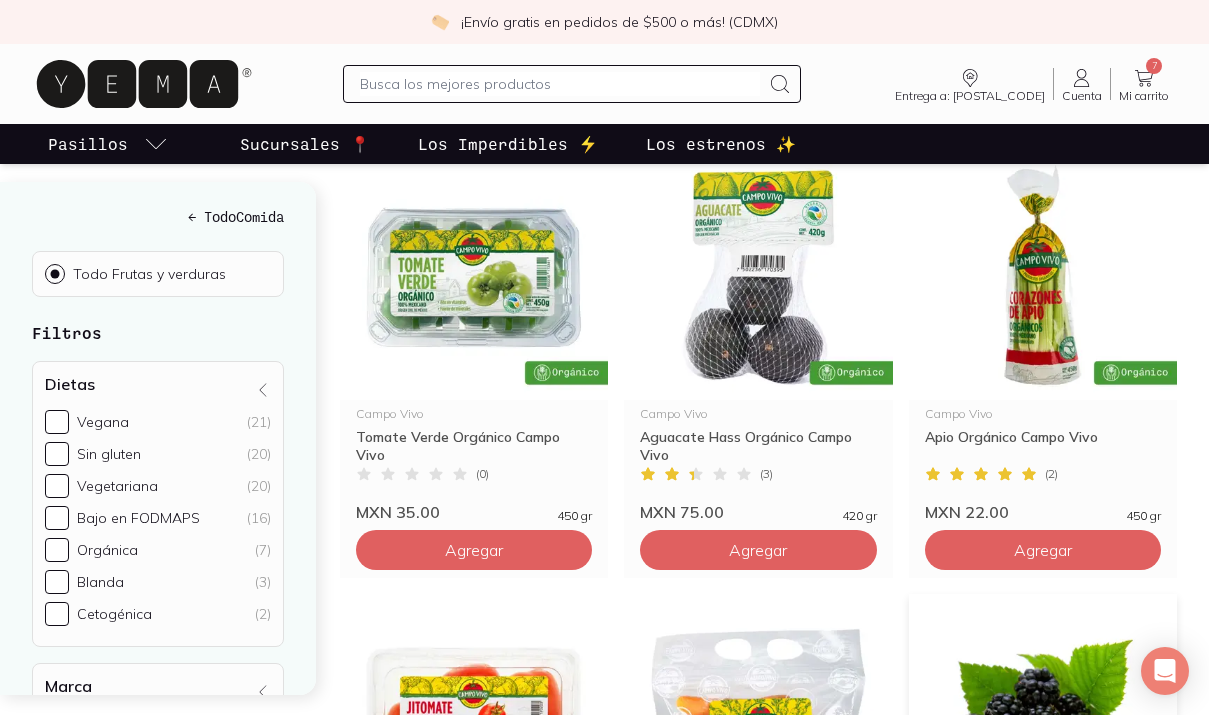 scroll, scrollTop: 1622, scrollLeft: 0, axis: vertical 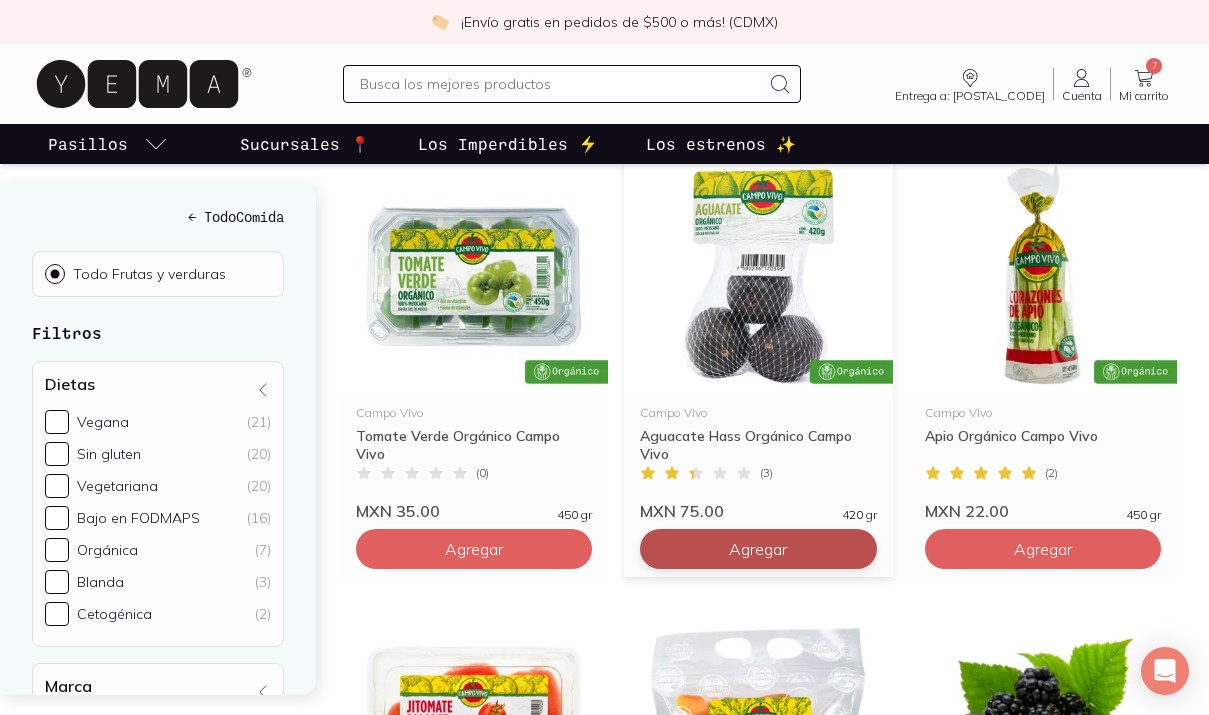 click on "Agregar" at bounding box center (474, -791) 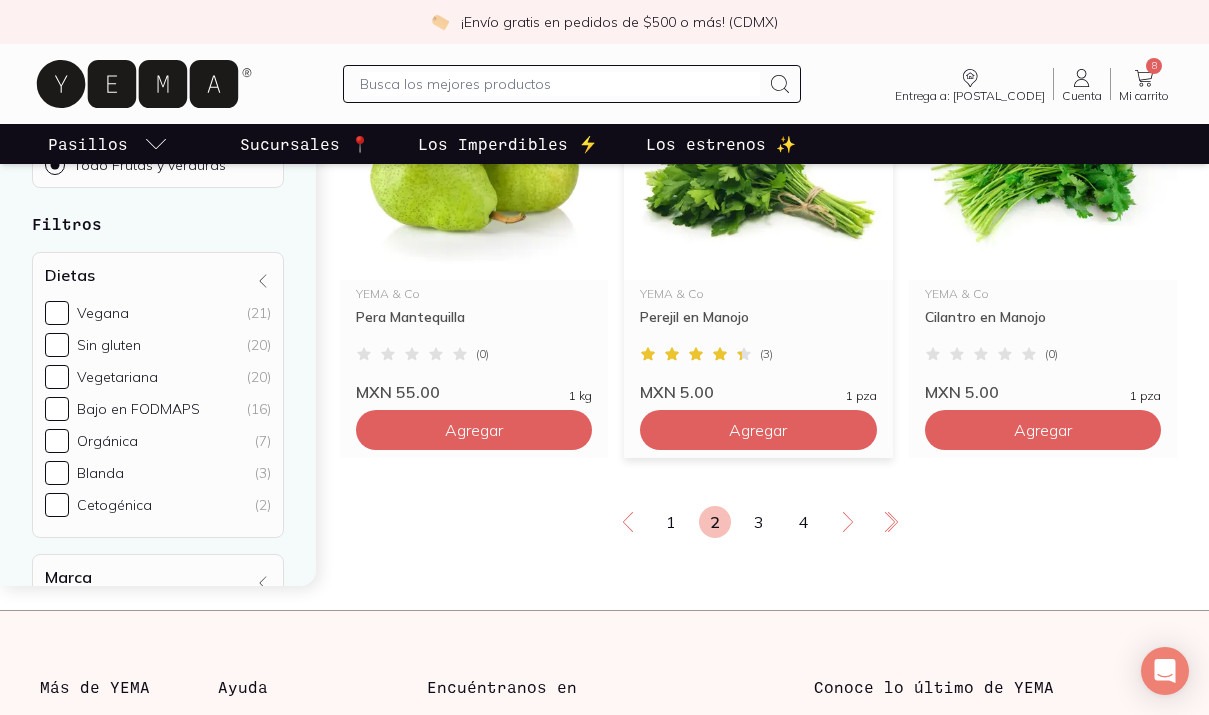 scroll, scrollTop: 3543, scrollLeft: 0, axis: vertical 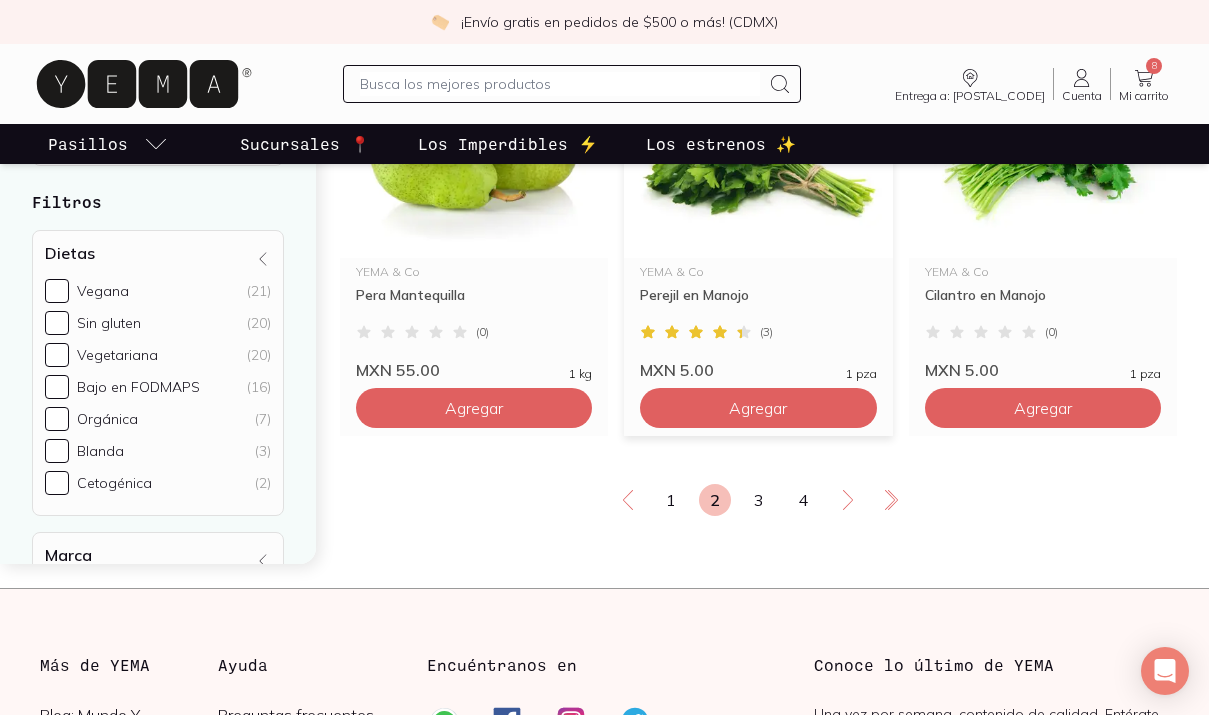 click on "YEMA & Co Perejil en Manojo ( 3 ) MXN 5.00 1 pza Agregar" at bounding box center [758, 224] 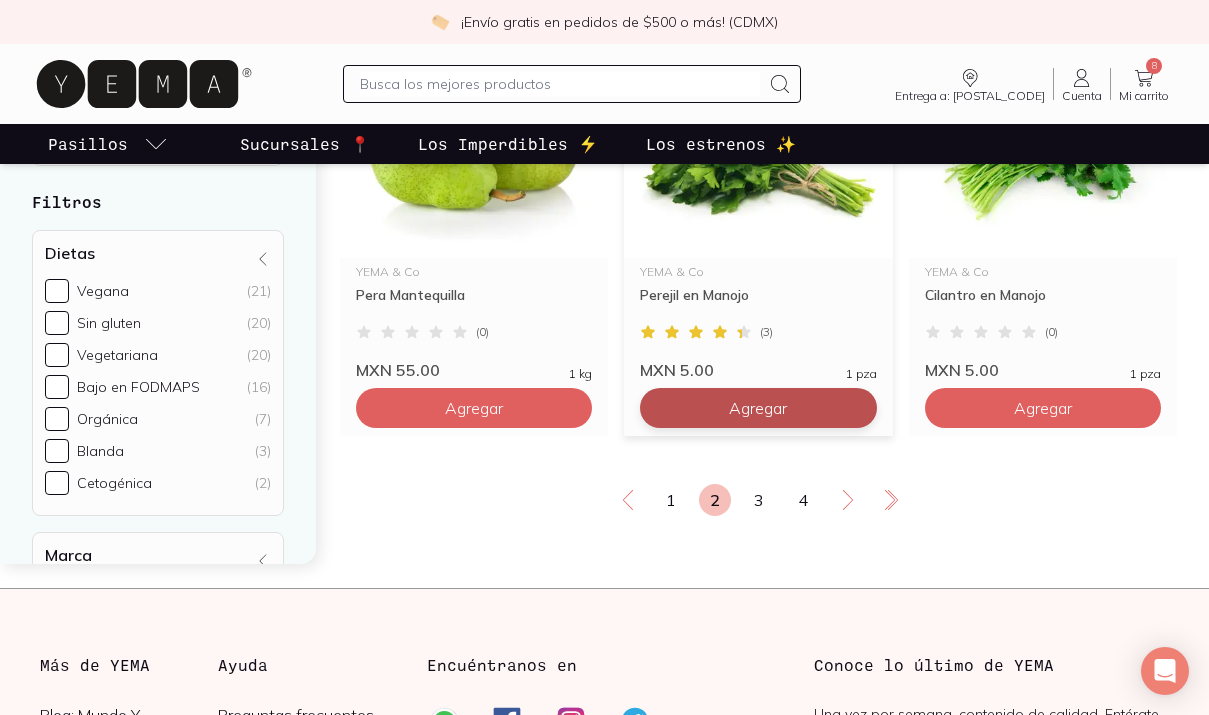 click on "Agregar" at bounding box center [474, -2712] 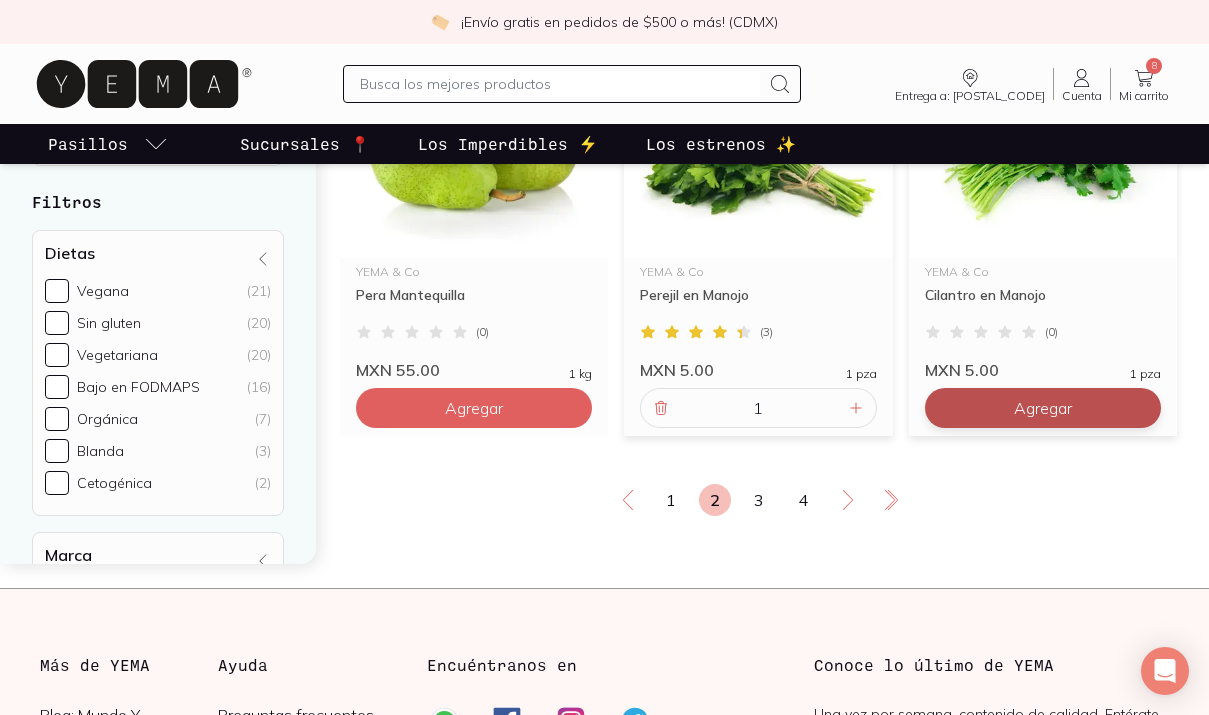 click on "Agregar" at bounding box center (474, -2712) 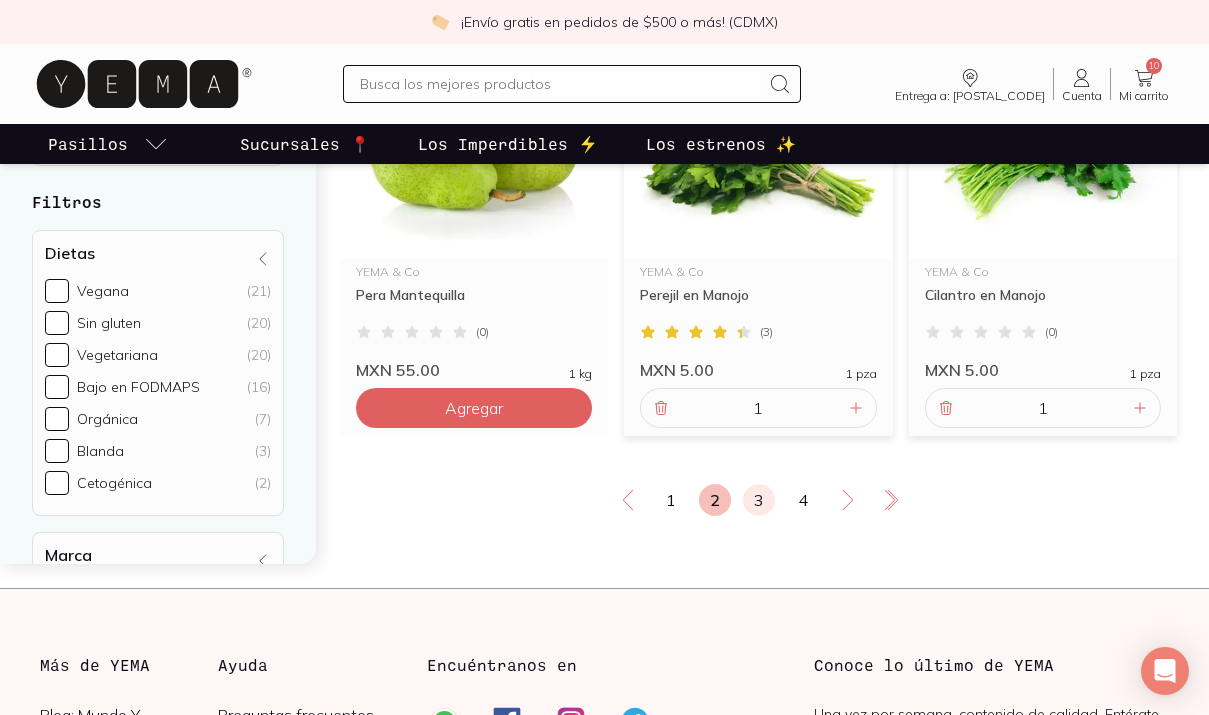 click on "3" at bounding box center (759, 500) 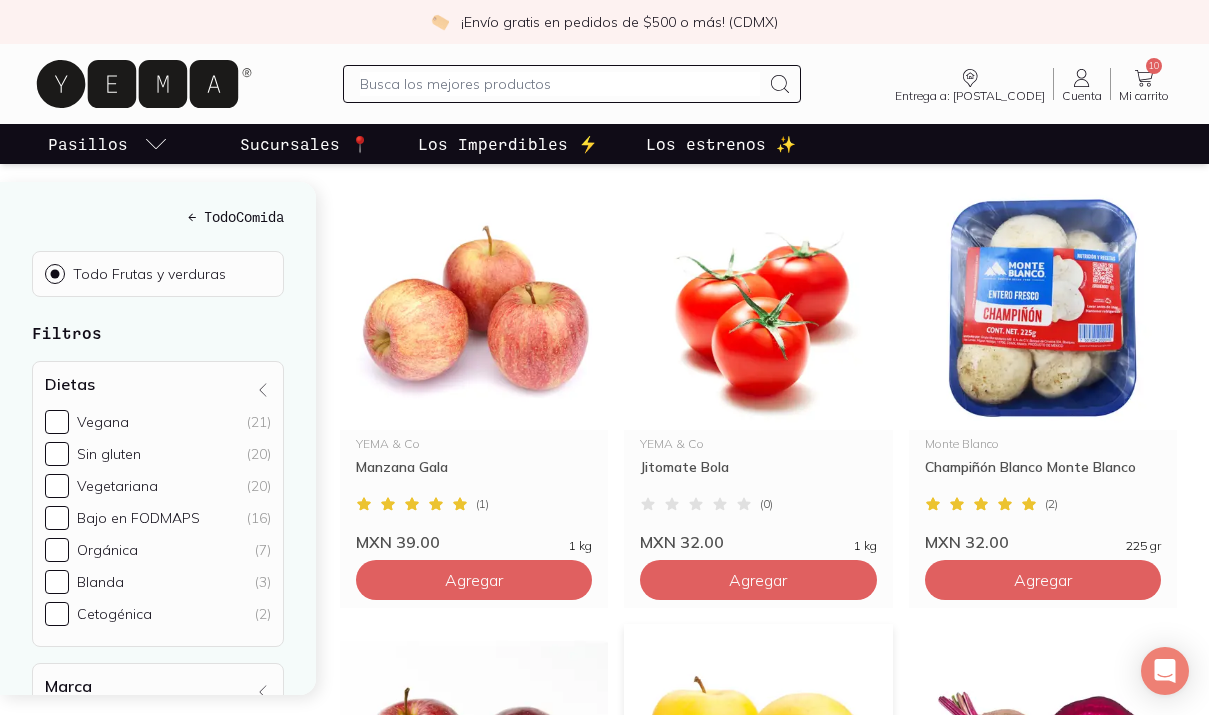 scroll, scrollTop: 272, scrollLeft: 0, axis: vertical 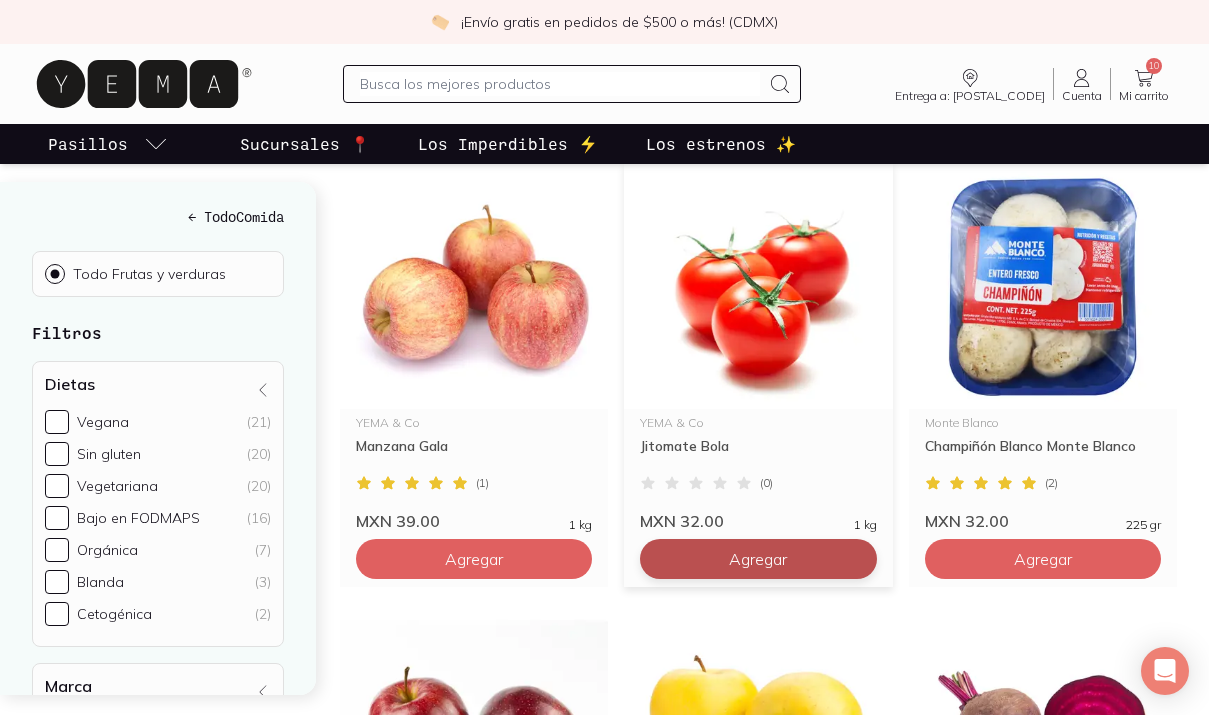 click on "Agregar" at bounding box center (474, 559) 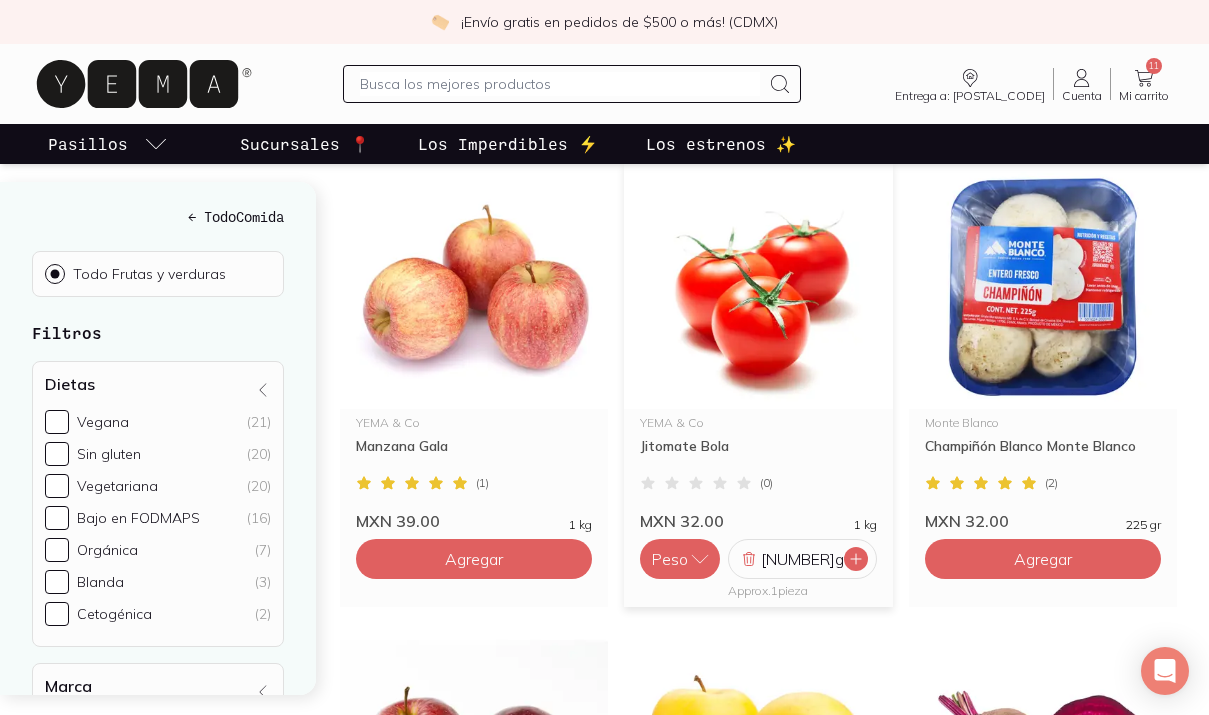 click 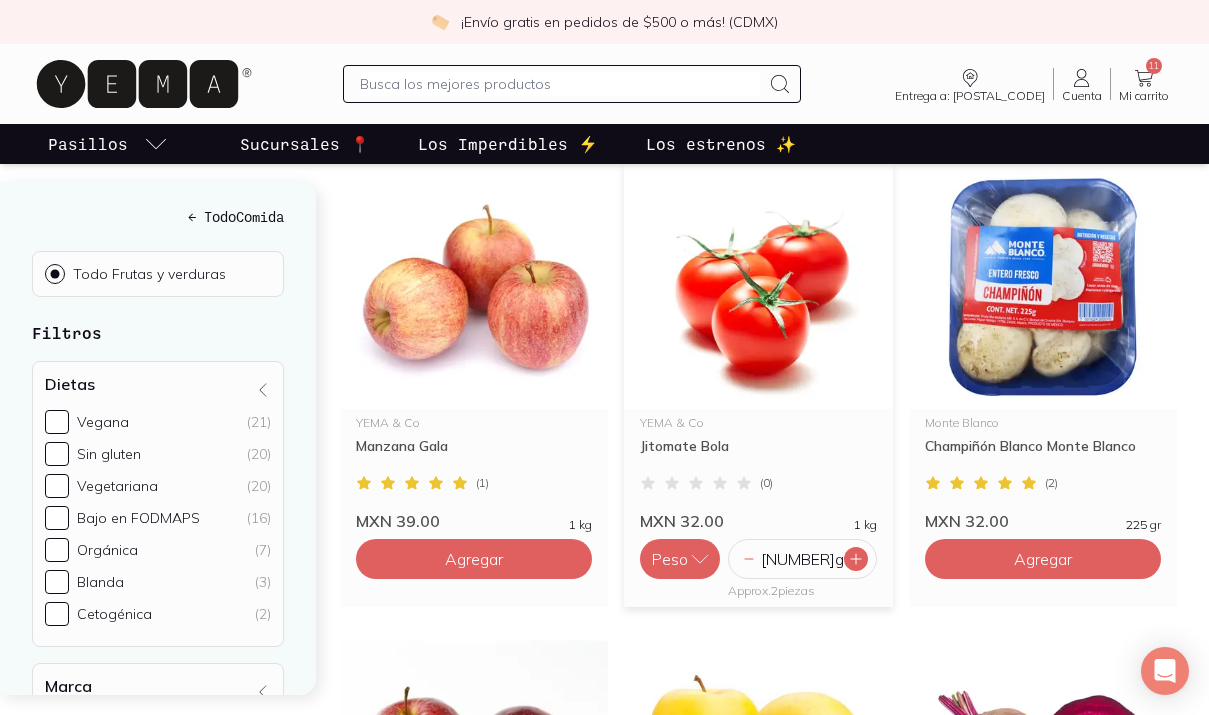 click 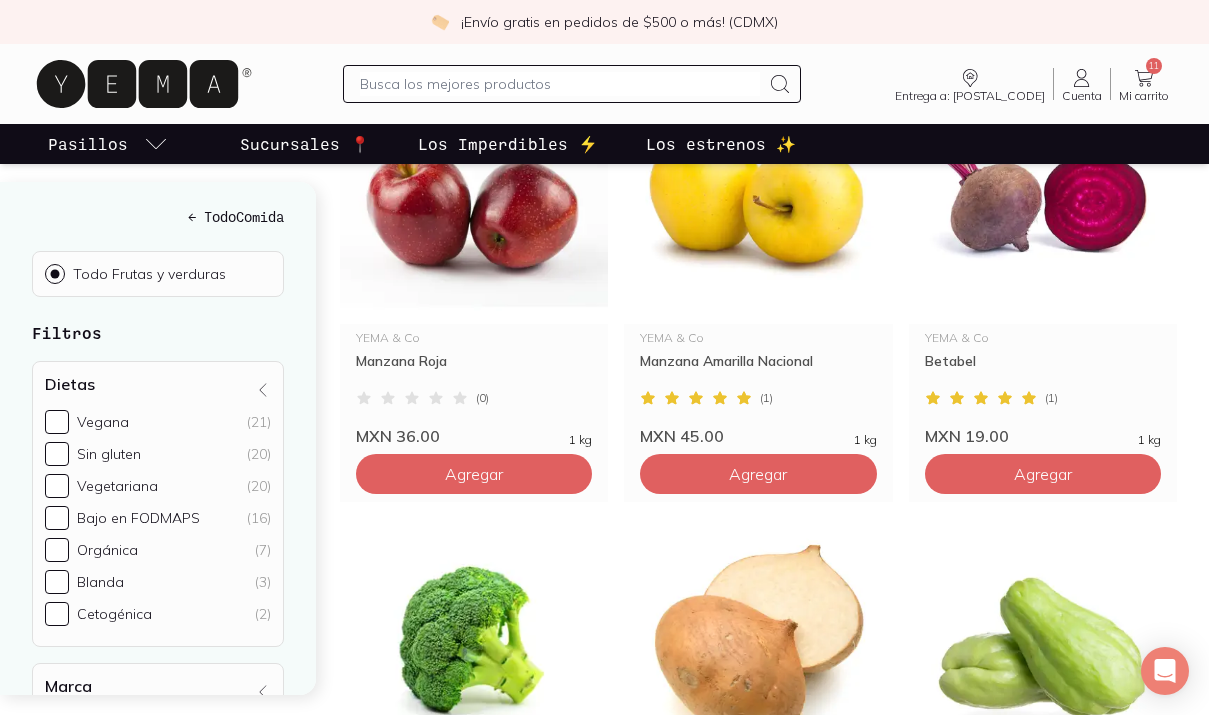 scroll, scrollTop: 820, scrollLeft: 0, axis: vertical 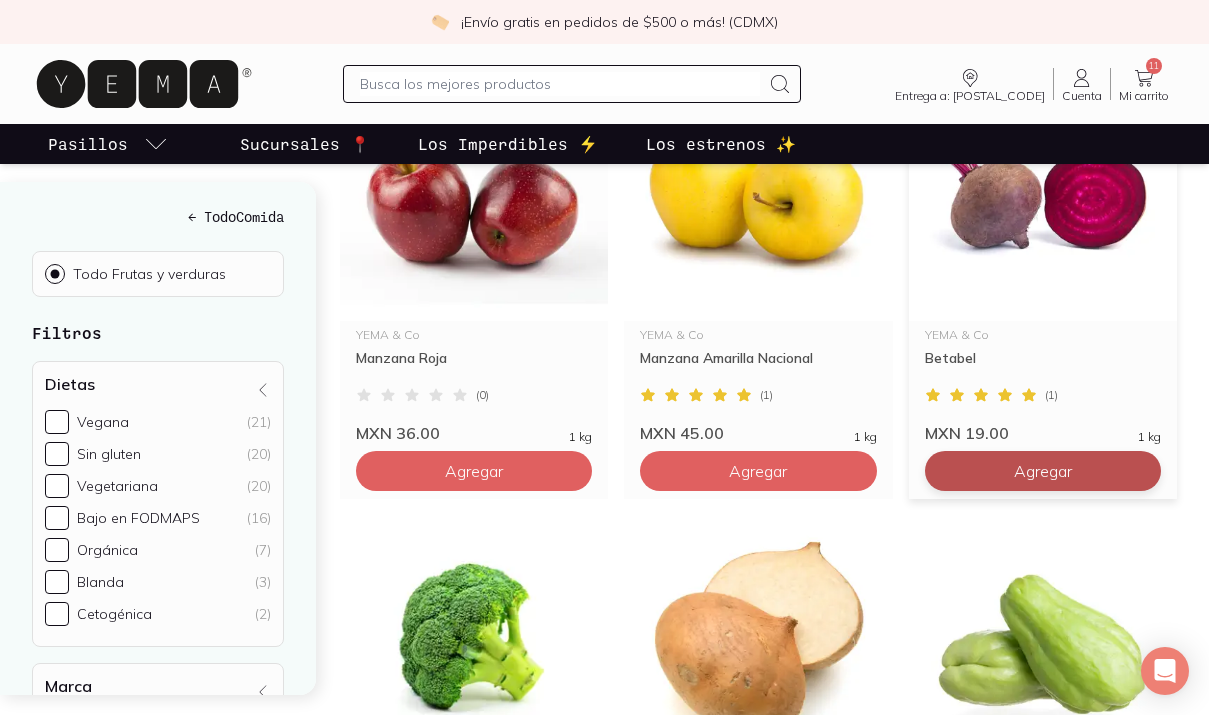 click on "Agregar" at bounding box center [474, 11] 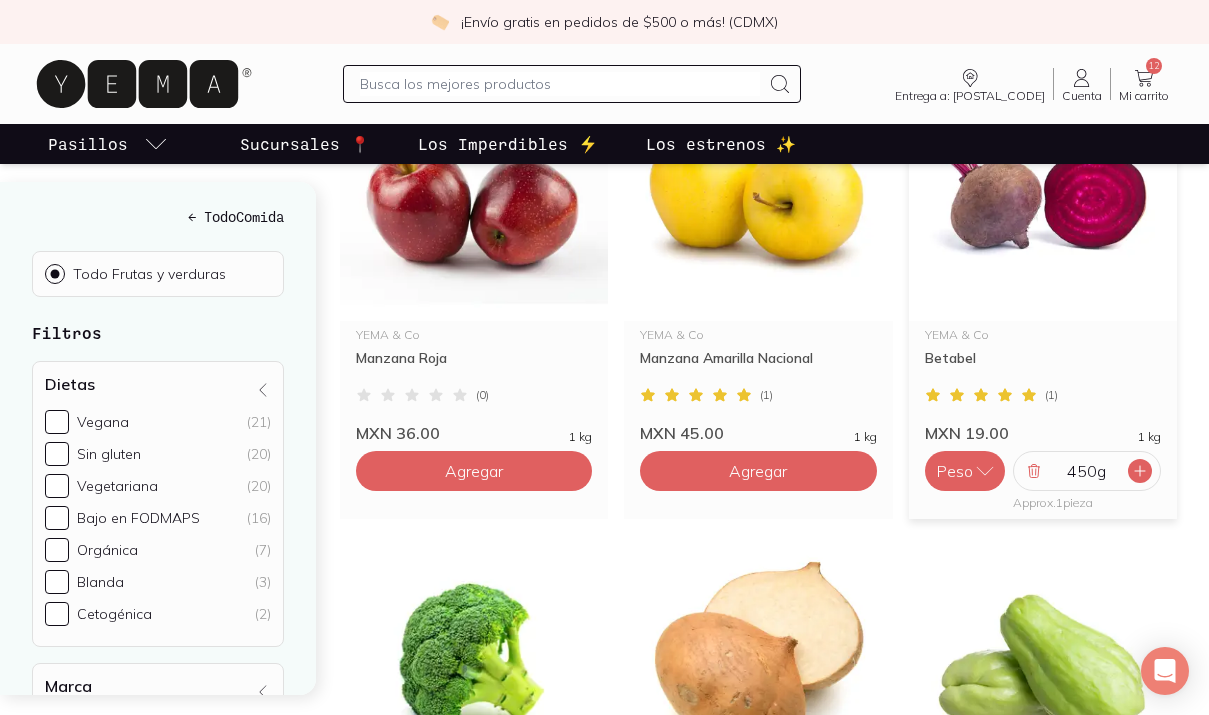 click 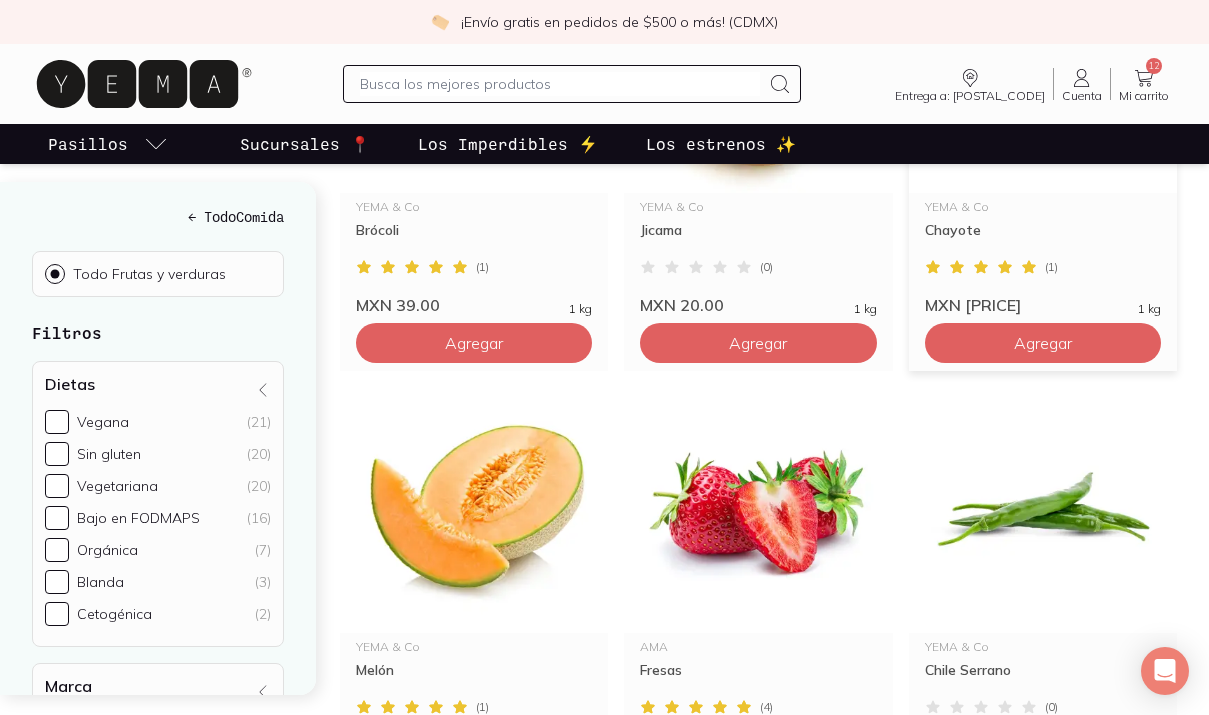 scroll, scrollTop: 1405, scrollLeft: 0, axis: vertical 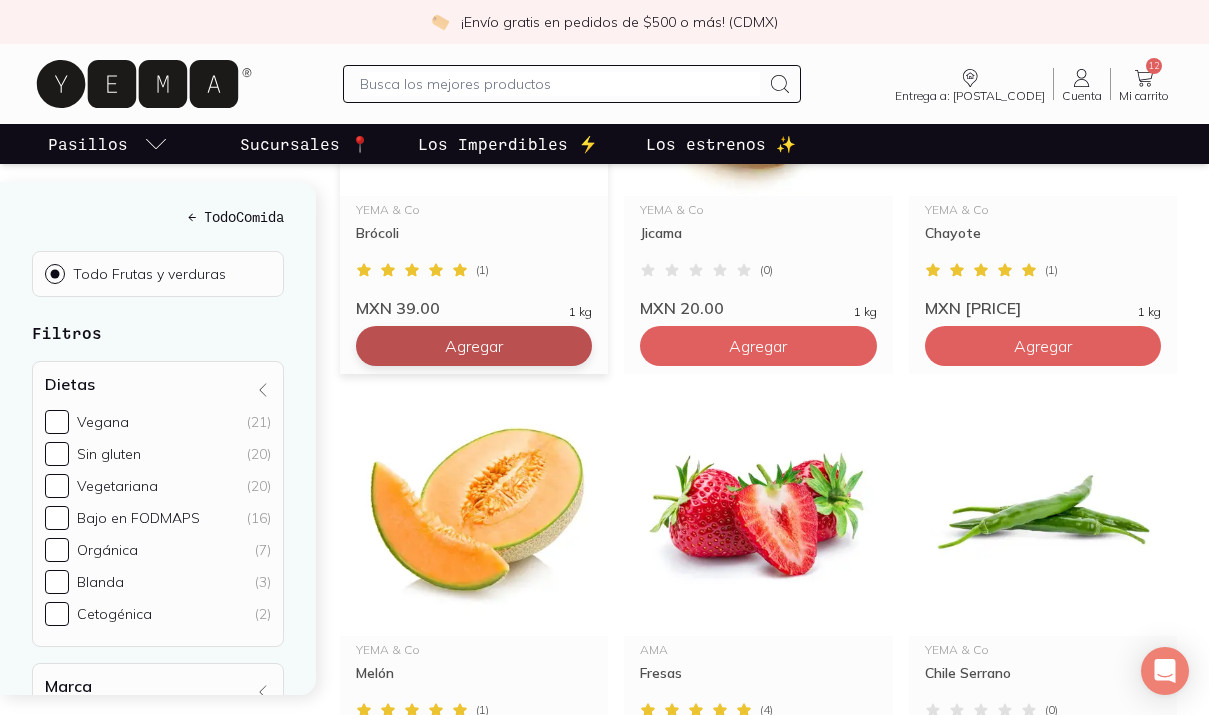 click on "Agregar" at bounding box center [474, -574] 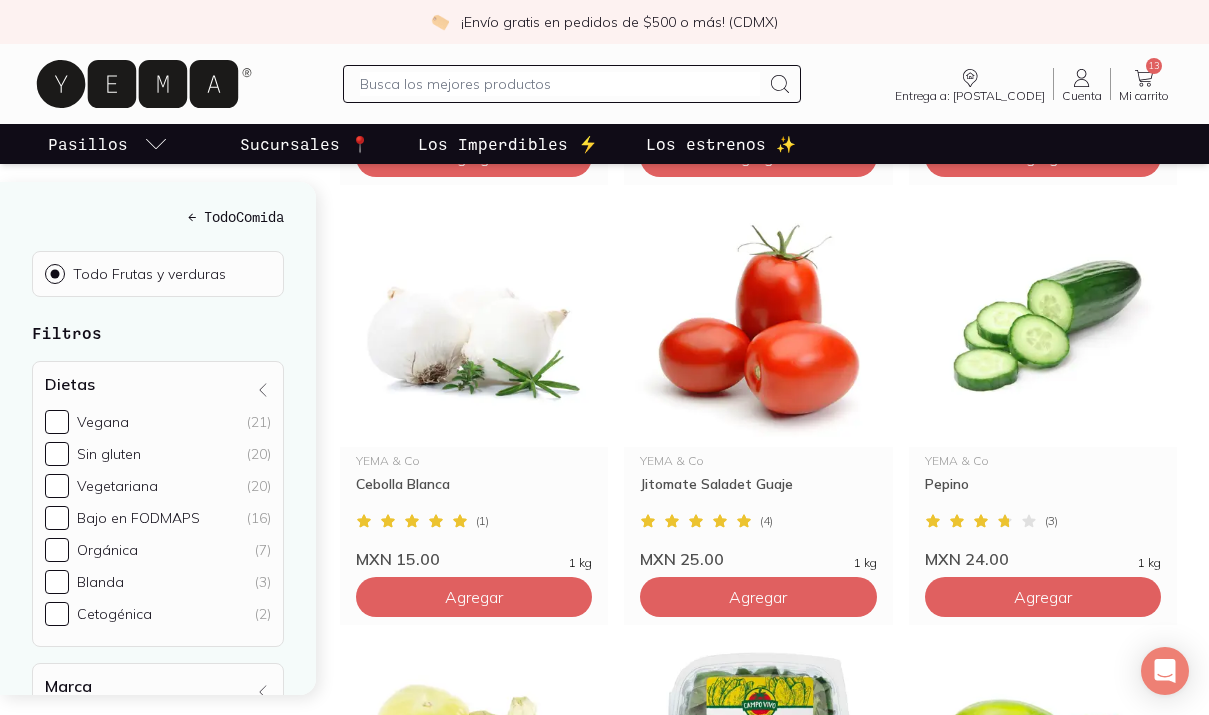 scroll, scrollTop: 2937, scrollLeft: 0, axis: vertical 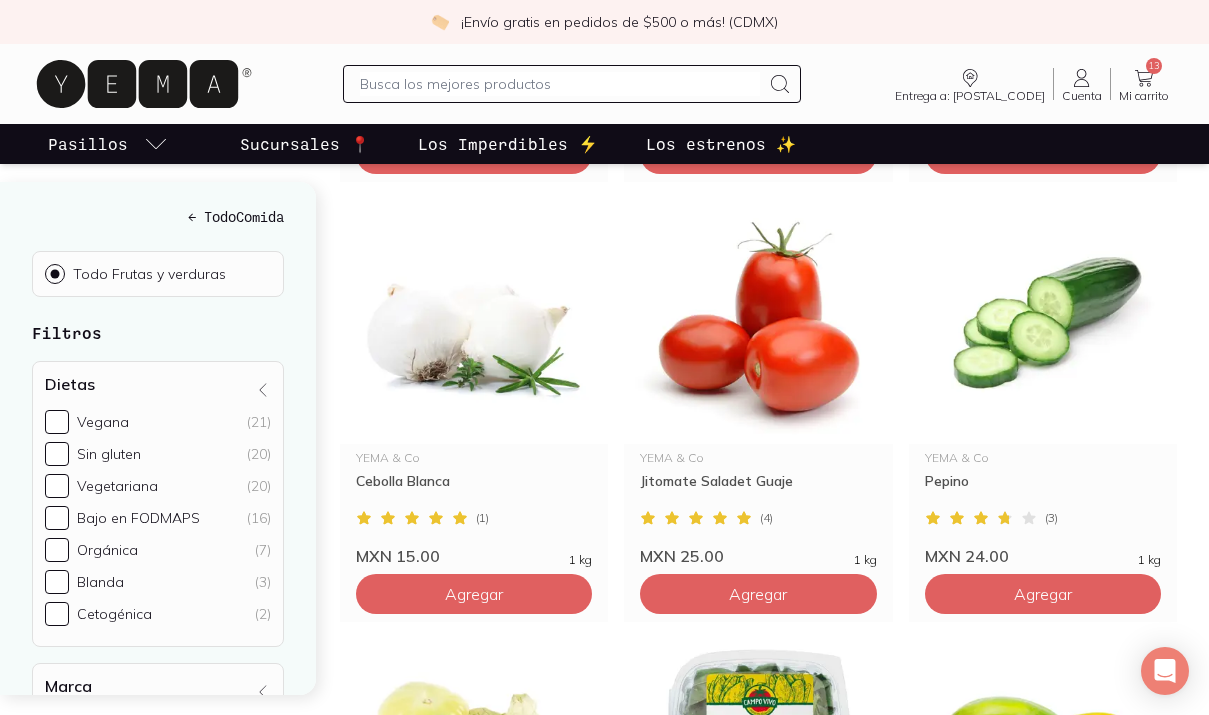 click on "Agregar" at bounding box center [474, -2106] 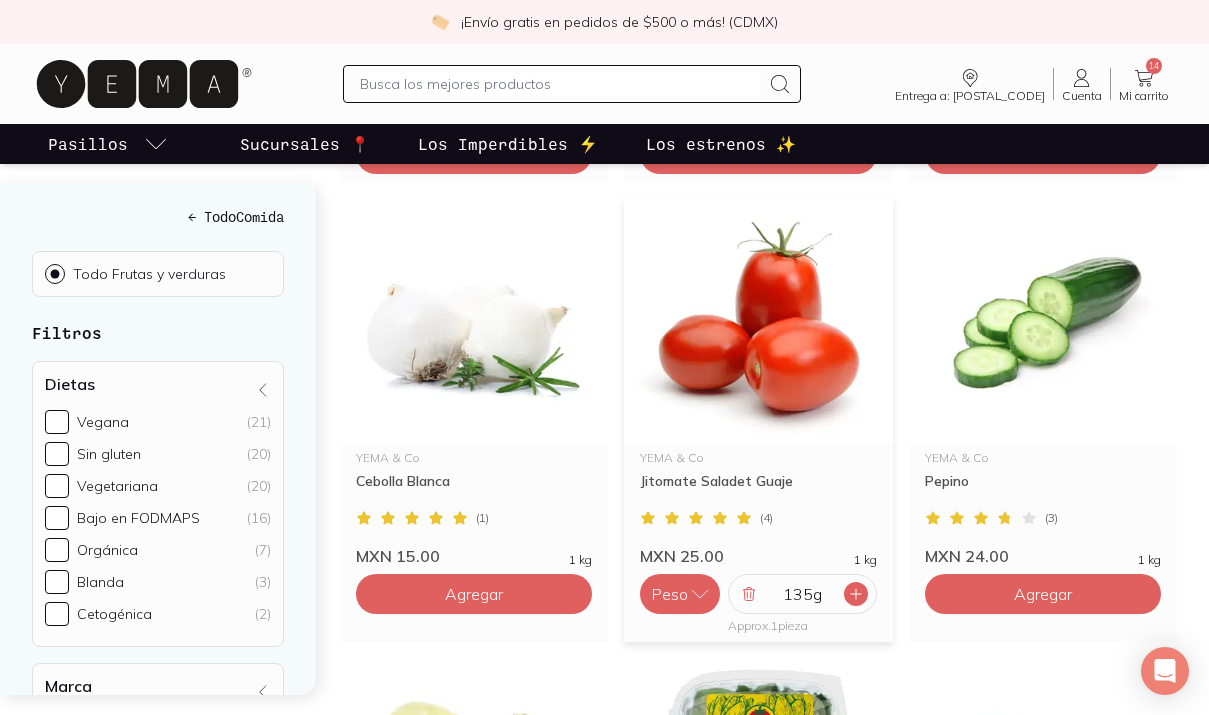 click 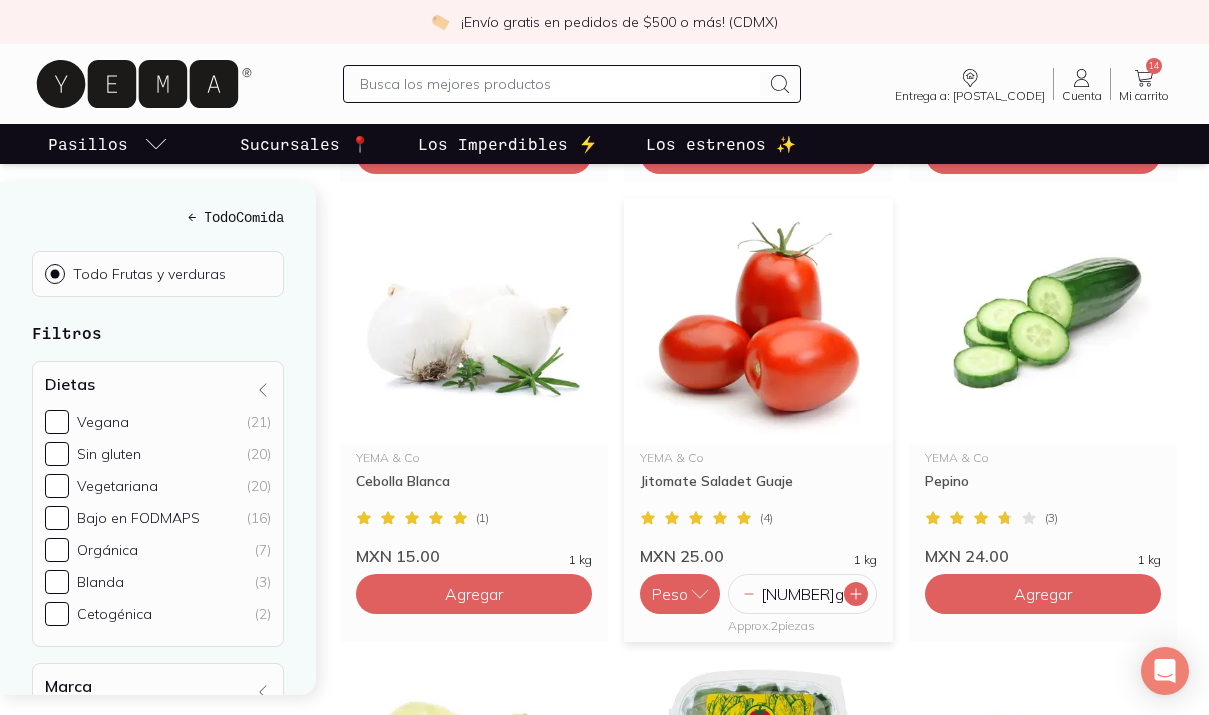 click 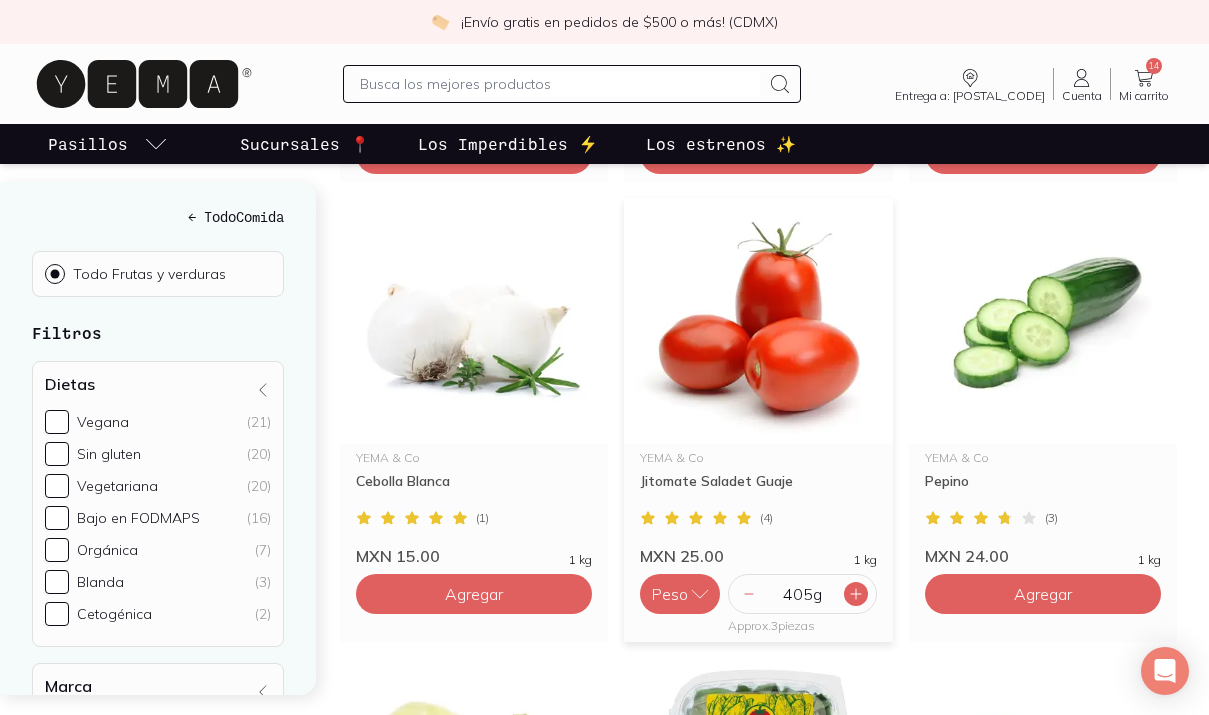 click 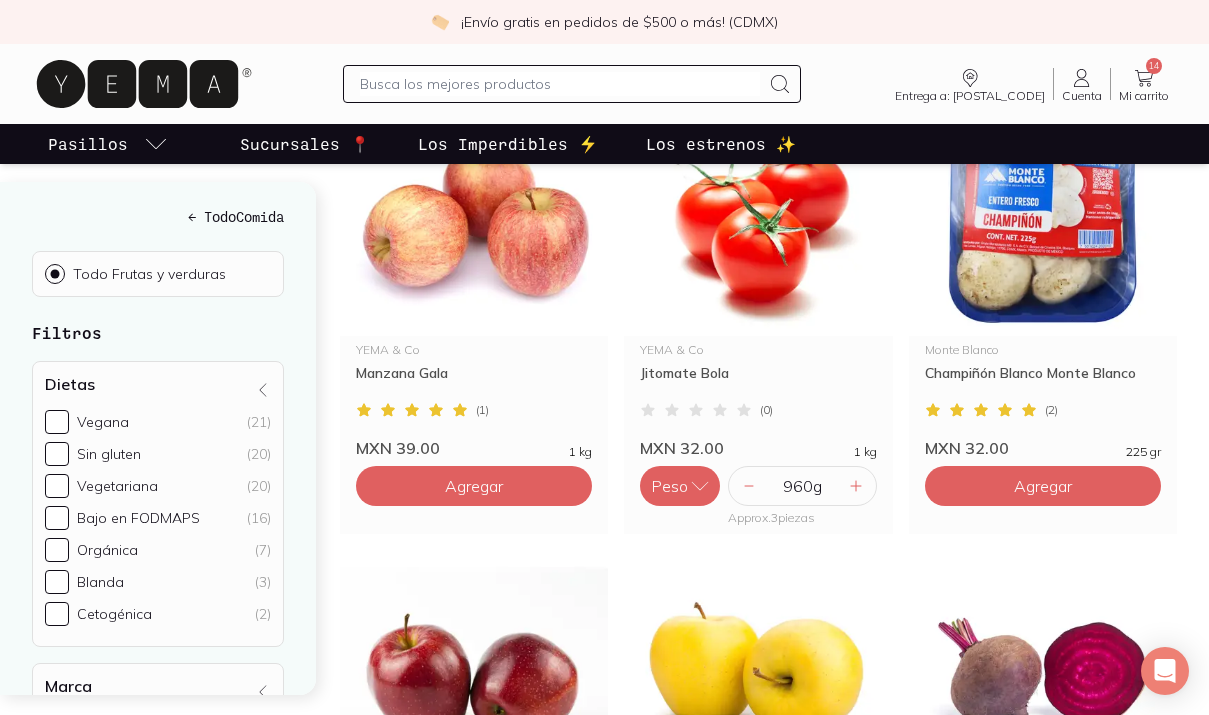 scroll, scrollTop: 447, scrollLeft: 0, axis: vertical 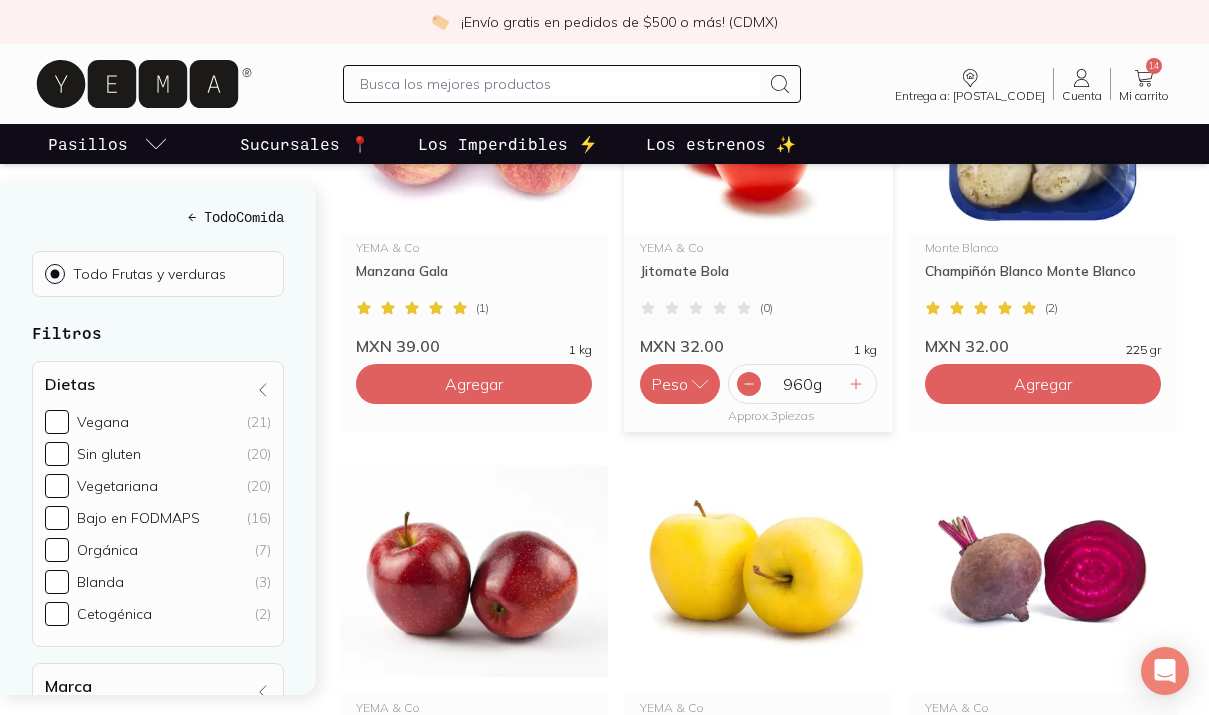 click 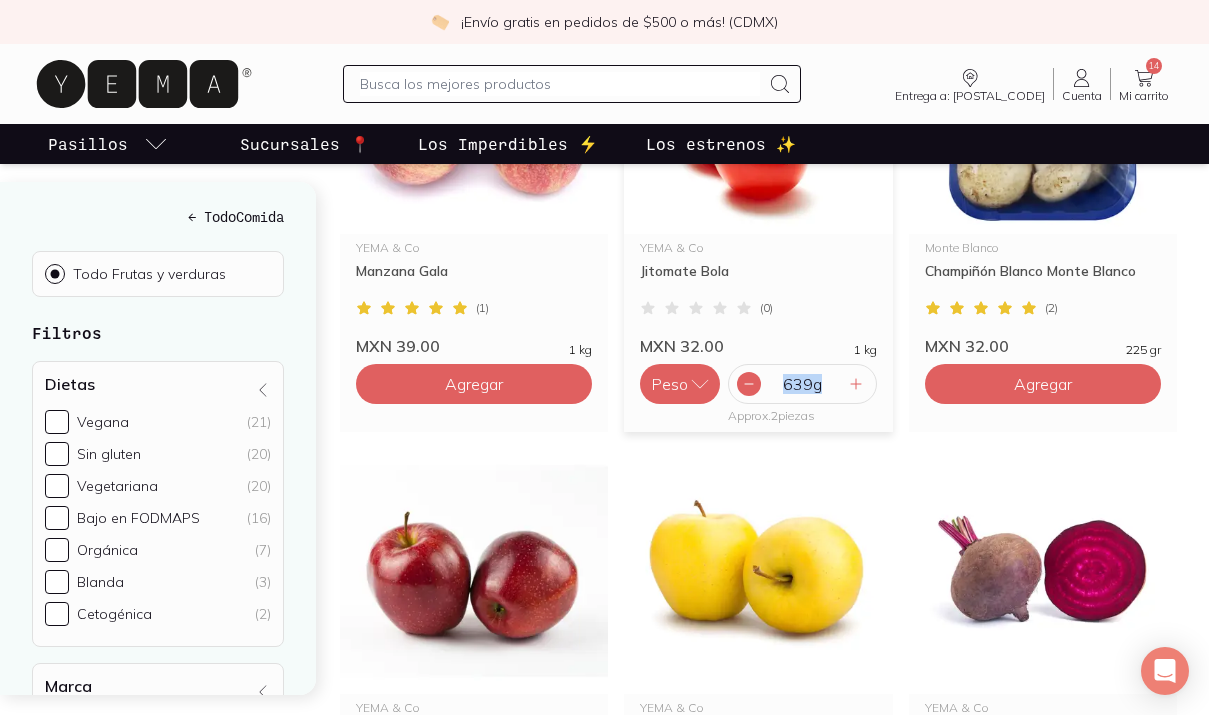click 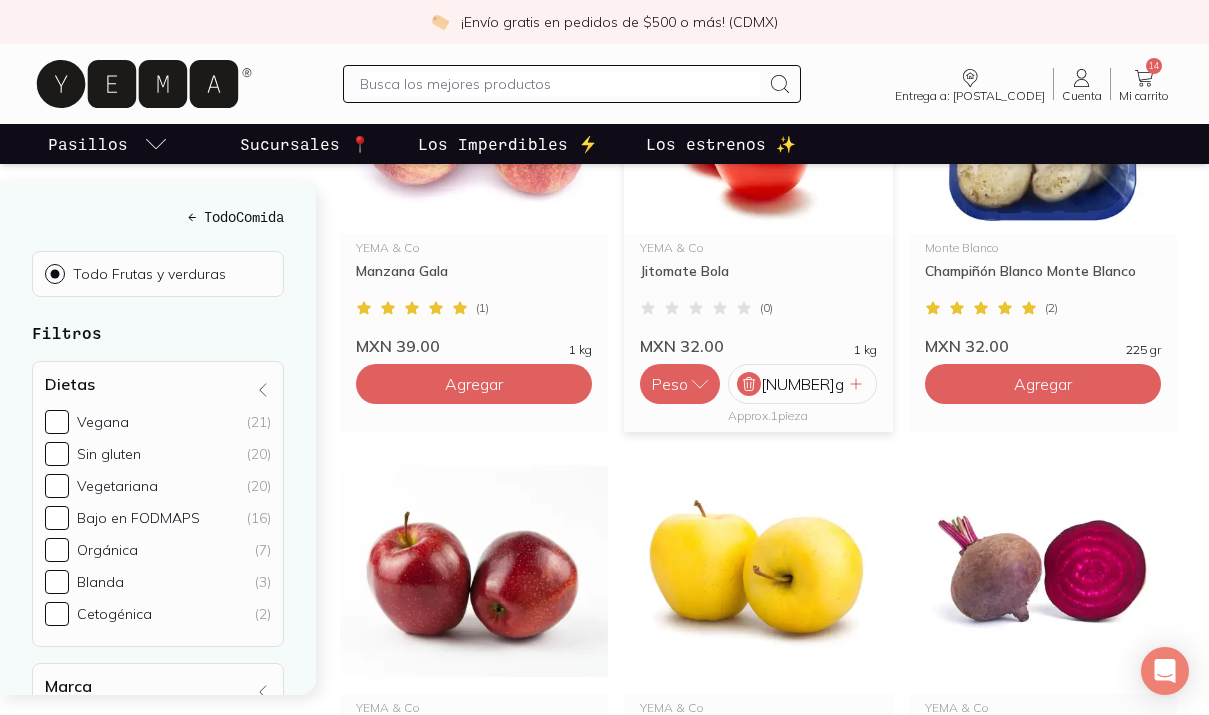 click 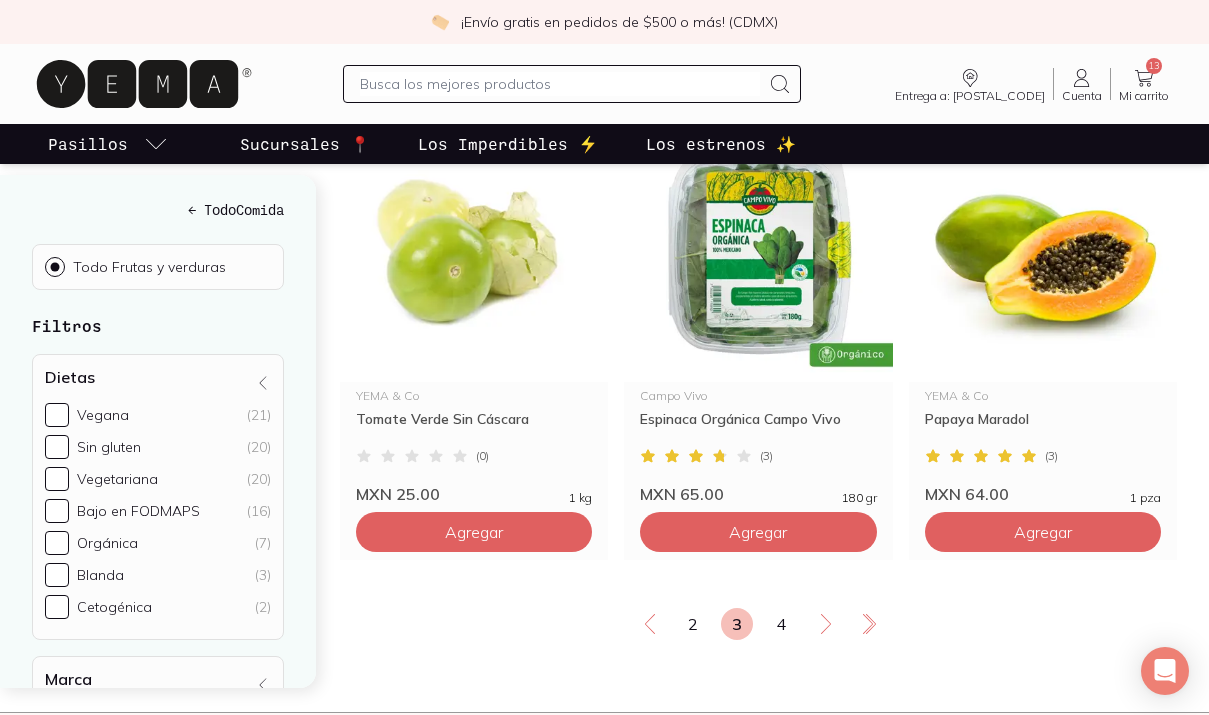 scroll, scrollTop: 3423, scrollLeft: 0, axis: vertical 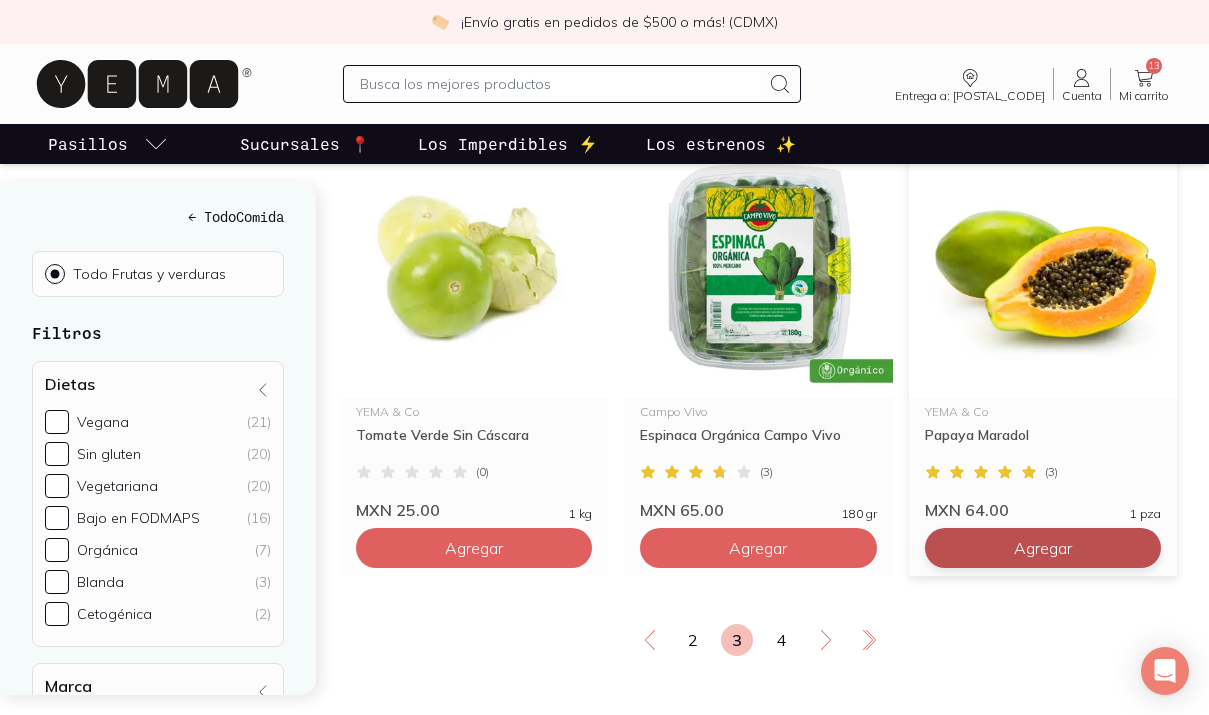 click on "Agregar" at bounding box center (474, -2592) 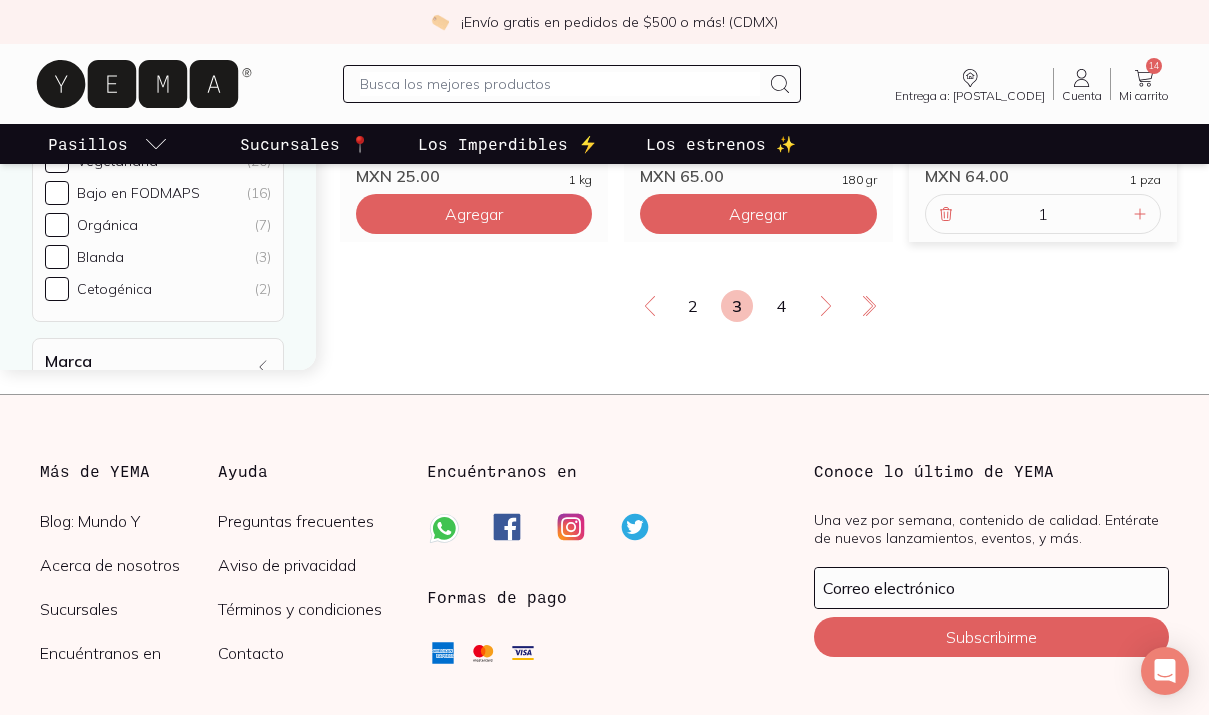 scroll, scrollTop: 3765, scrollLeft: 0, axis: vertical 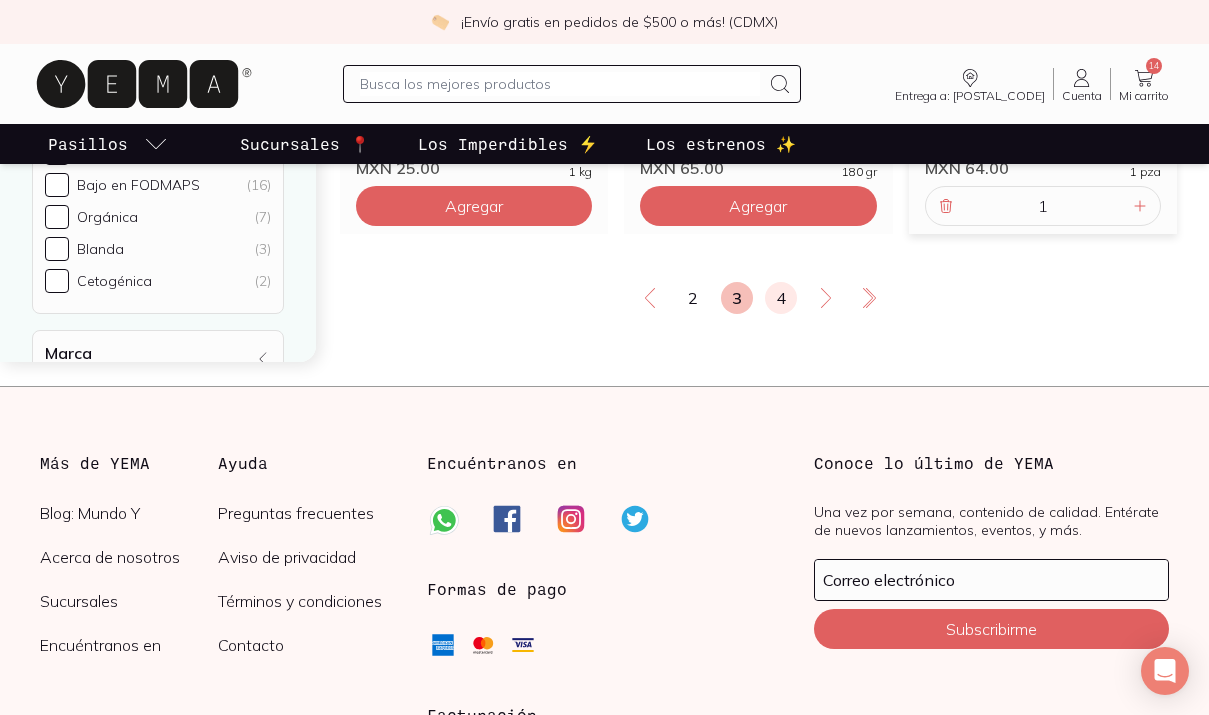 click on "4" at bounding box center [781, 298] 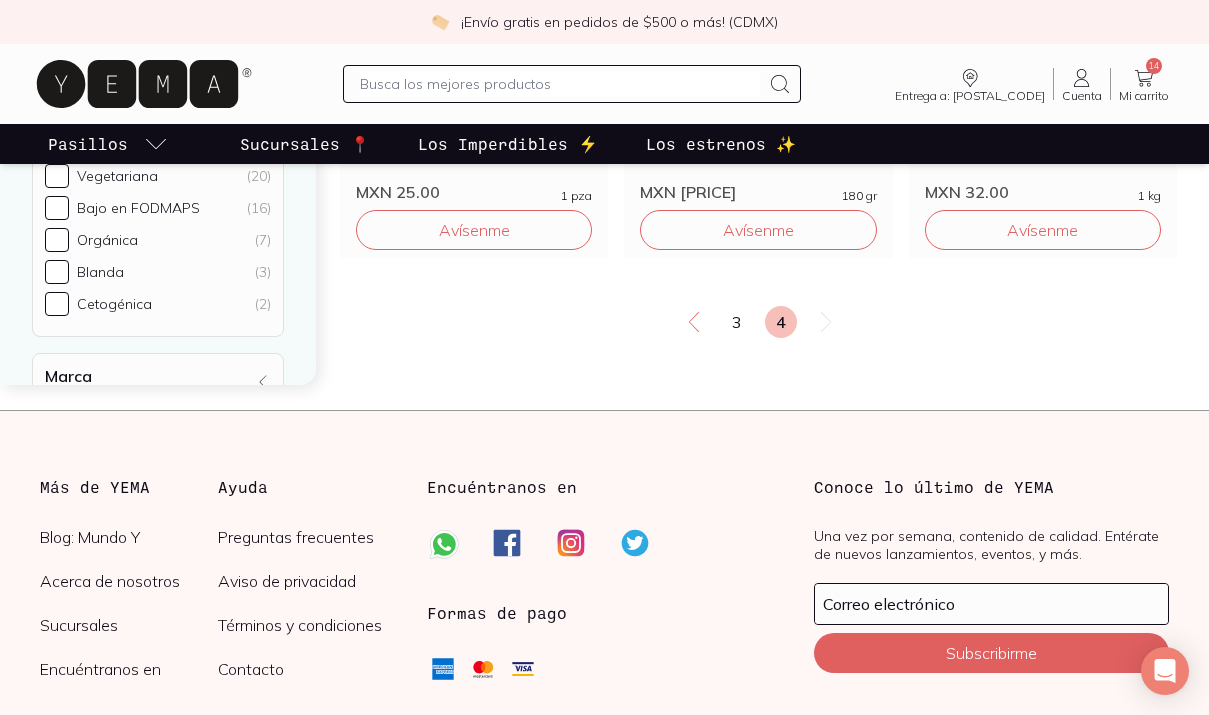 scroll, scrollTop: 1532, scrollLeft: 0, axis: vertical 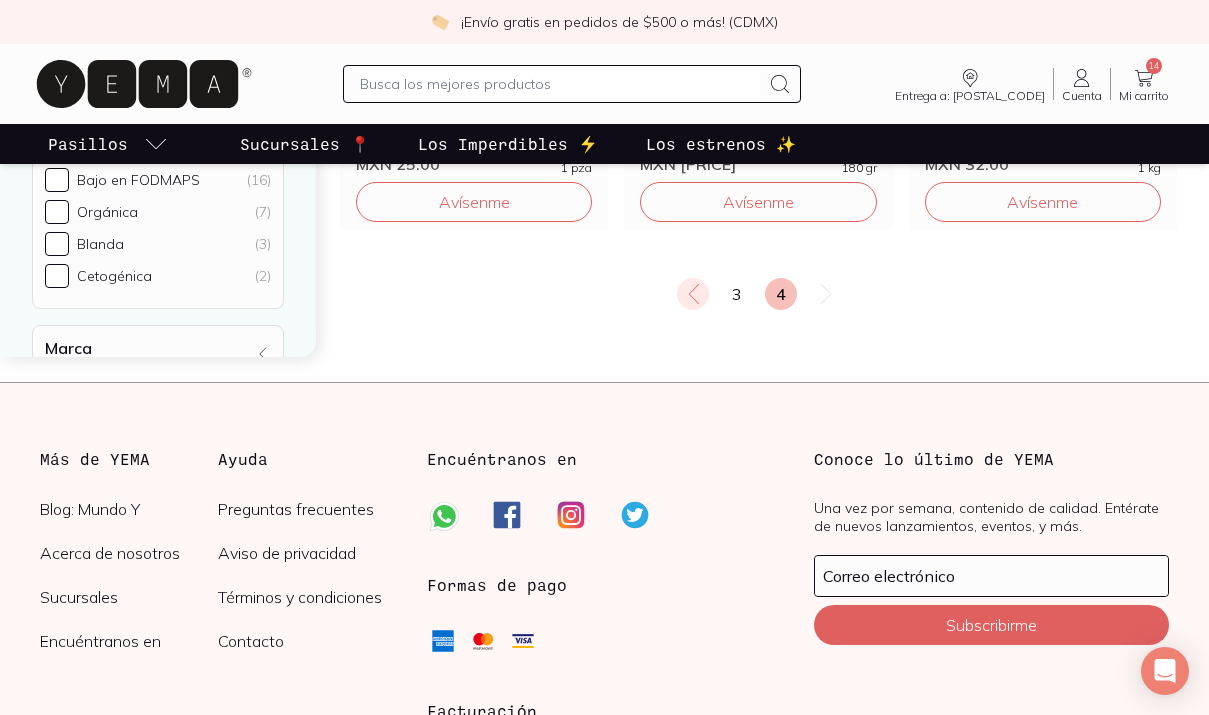 click 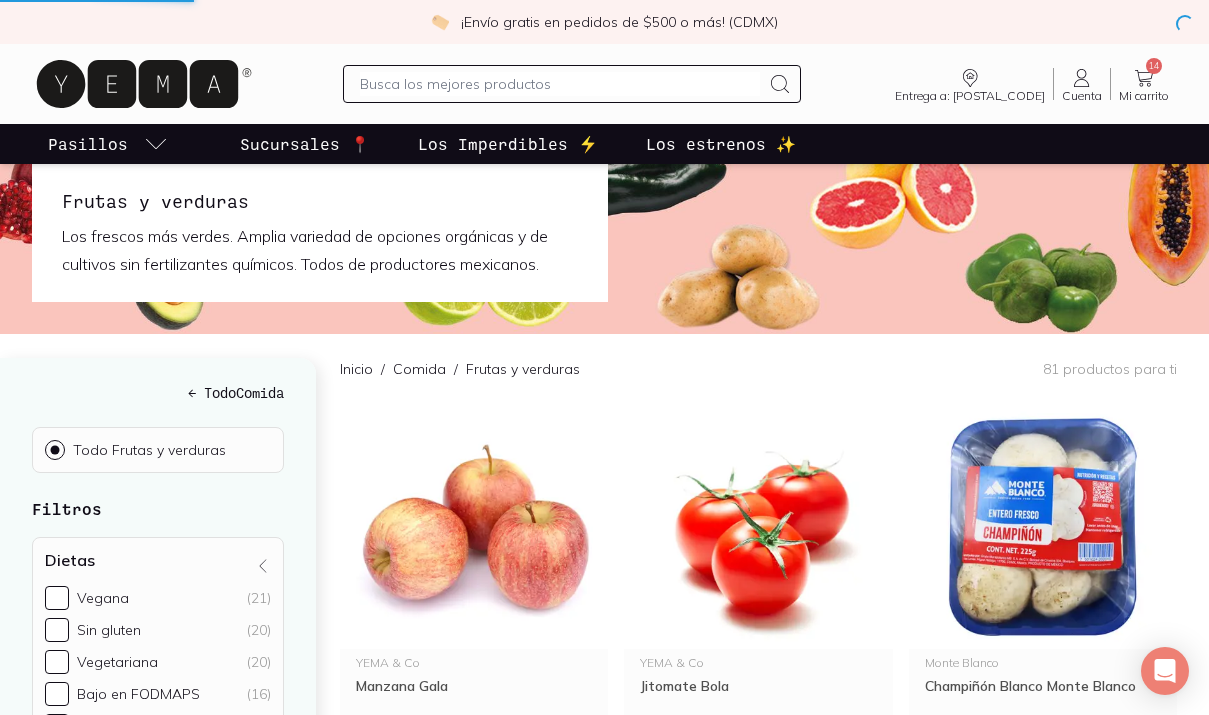 scroll, scrollTop: 0, scrollLeft: 0, axis: both 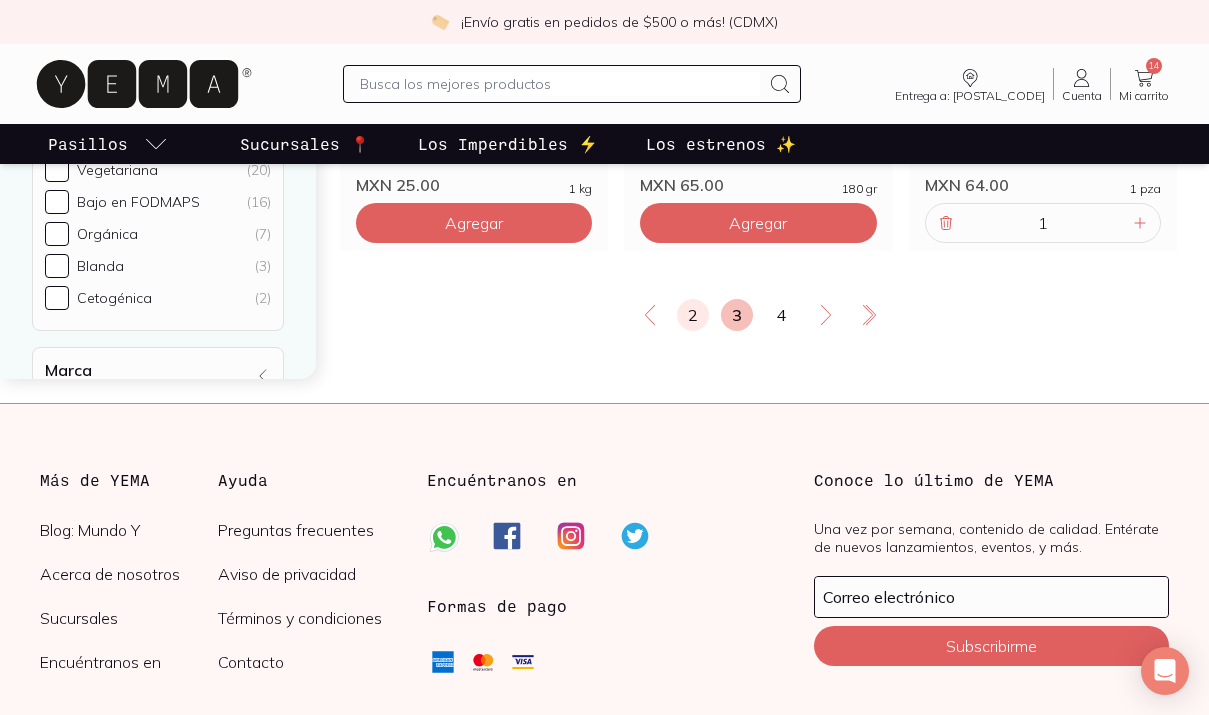 click on "2" at bounding box center (693, 315) 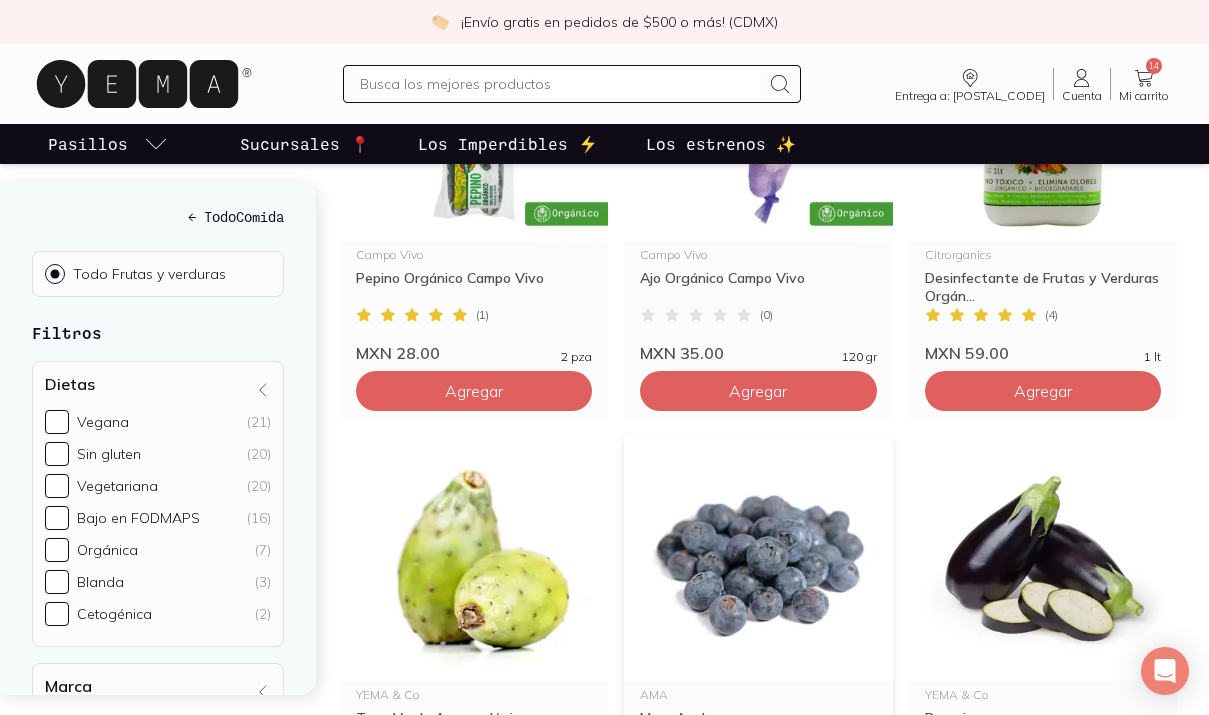 scroll, scrollTop: 449, scrollLeft: 0, axis: vertical 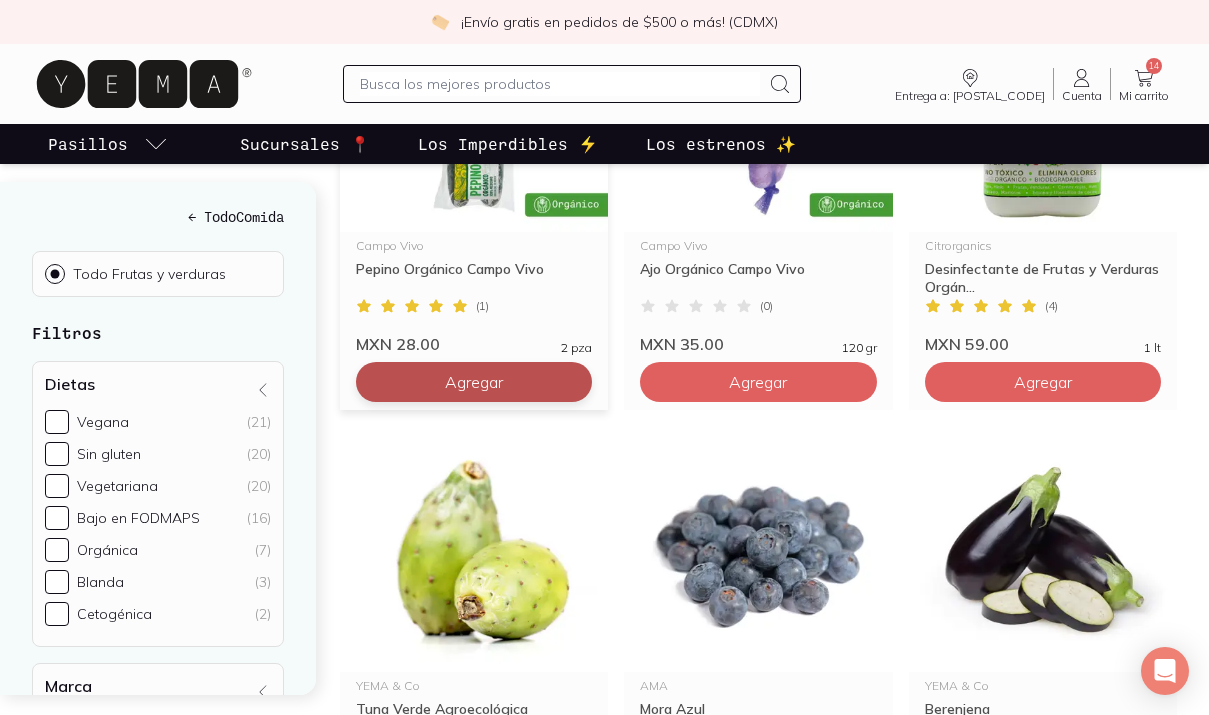 click on "Agregar" at bounding box center (474, 382) 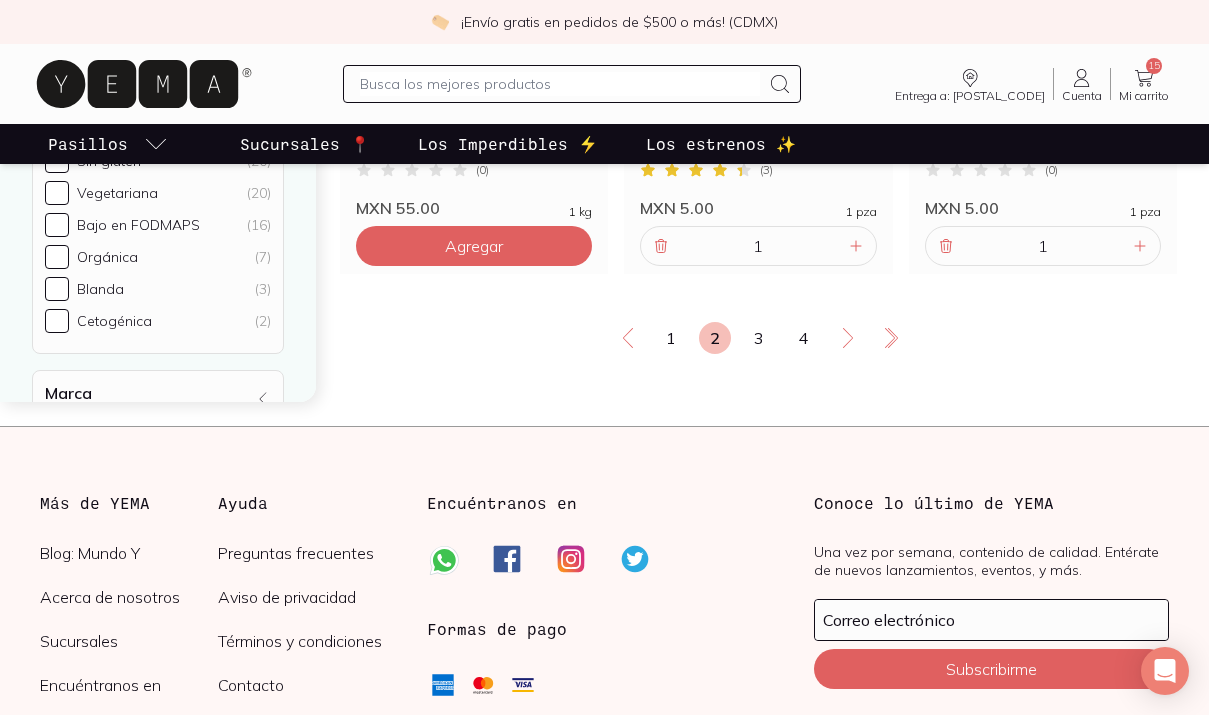 scroll, scrollTop: 3708, scrollLeft: 0, axis: vertical 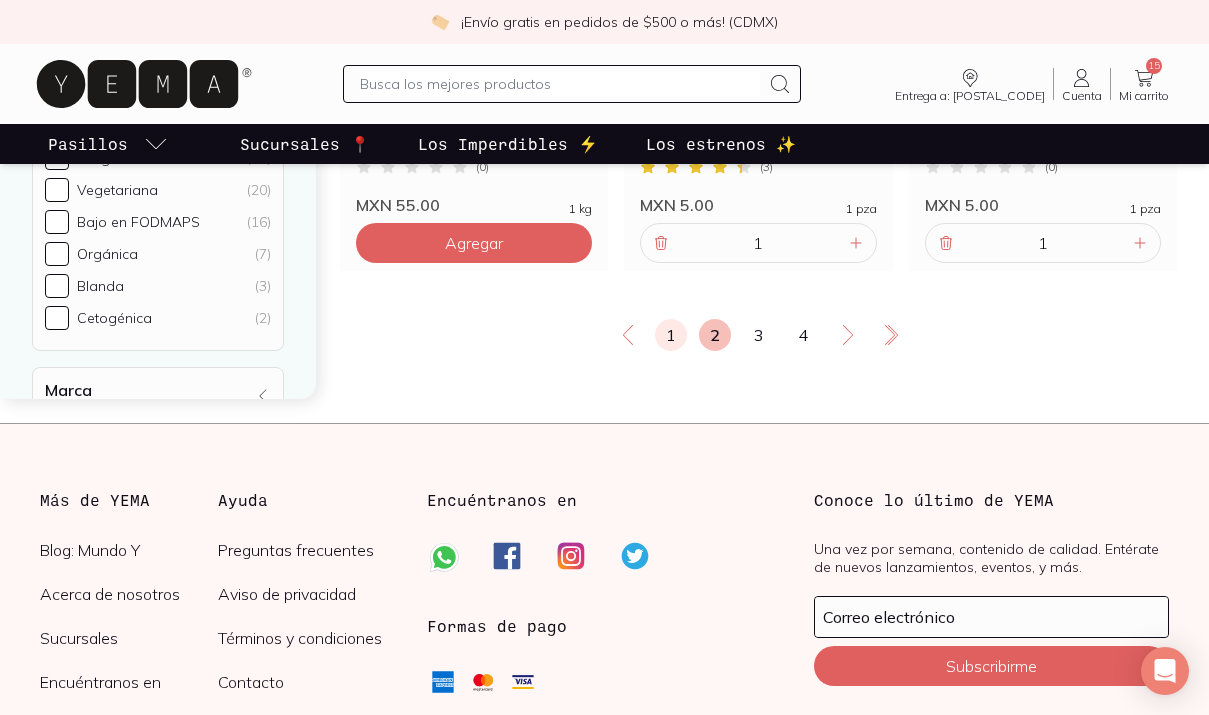 click on "1" at bounding box center [671, 335] 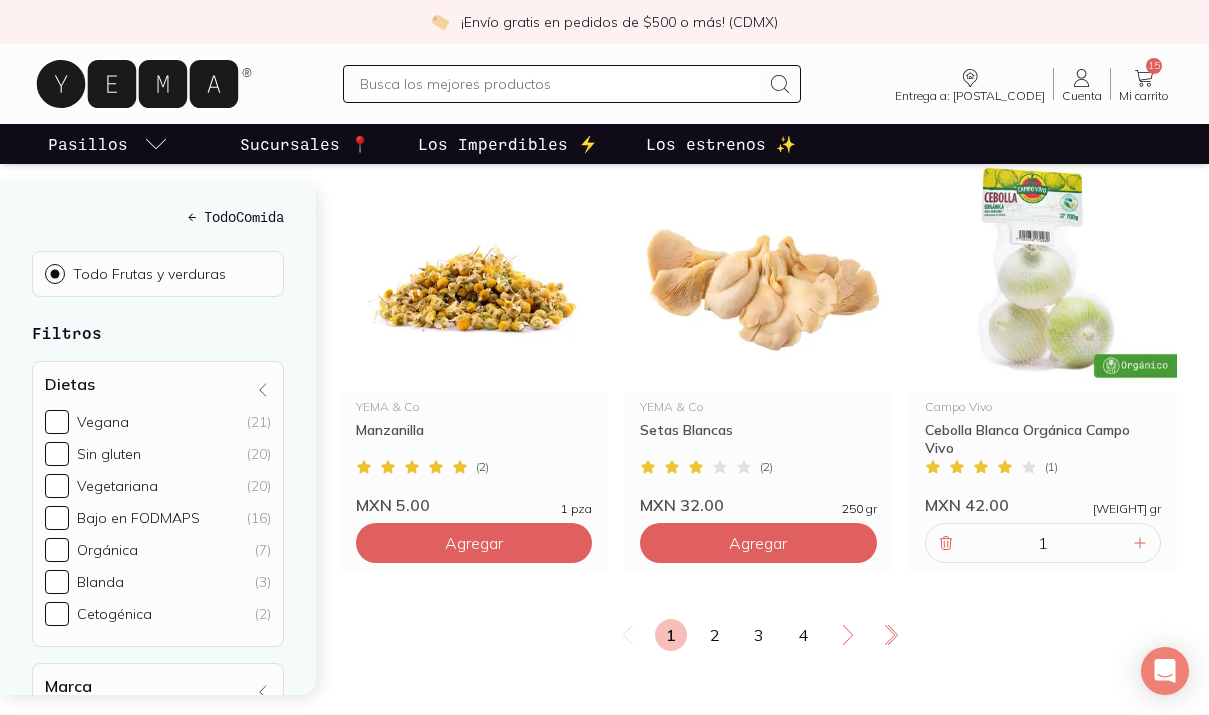scroll, scrollTop: 3369, scrollLeft: 0, axis: vertical 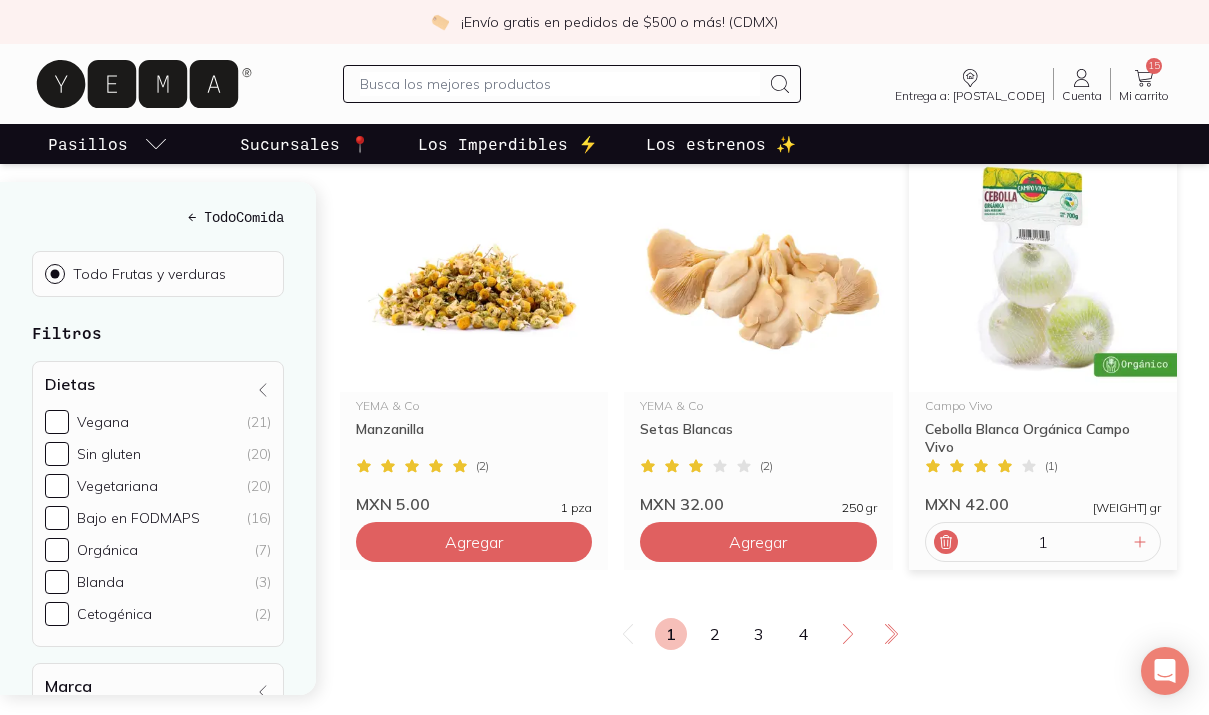 click 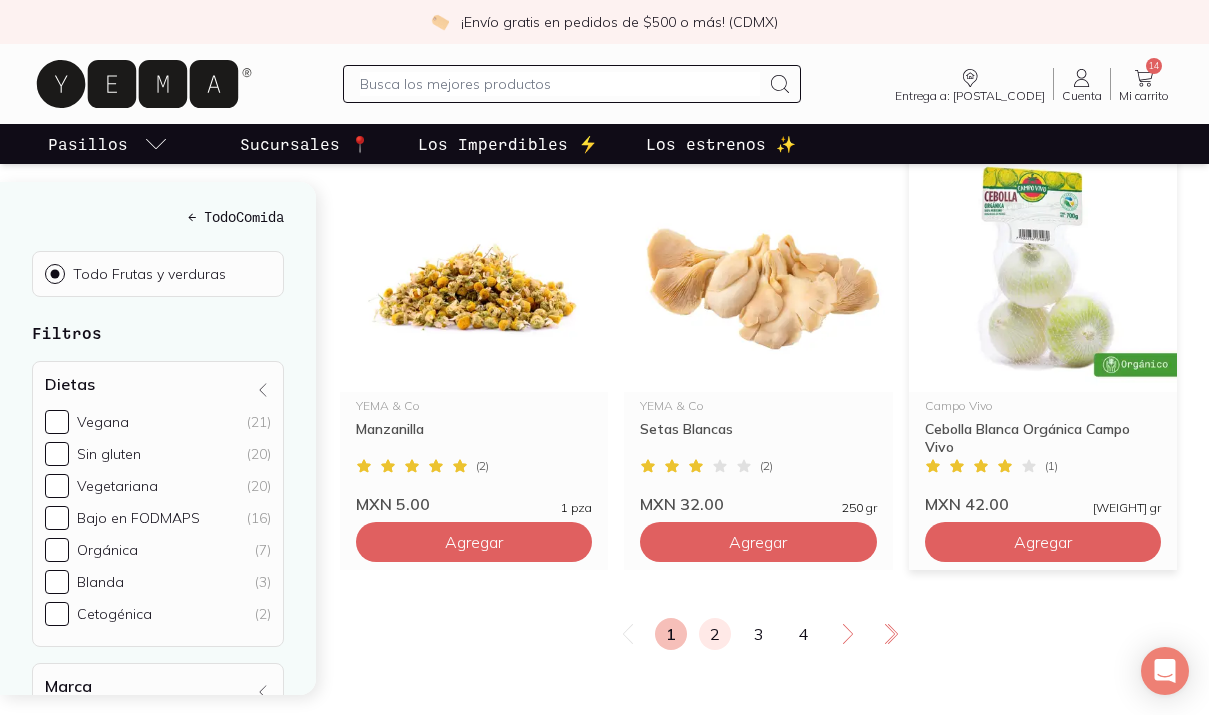 click on "2" at bounding box center (715, 634) 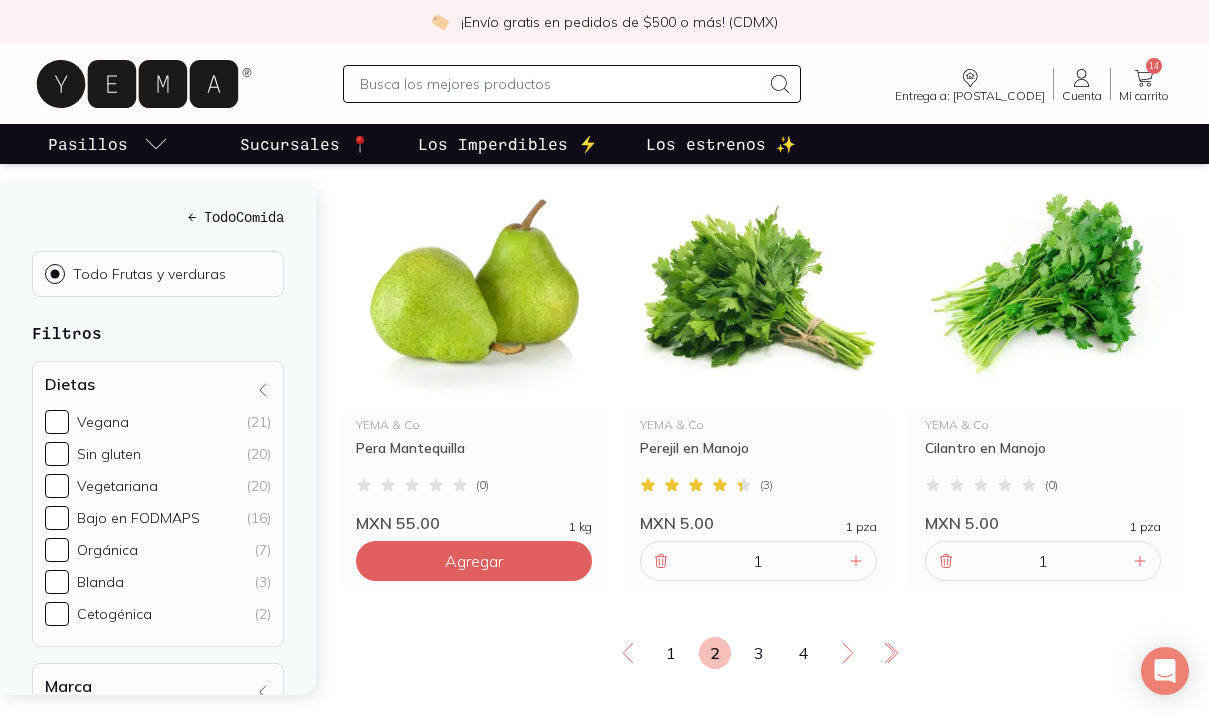 scroll, scrollTop: 3392, scrollLeft: 0, axis: vertical 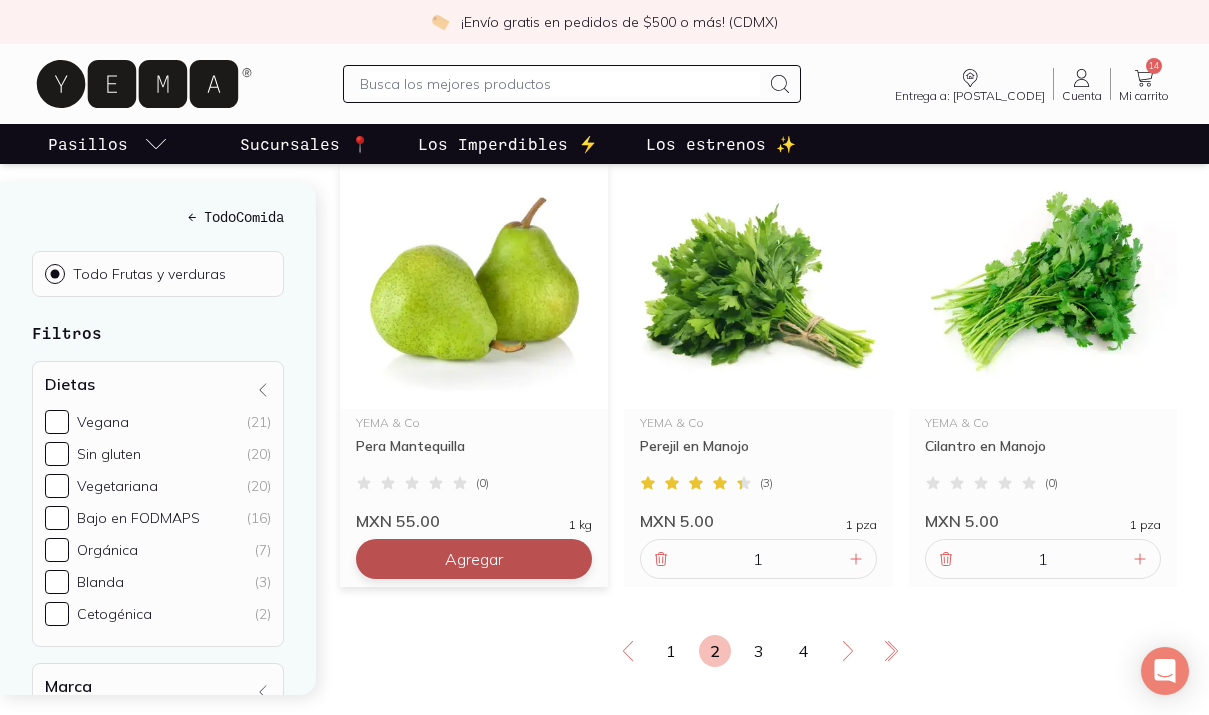 click on "Agregar" at bounding box center [758, -2561] 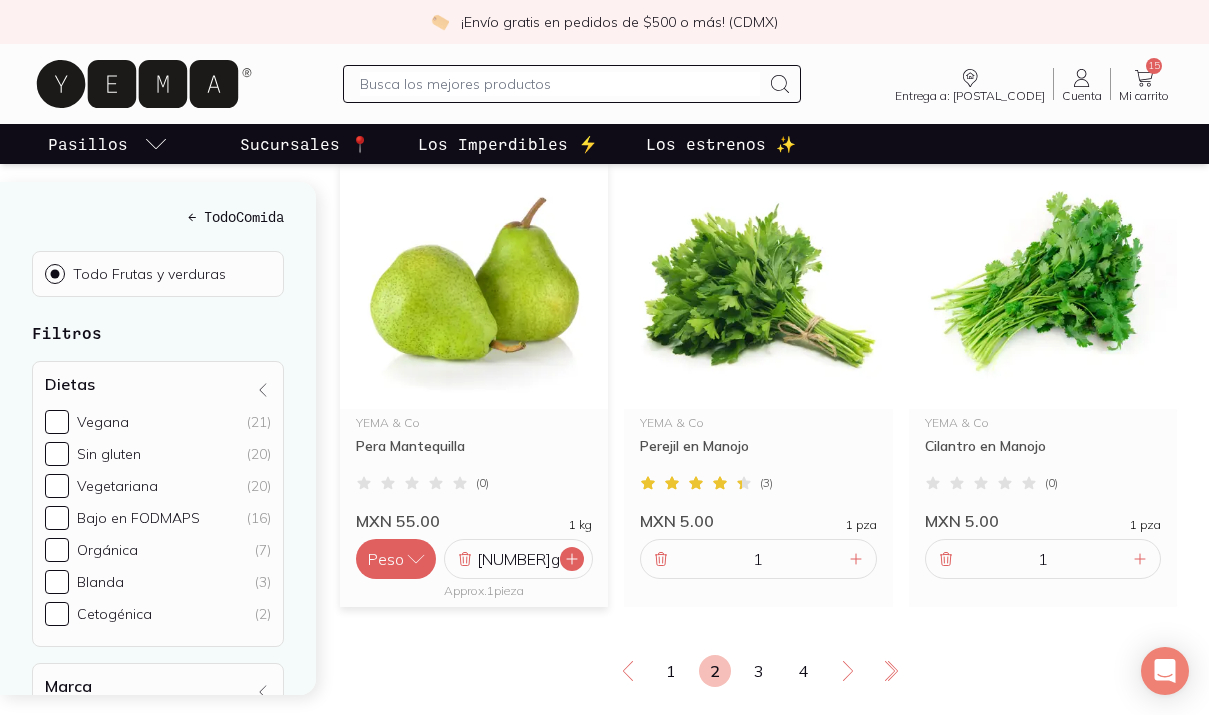 click 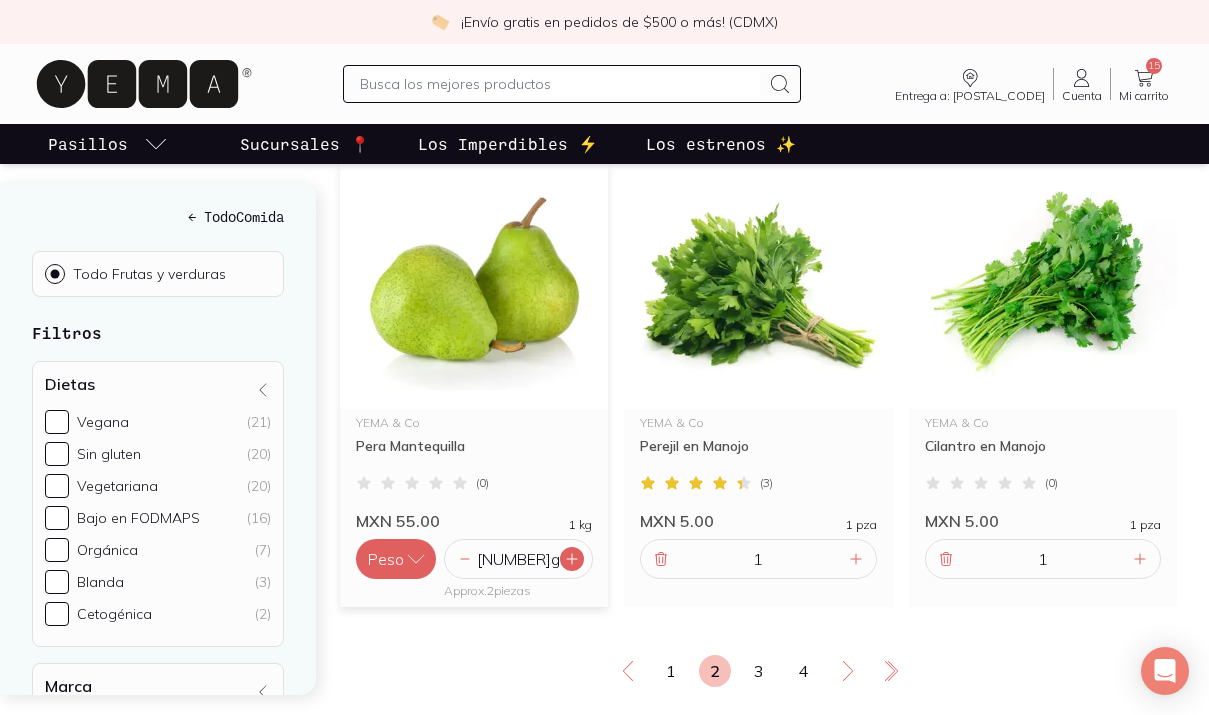 click 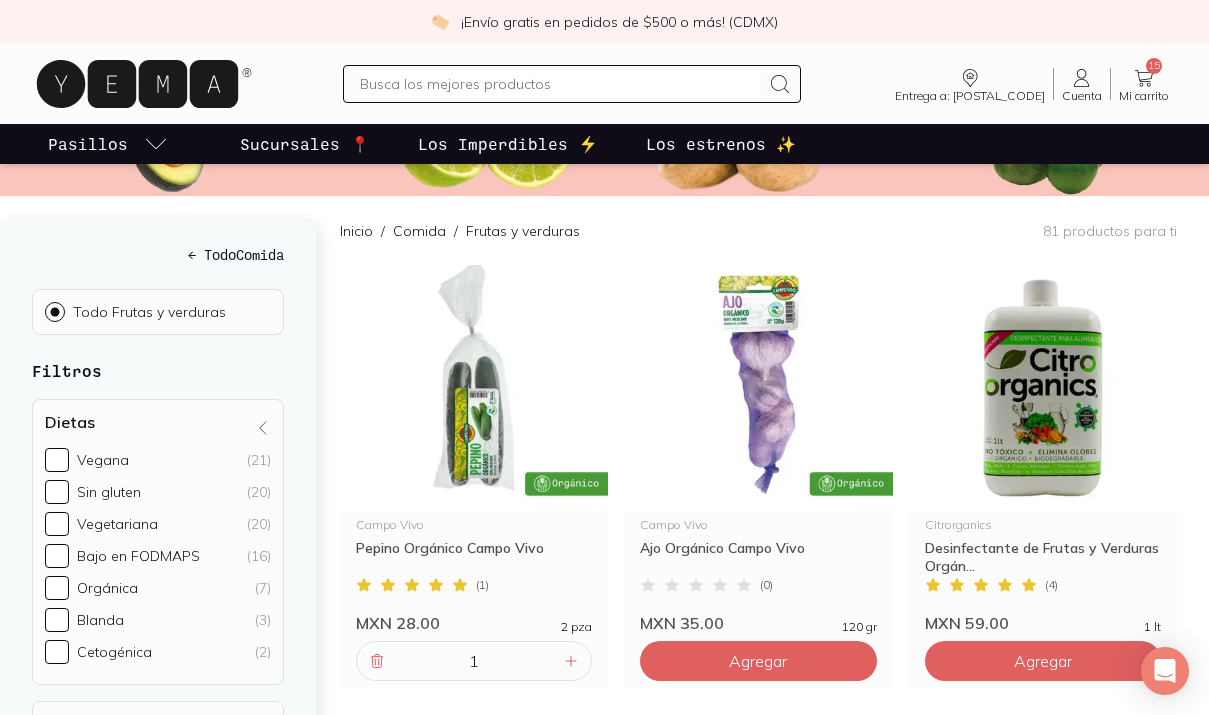 scroll, scrollTop: 204, scrollLeft: 0, axis: vertical 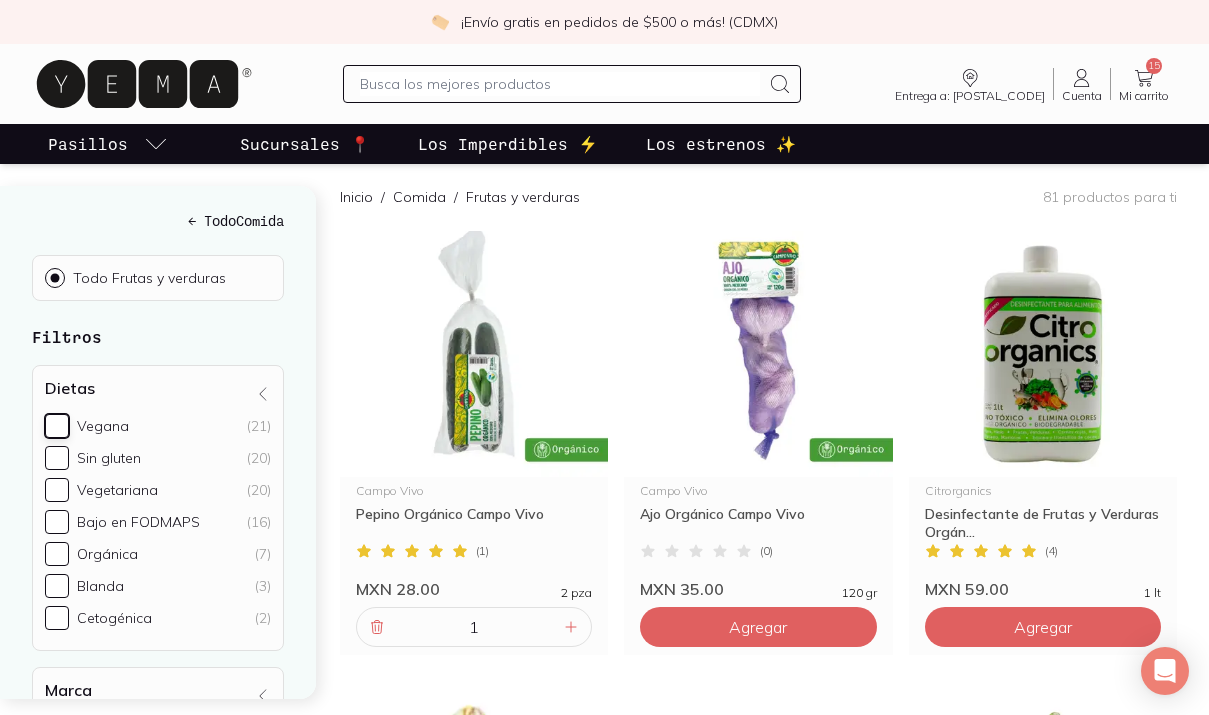 click on "Vegana (21)" at bounding box center (57, 426) 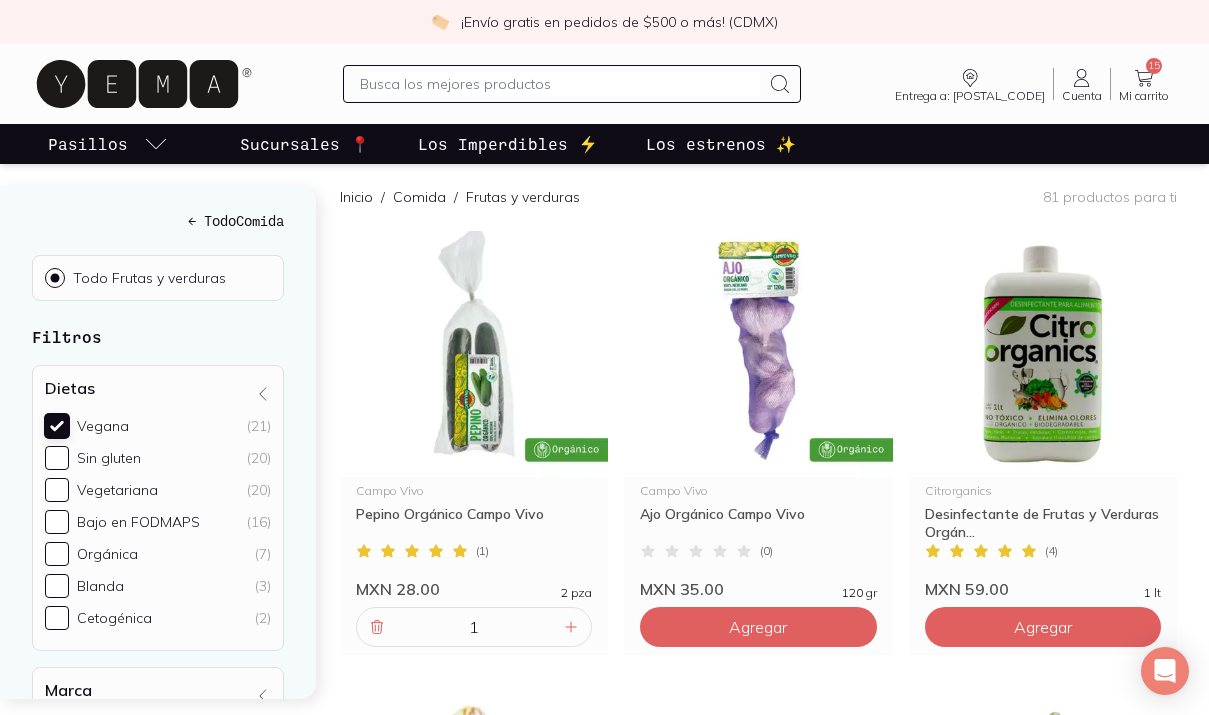 checkbox on "true" 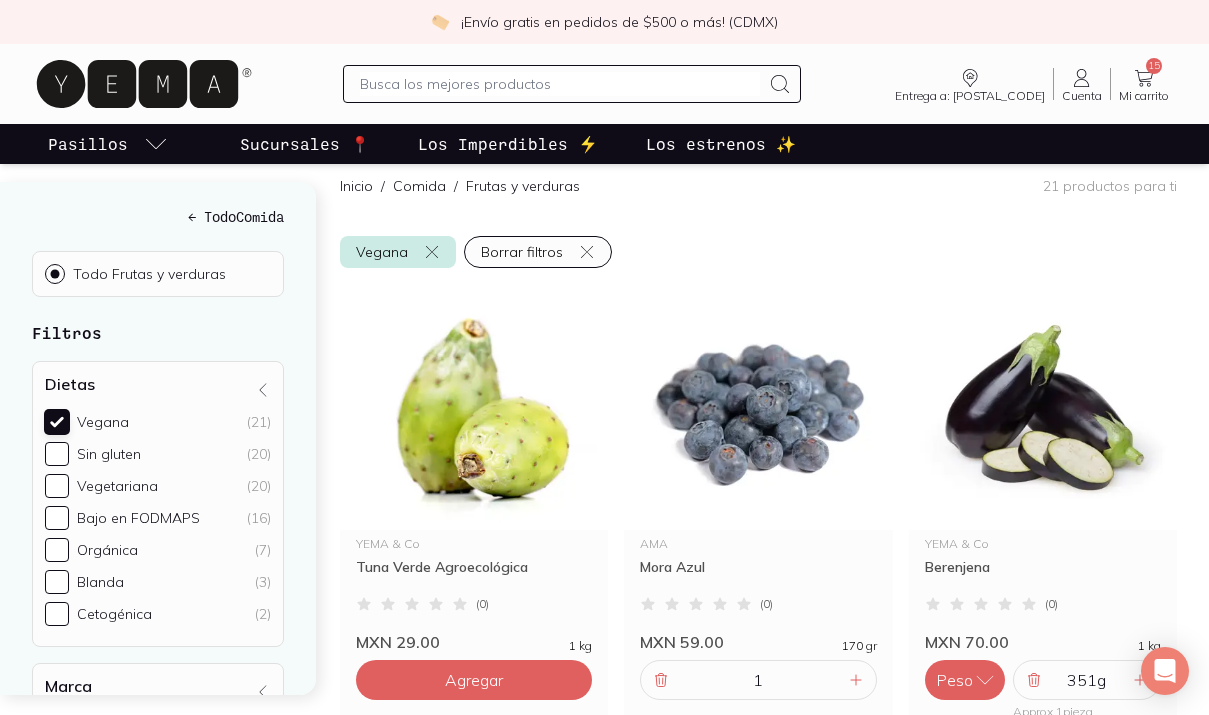 scroll, scrollTop: 216, scrollLeft: 0, axis: vertical 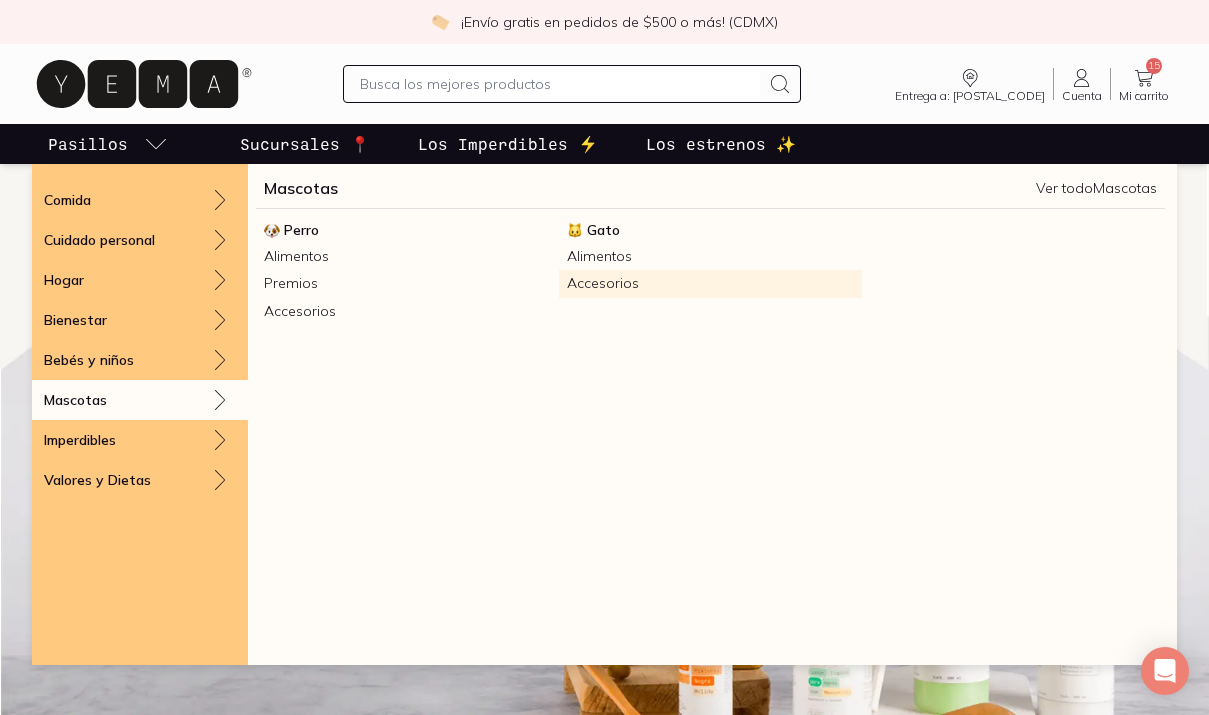 click on "Accesorios" at bounding box center (710, 283) 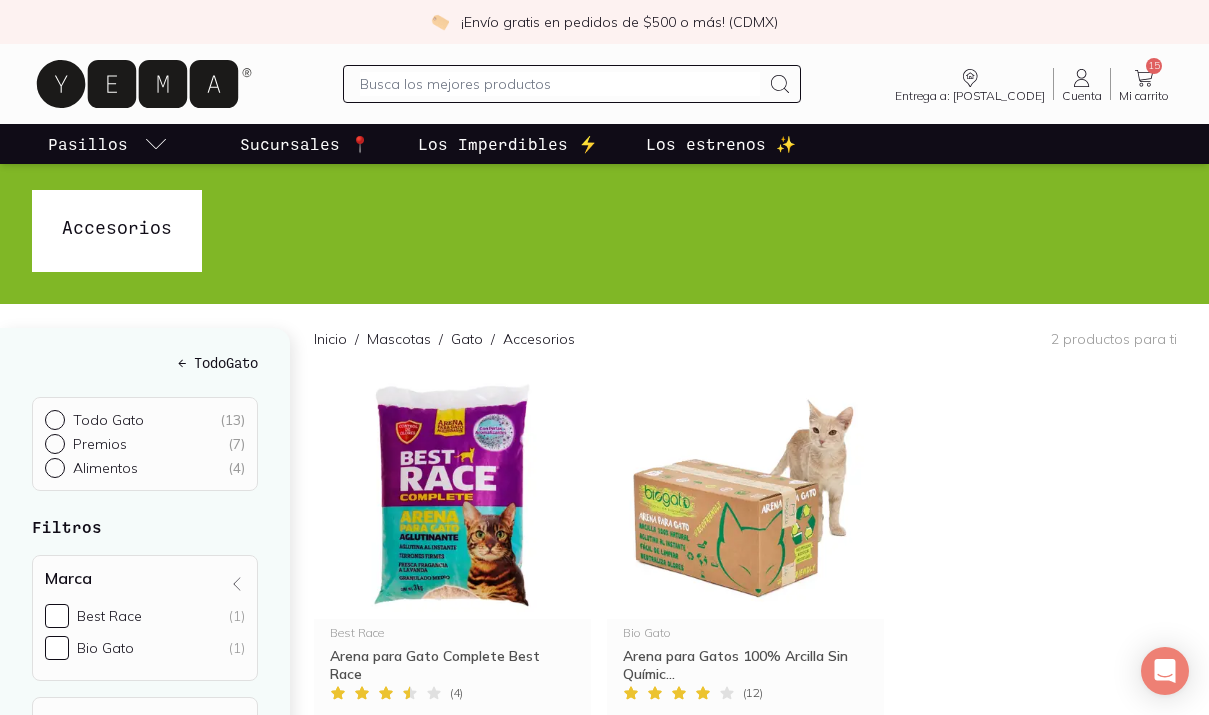 scroll, scrollTop: 0, scrollLeft: 0, axis: both 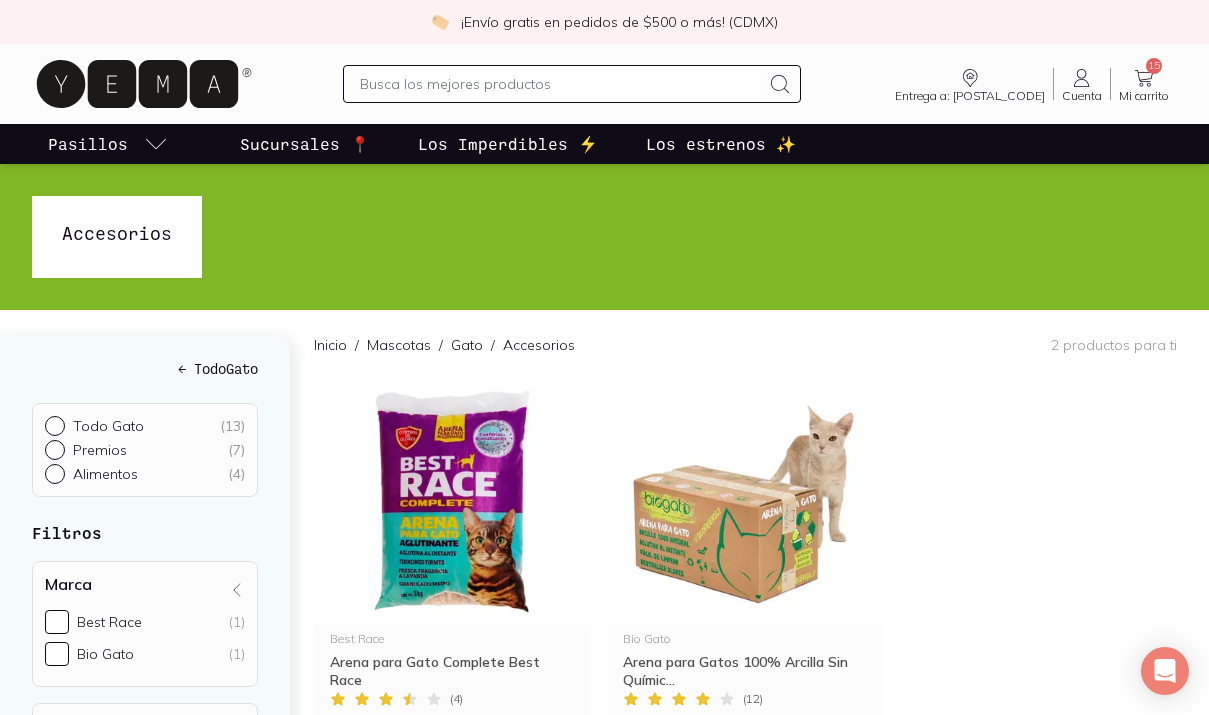 click on "← Todo  Gato" at bounding box center (145, 368) 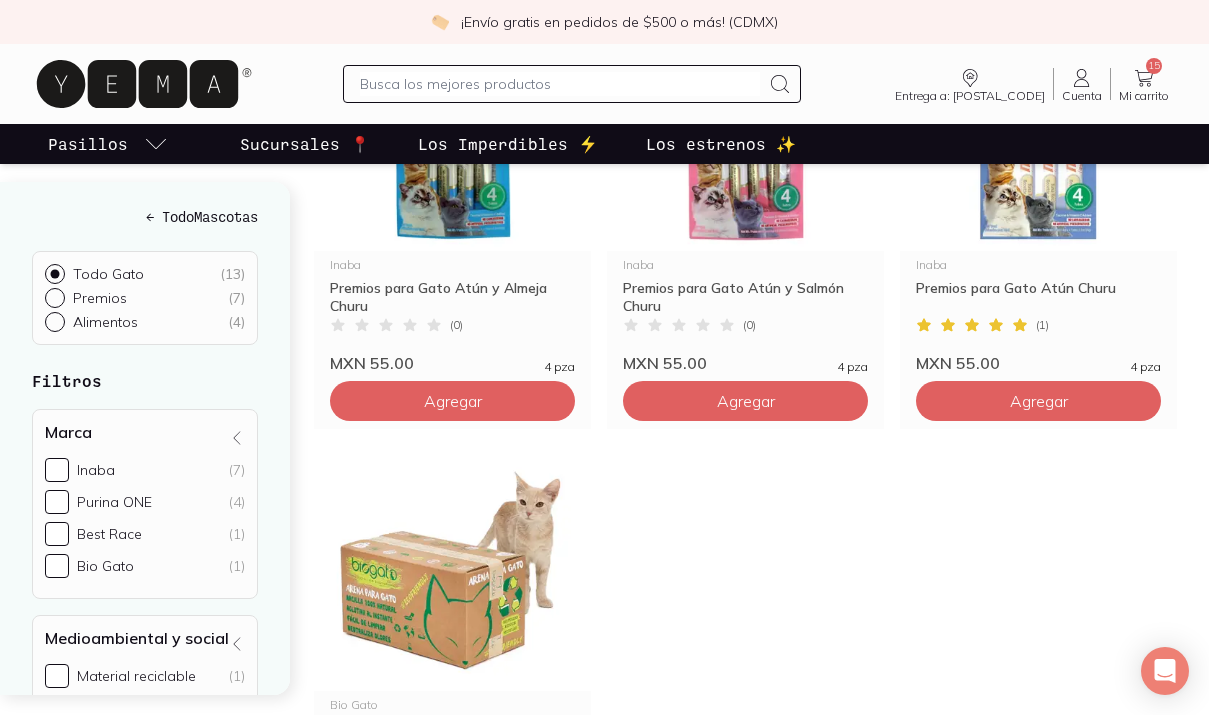 scroll, scrollTop: 1729, scrollLeft: 0, axis: vertical 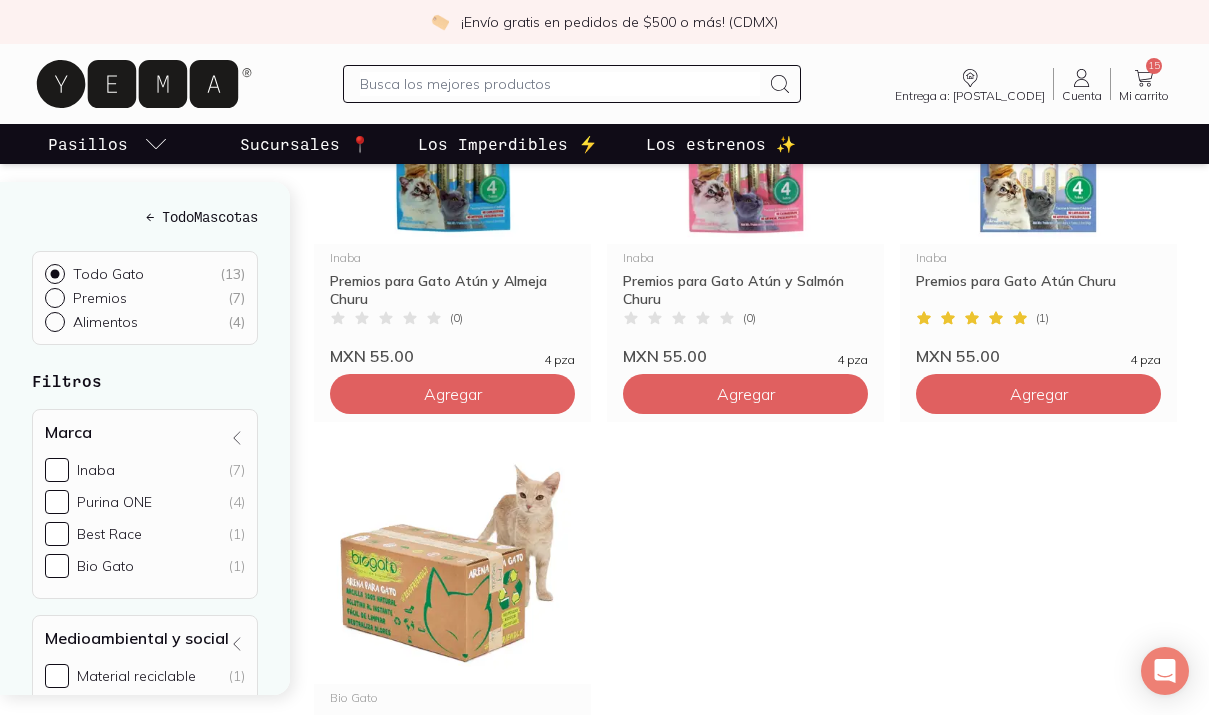 click at bounding box center [560, 84] 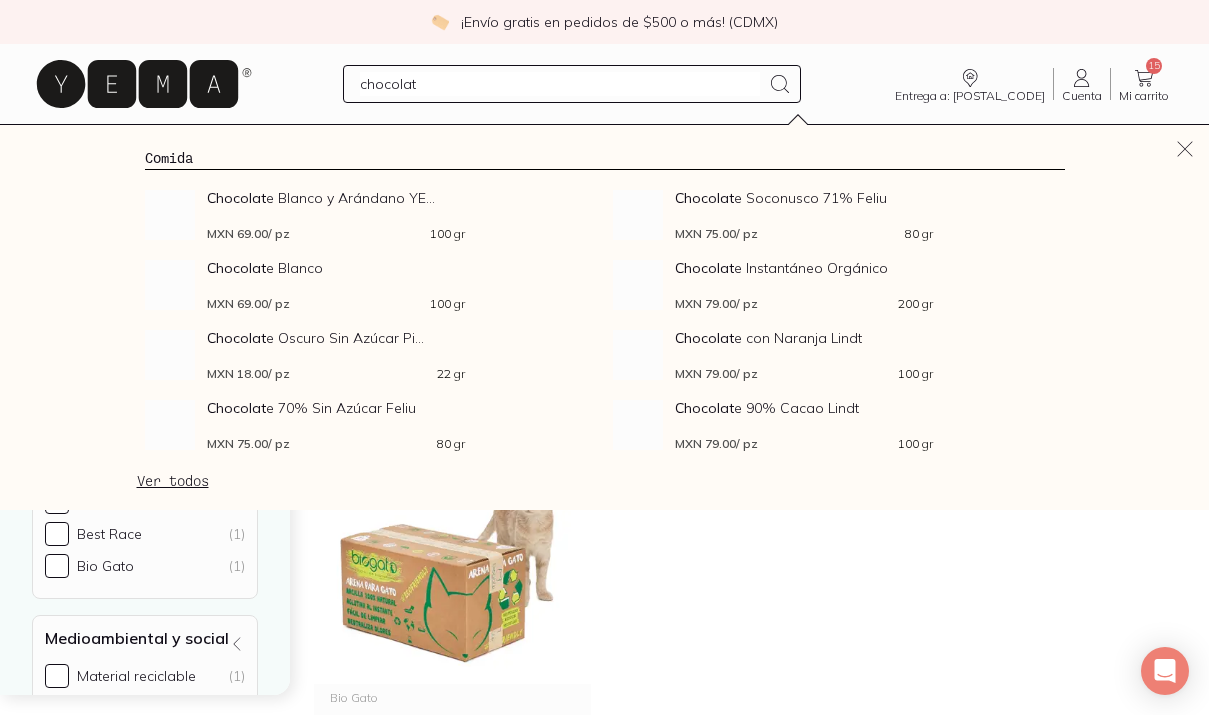 type on "chocolate" 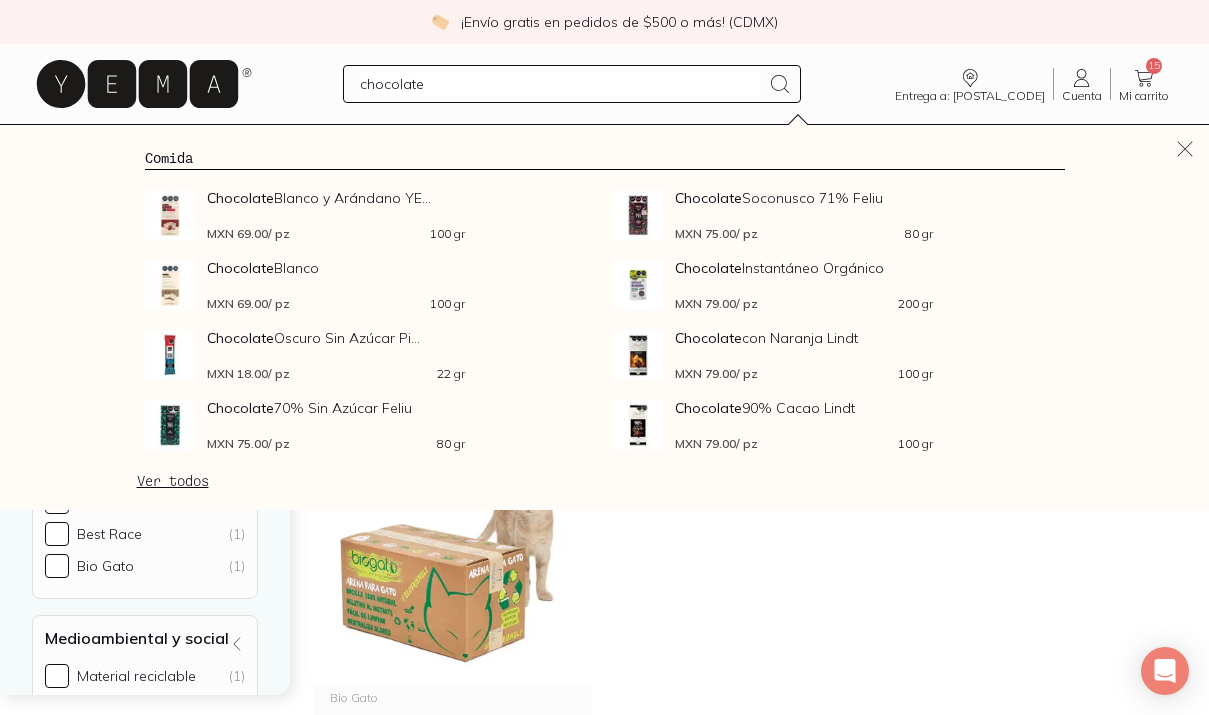 type 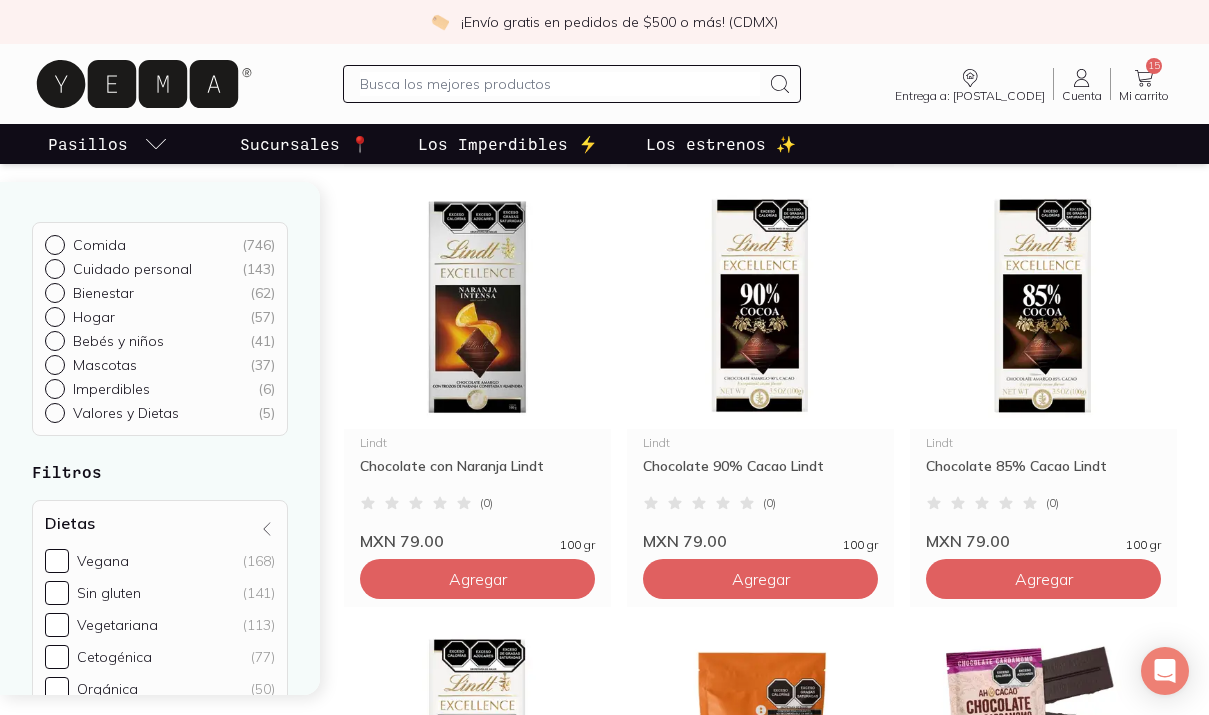 scroll, scrollTop: 1083, scrollLeft: 0, axis: vertical 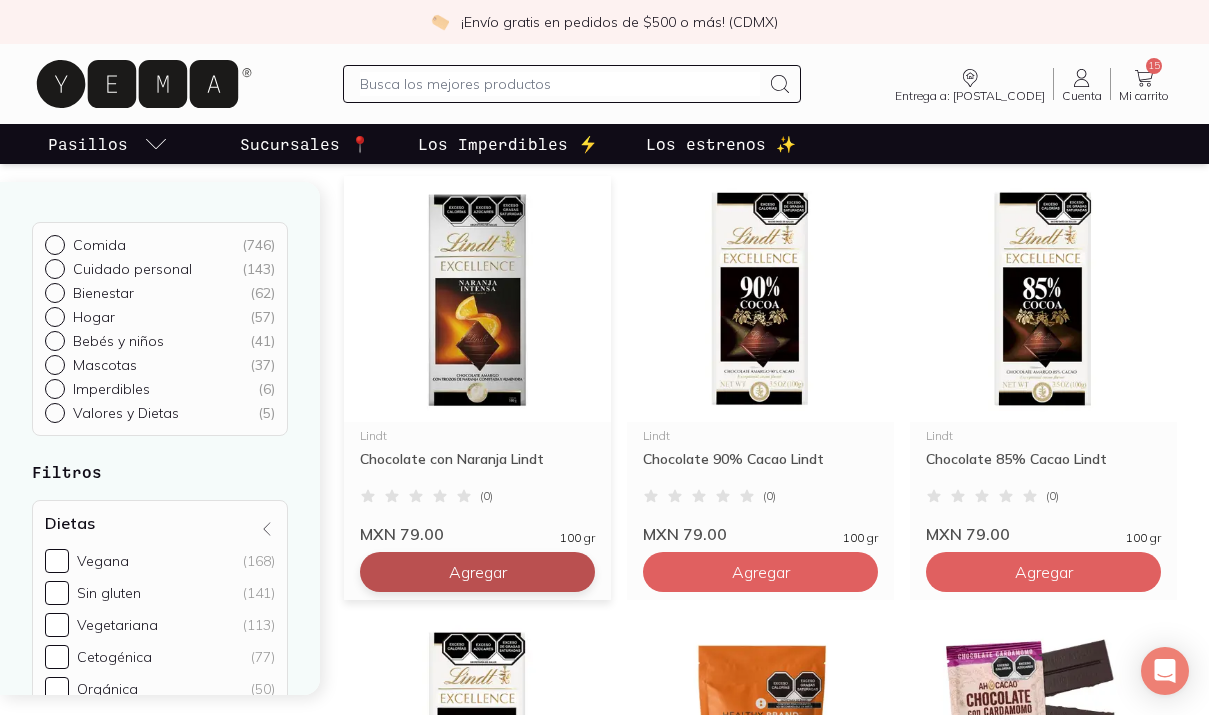 click on "Agregar" at bounding box center (478, -308) 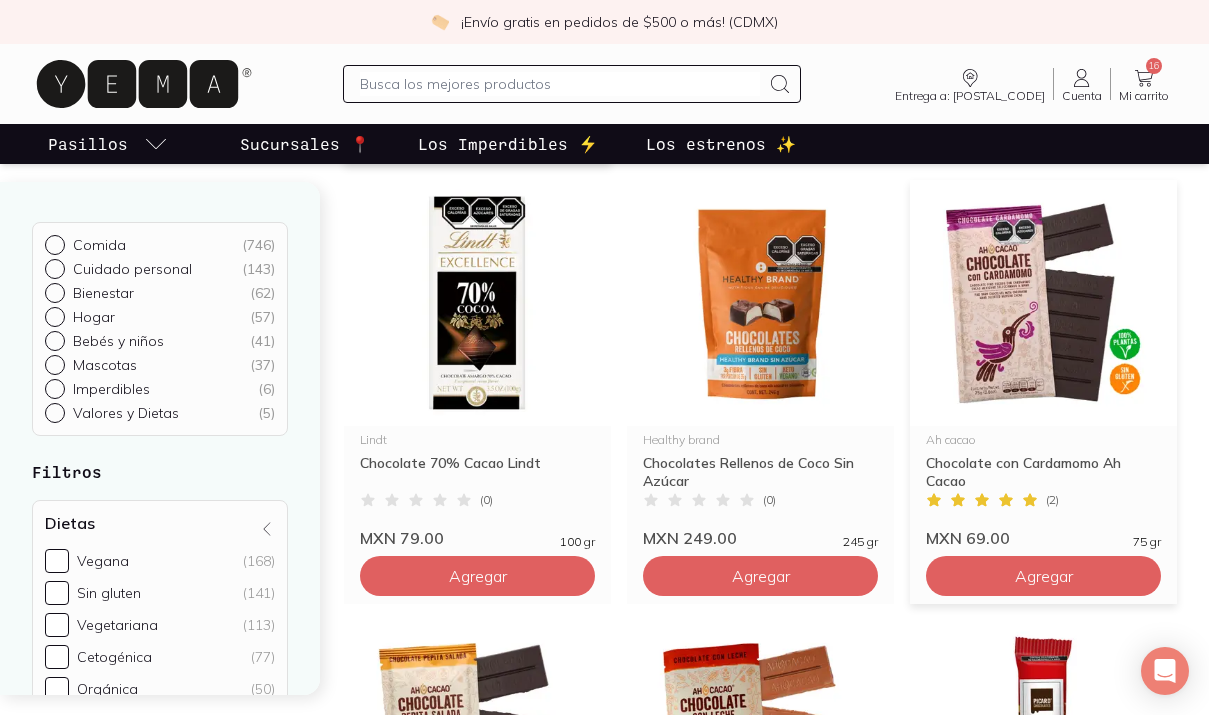 scroll, scrollTop: 1521, scrollLeft: 0, axis: vertical 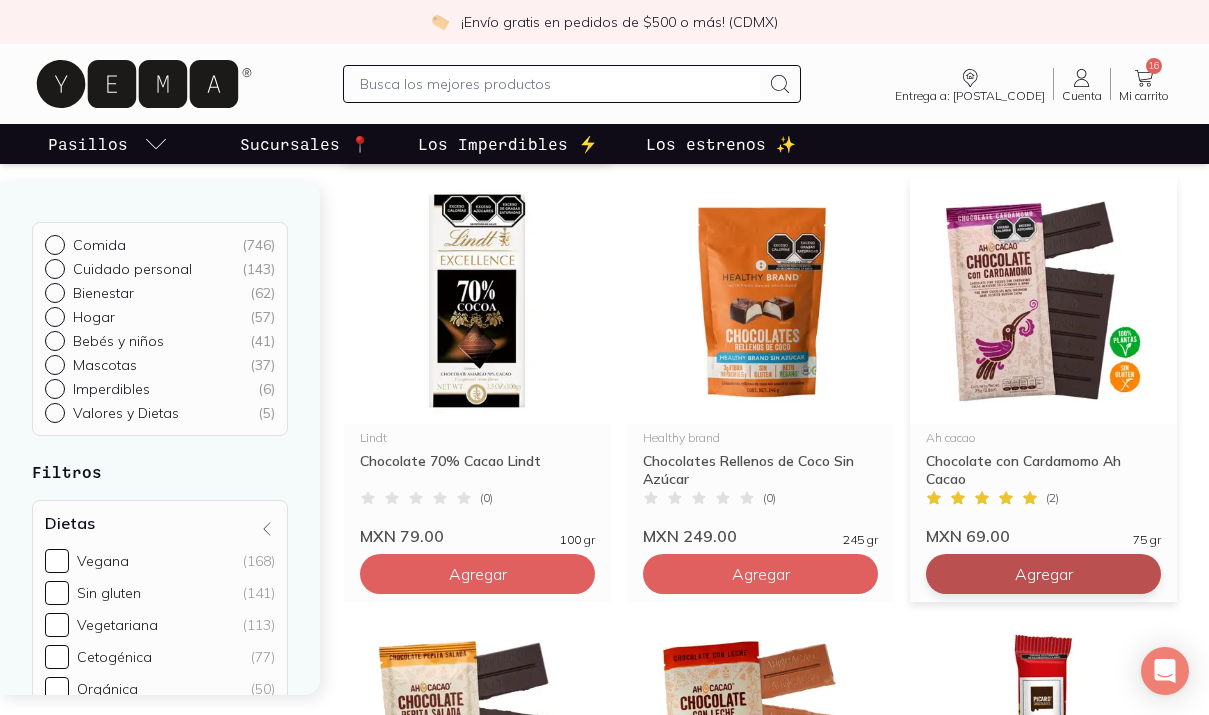 click on "Agregar" at bounding box center (477, -746) 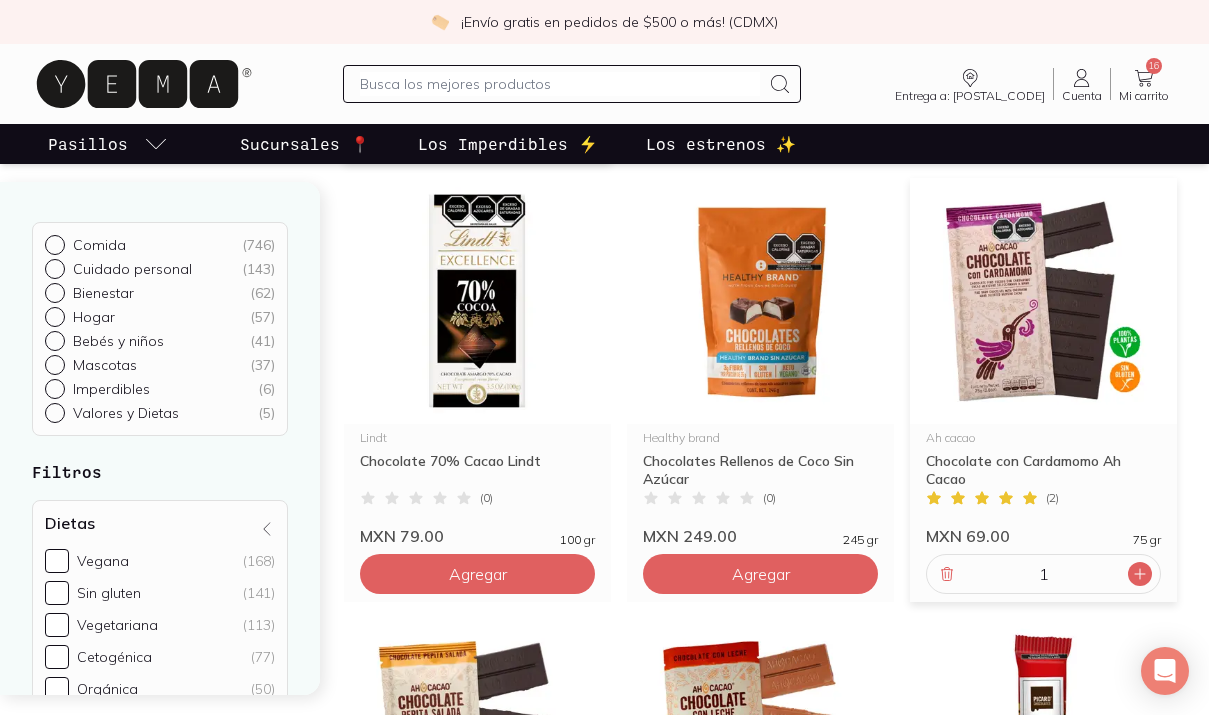 click 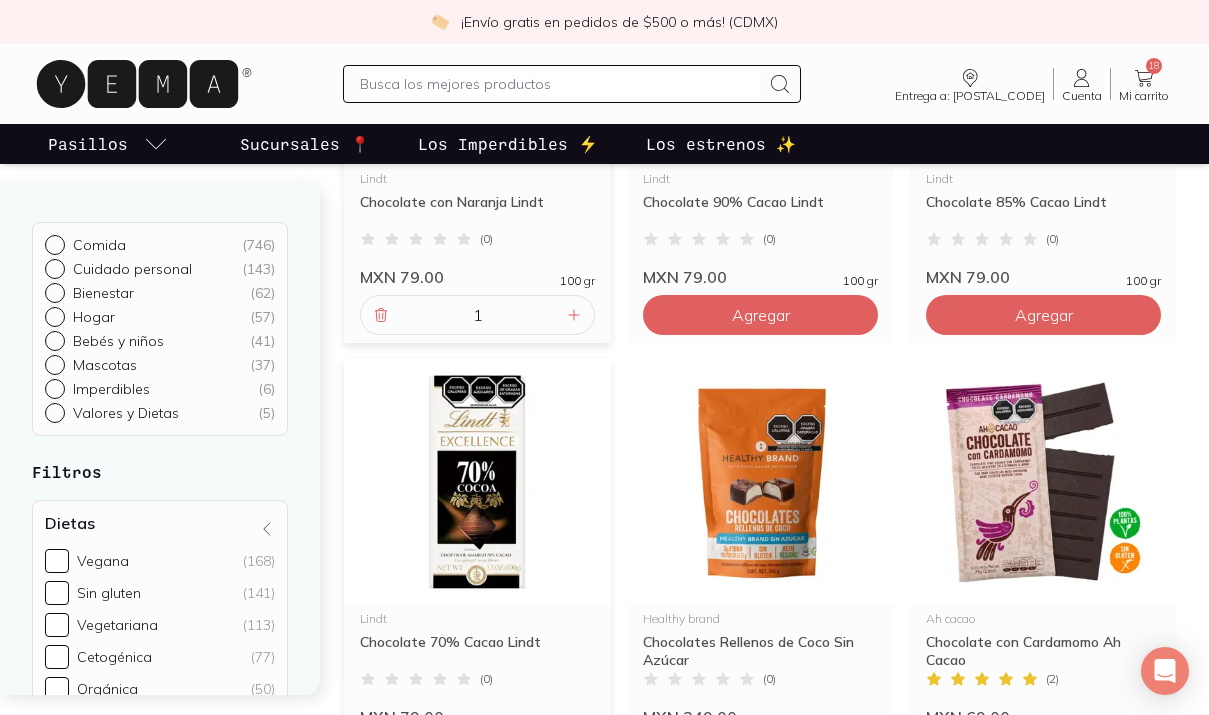 scroll, scrollTop: 1334, scrollLeft: 0, axis: vertical 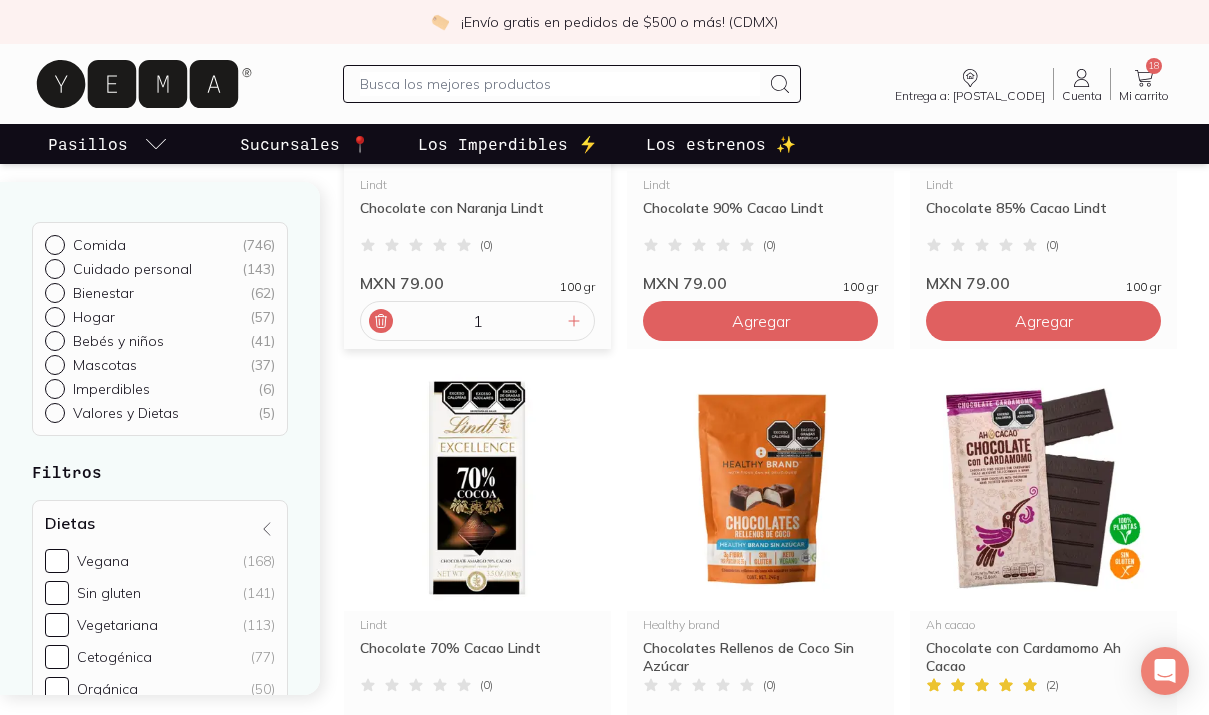 click 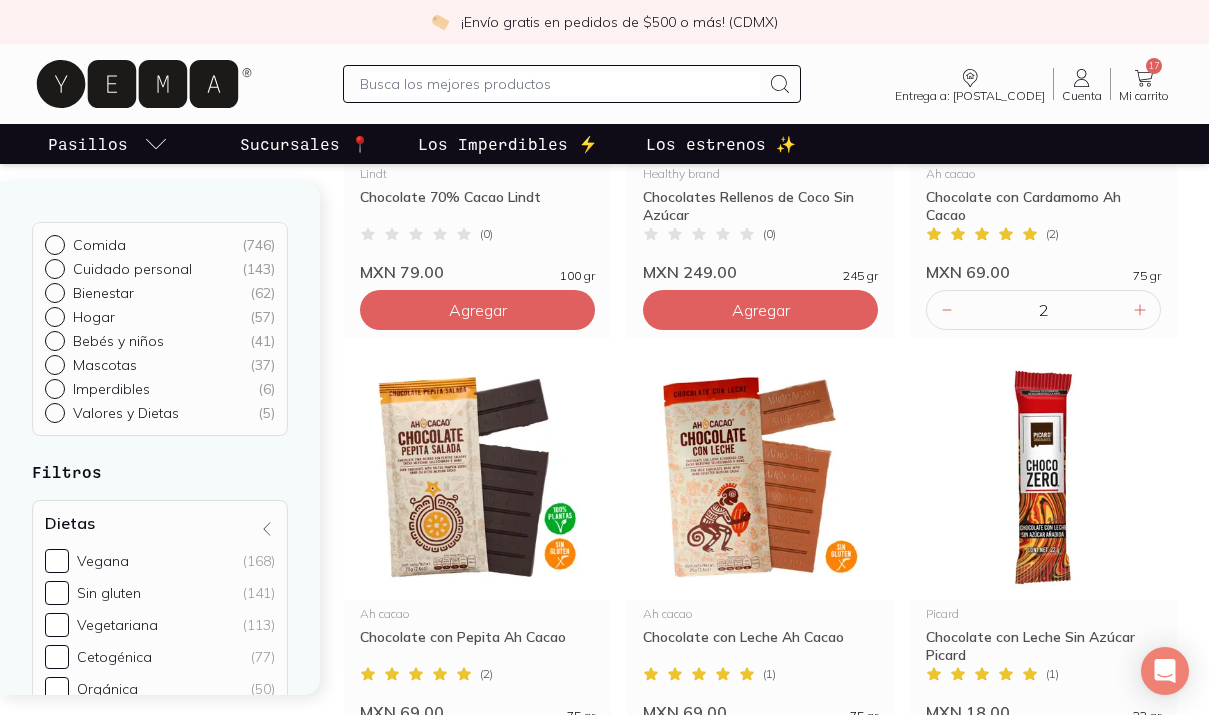 scroll, scrollTop: 1991, scrollLeft: 0, axis: vertical 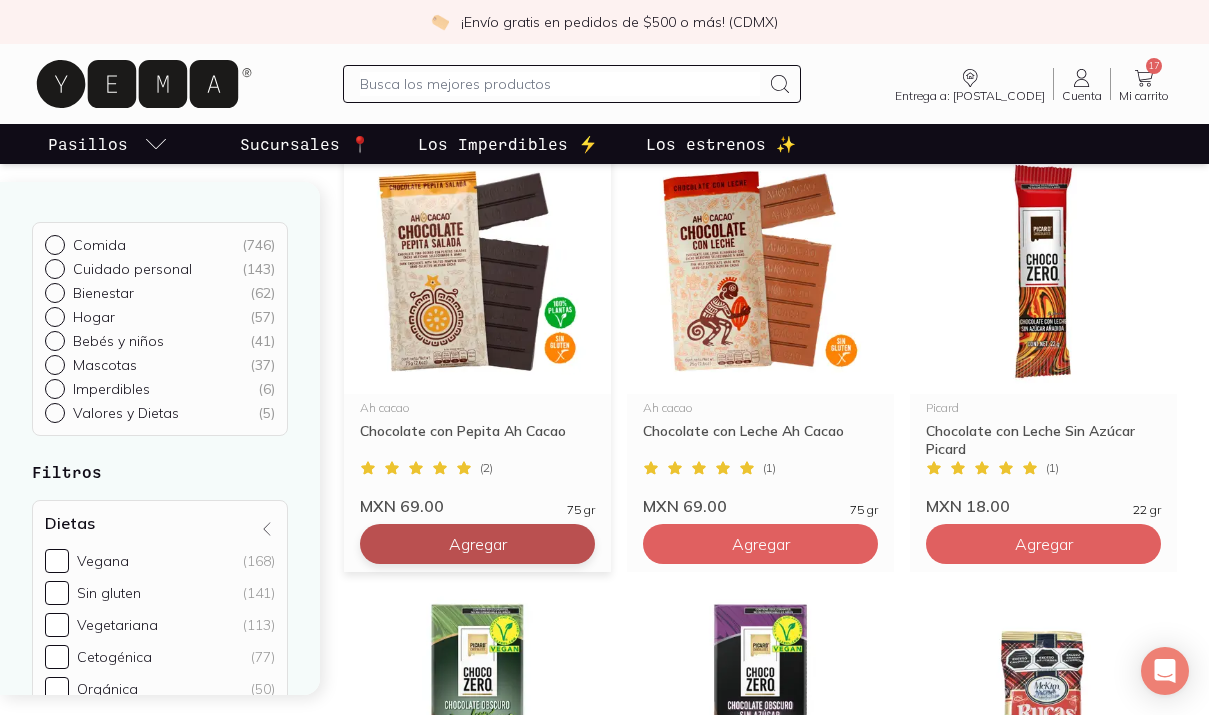 click on "Agregar" at bounding box center (477, -1216) 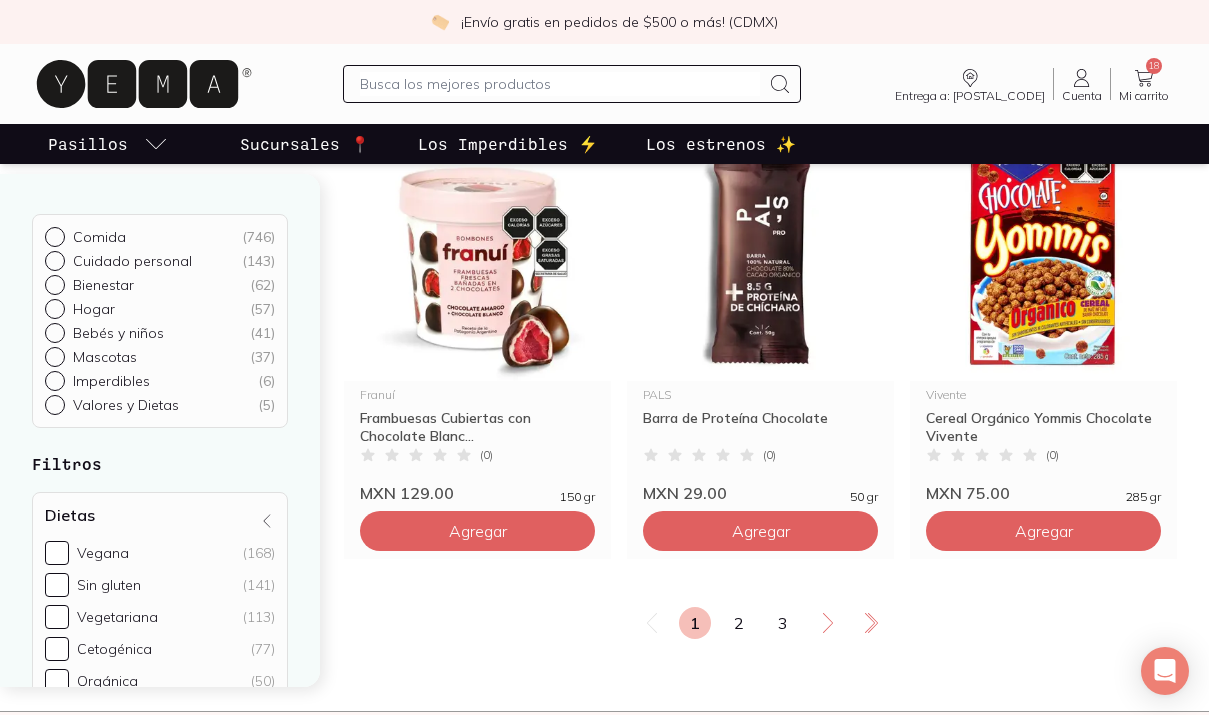 scroll, scrollTop: 3311, scrollLeft: 0, axis: vertical 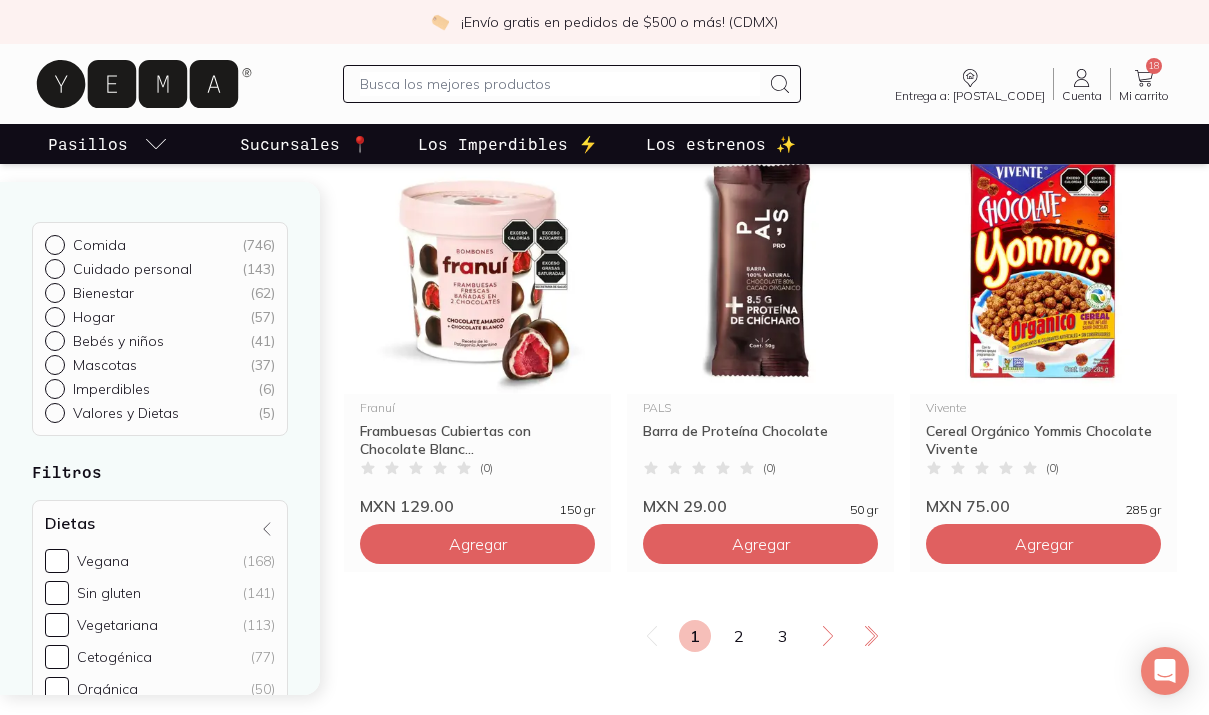 click at bounding box center [560, 84] 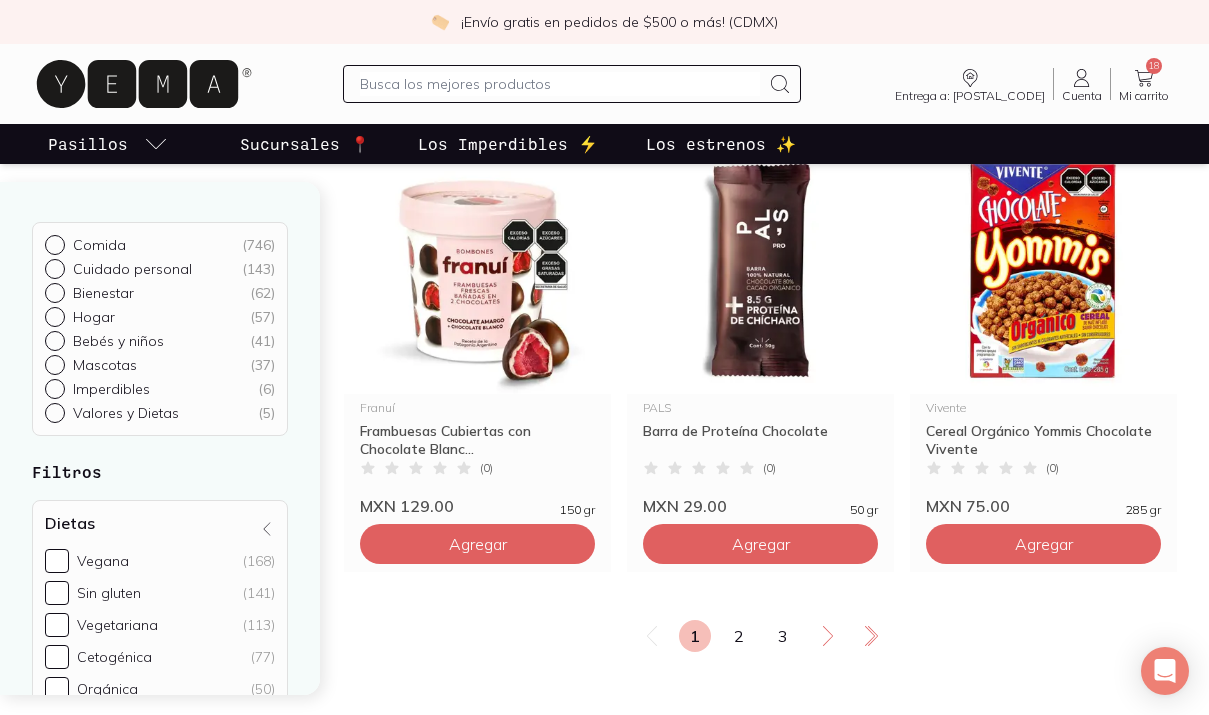type on "m" 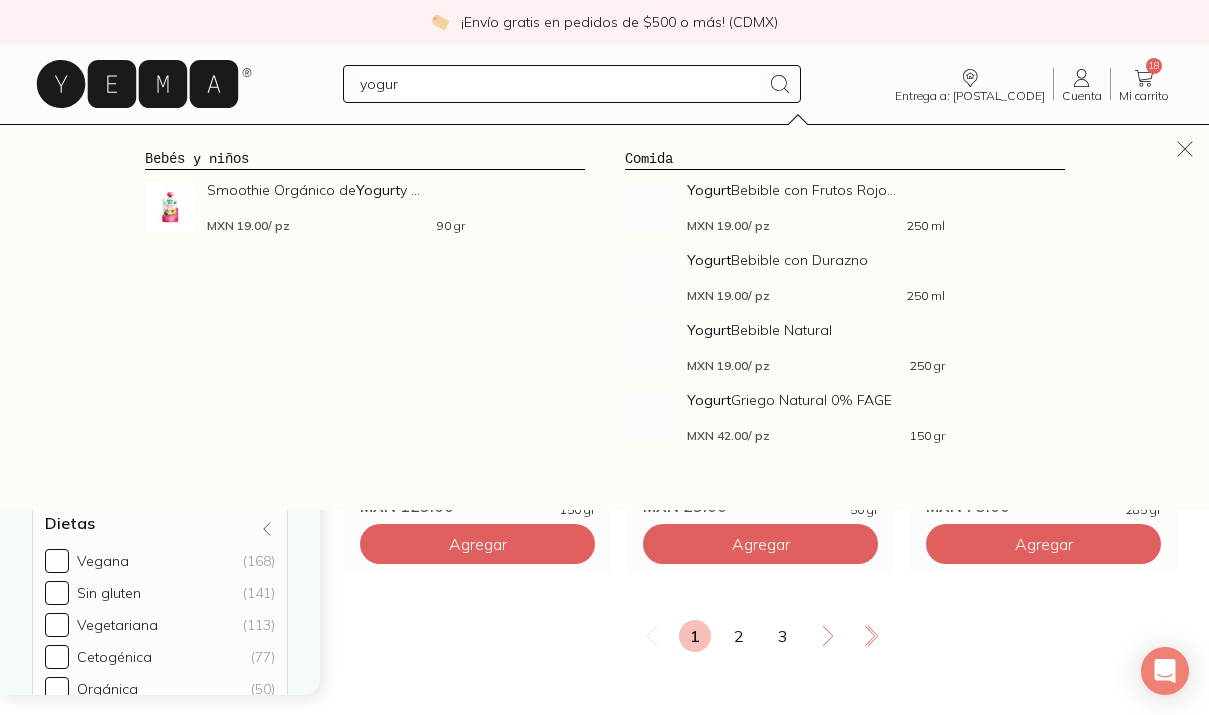 type on "yogurt" 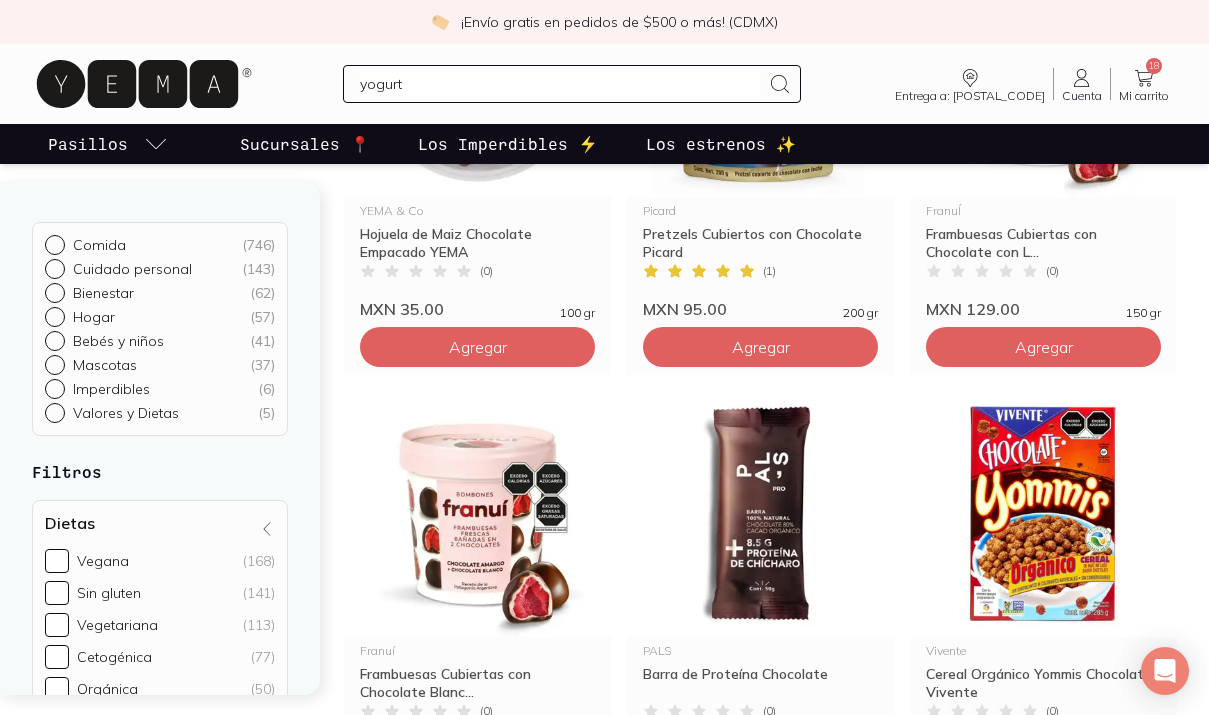 scroll, scrollTop: 3026, scrollLeft: 0, axis: vertical 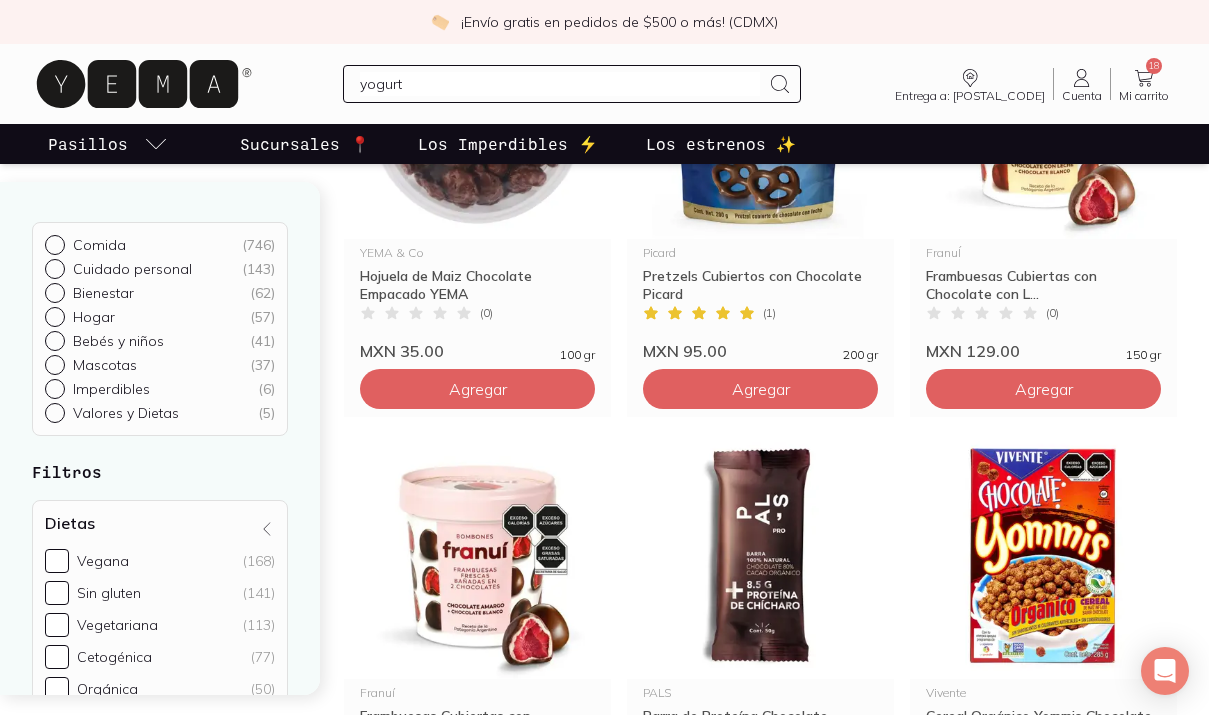 type 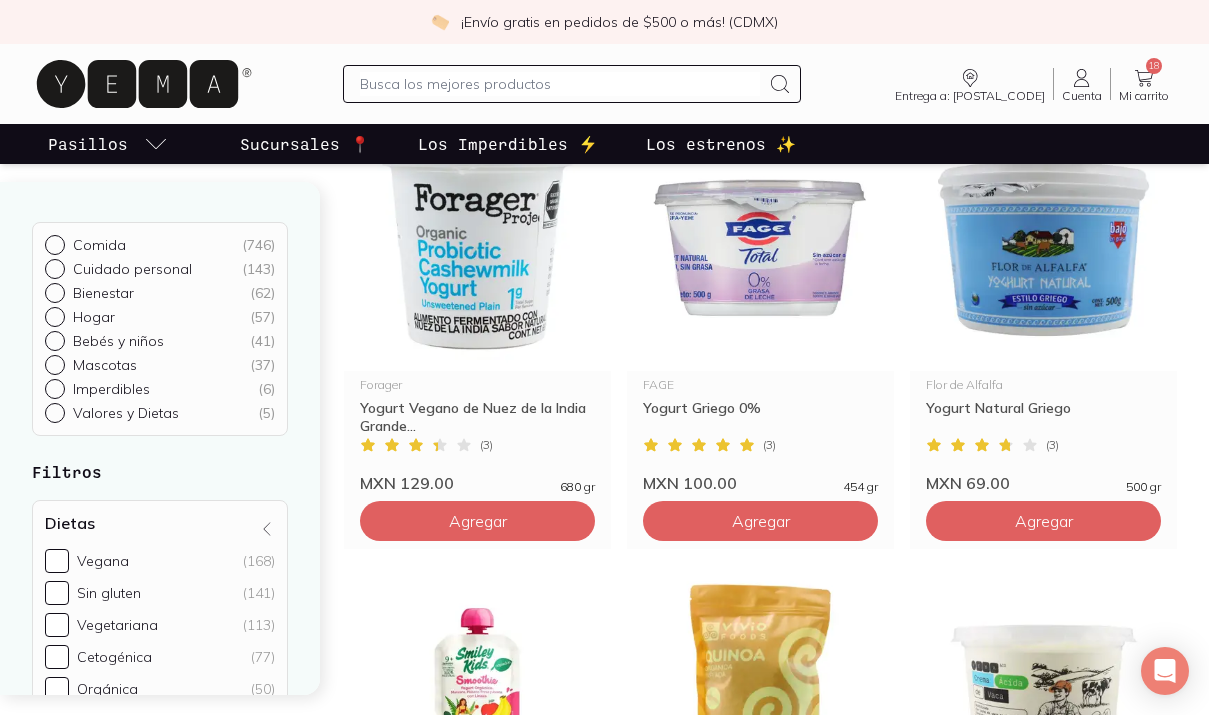 scroll, scrollTop: 1136, scrollLeft: 0, axis: vertical 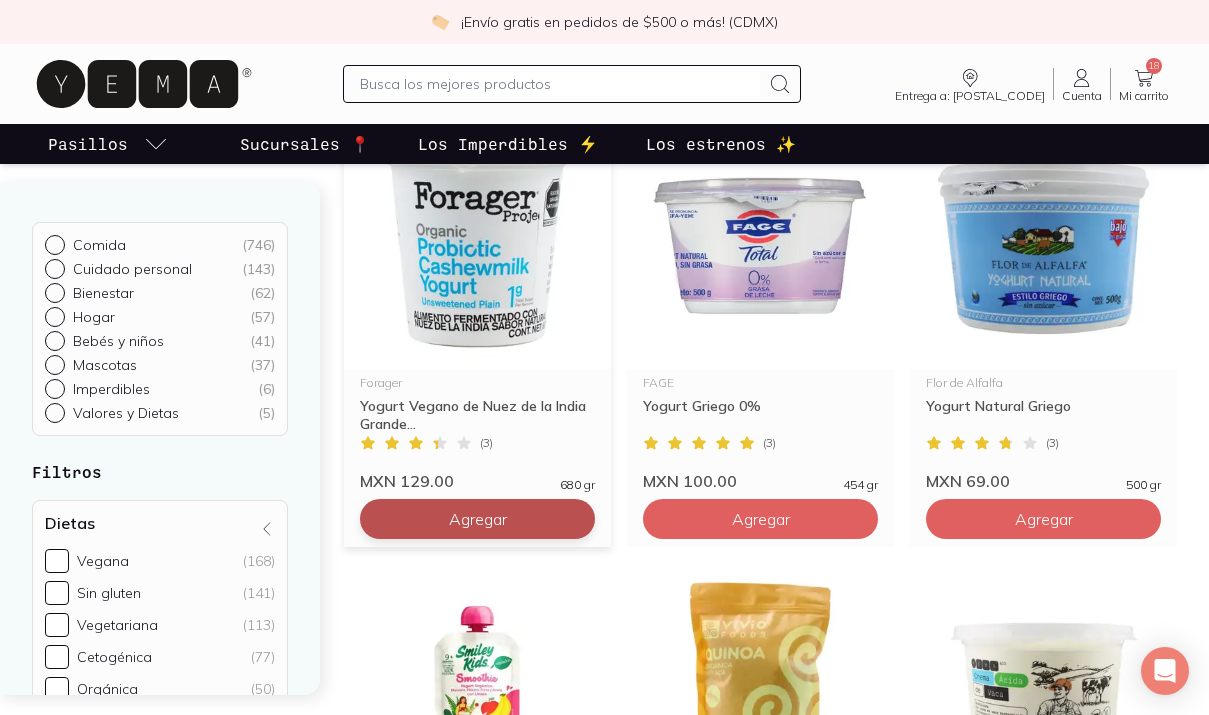 click on "Agregar" at bounding box center (477, -361) 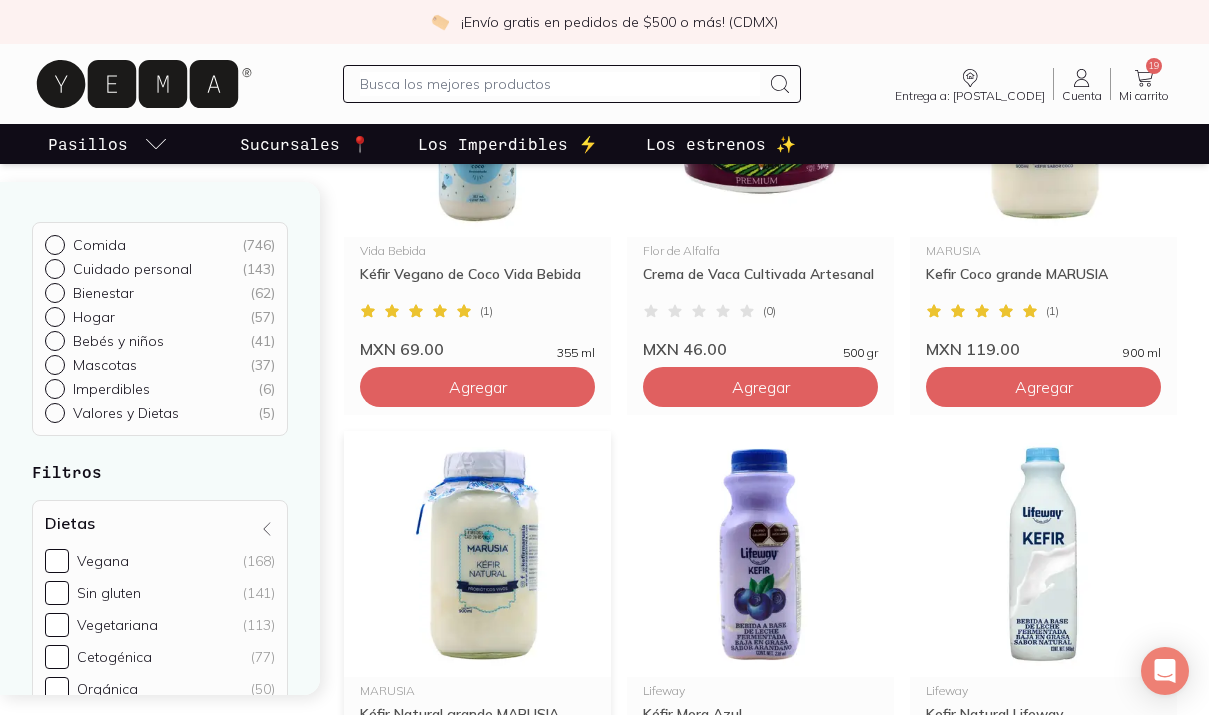 scroll, scrollTop: 2157, scrollLeft: 0, axis: vertical 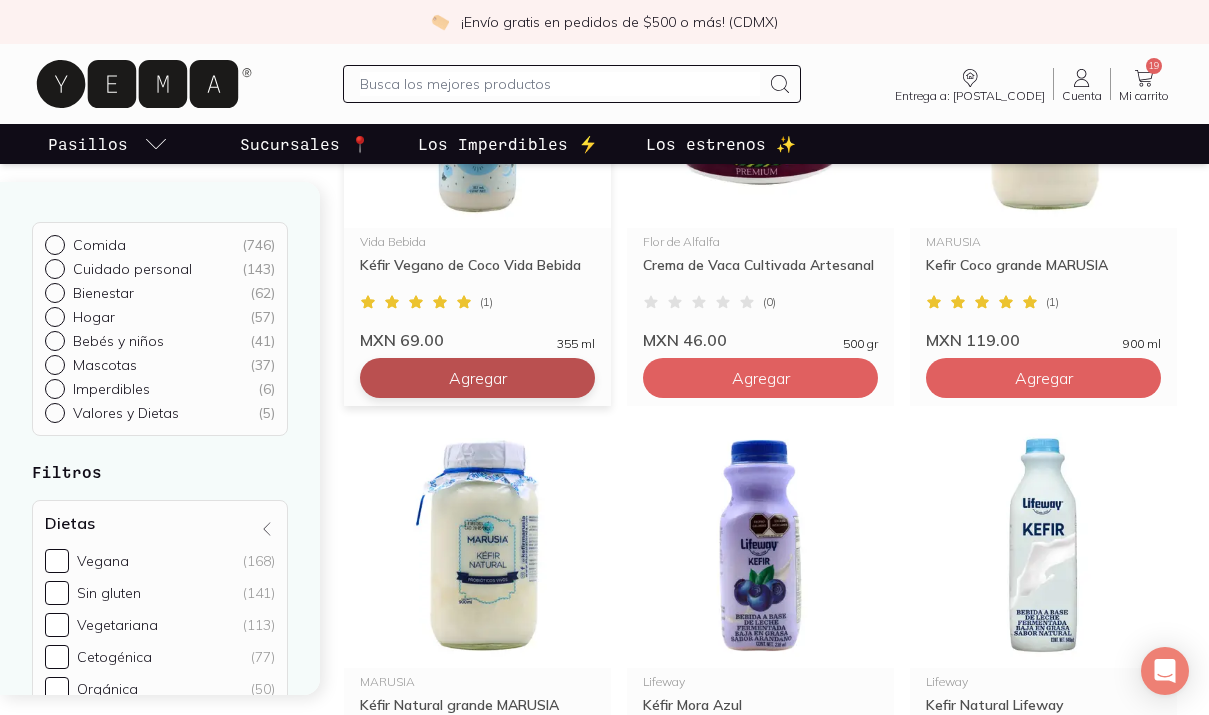 click on "Agregar" at bounding box center (478, -1382) 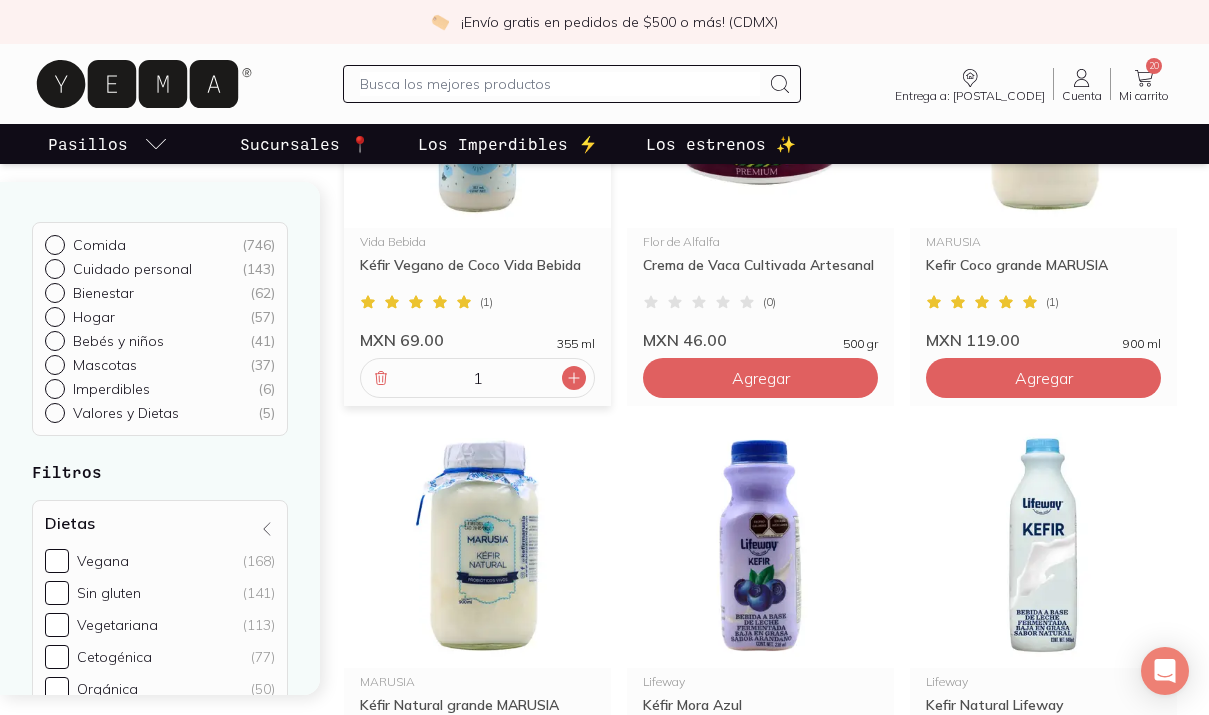 click 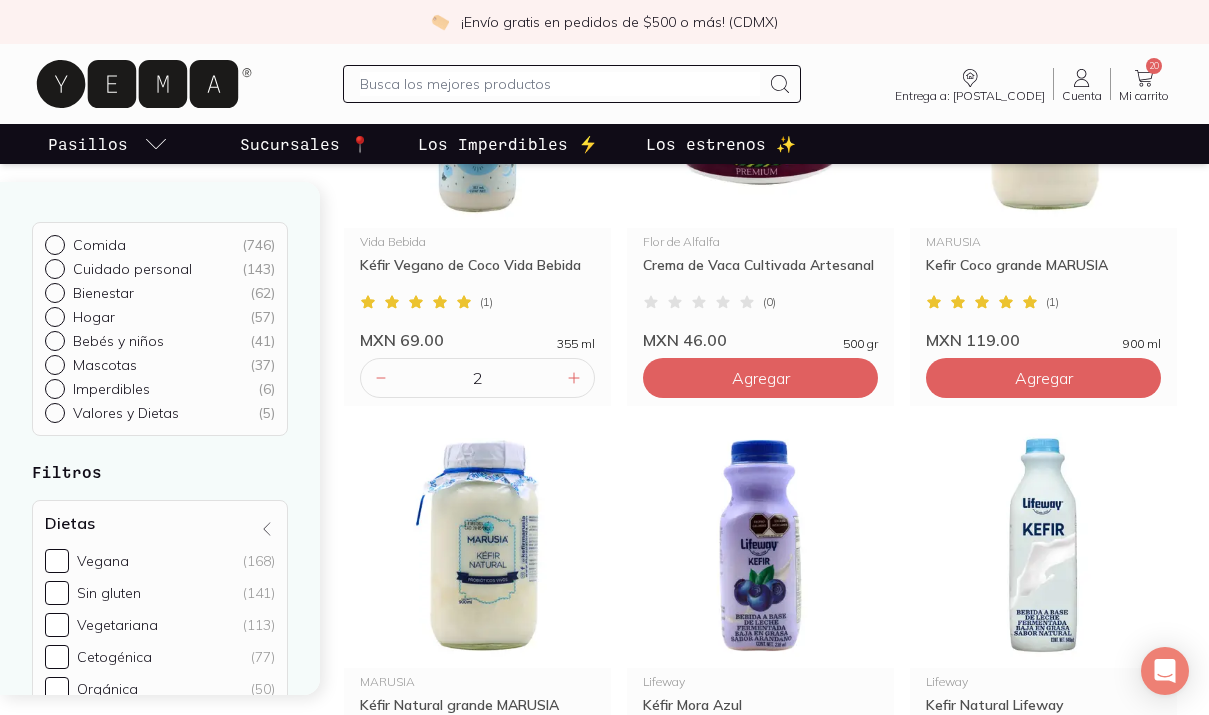 click at bounding box center (560, 84) 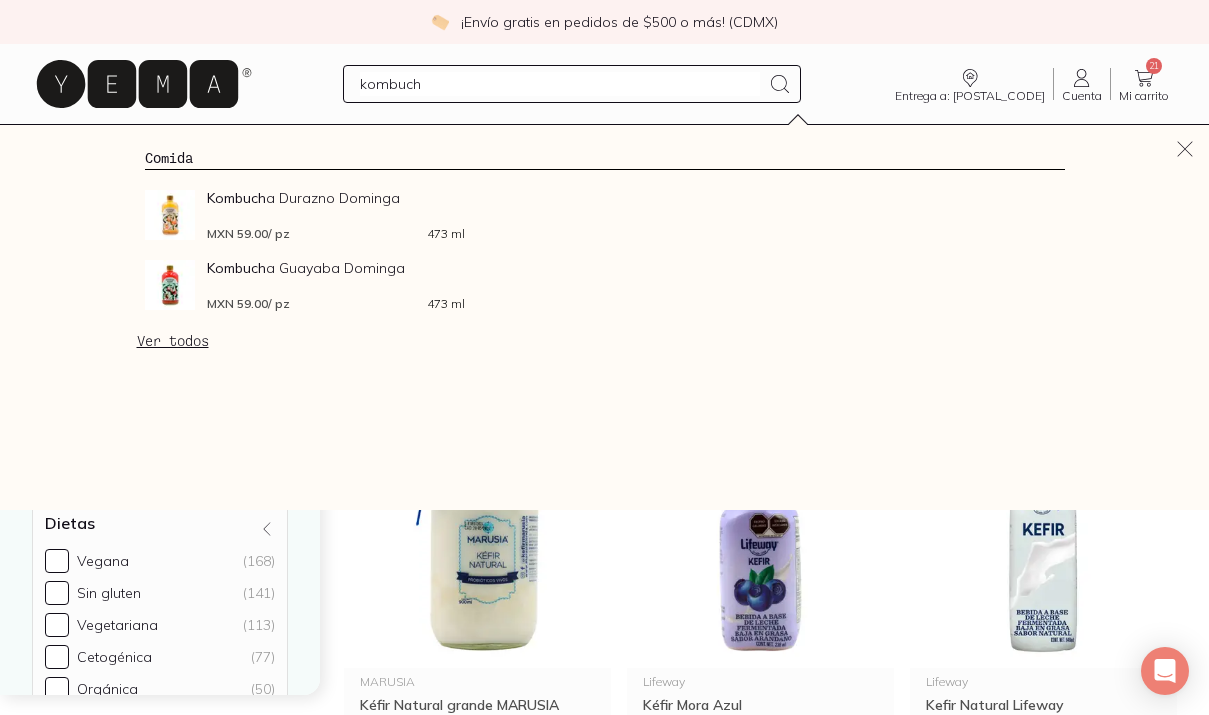 type on "kombucha" 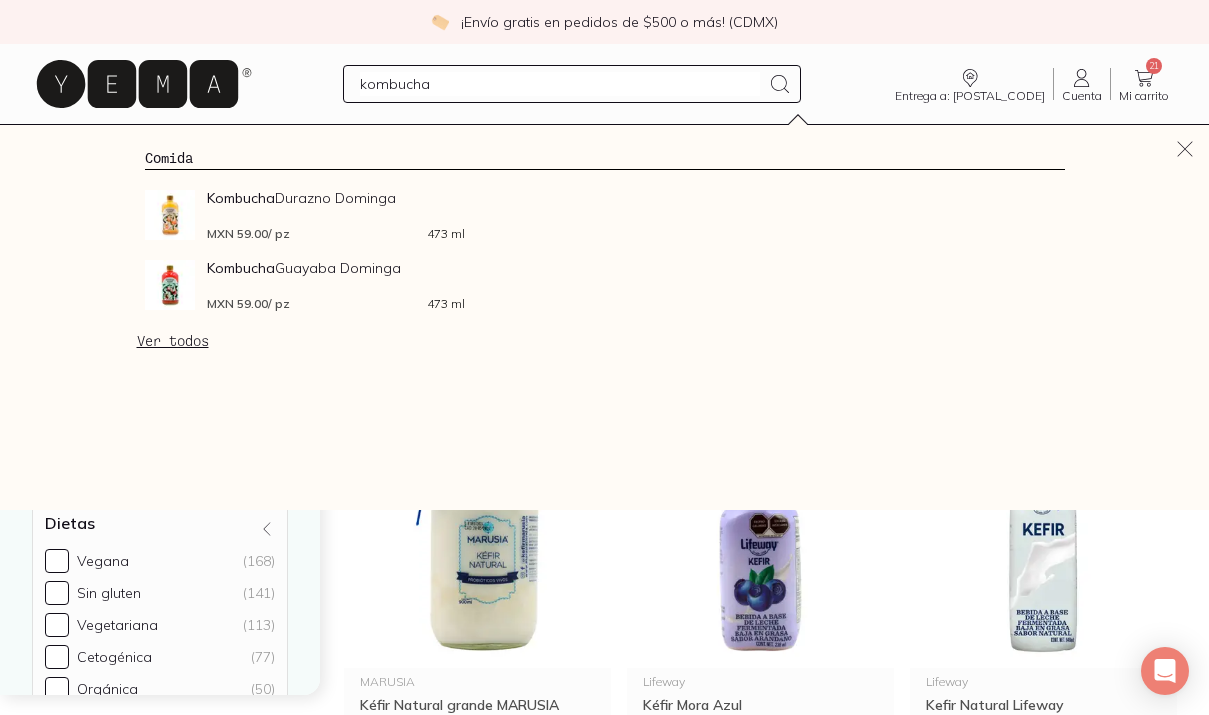 type 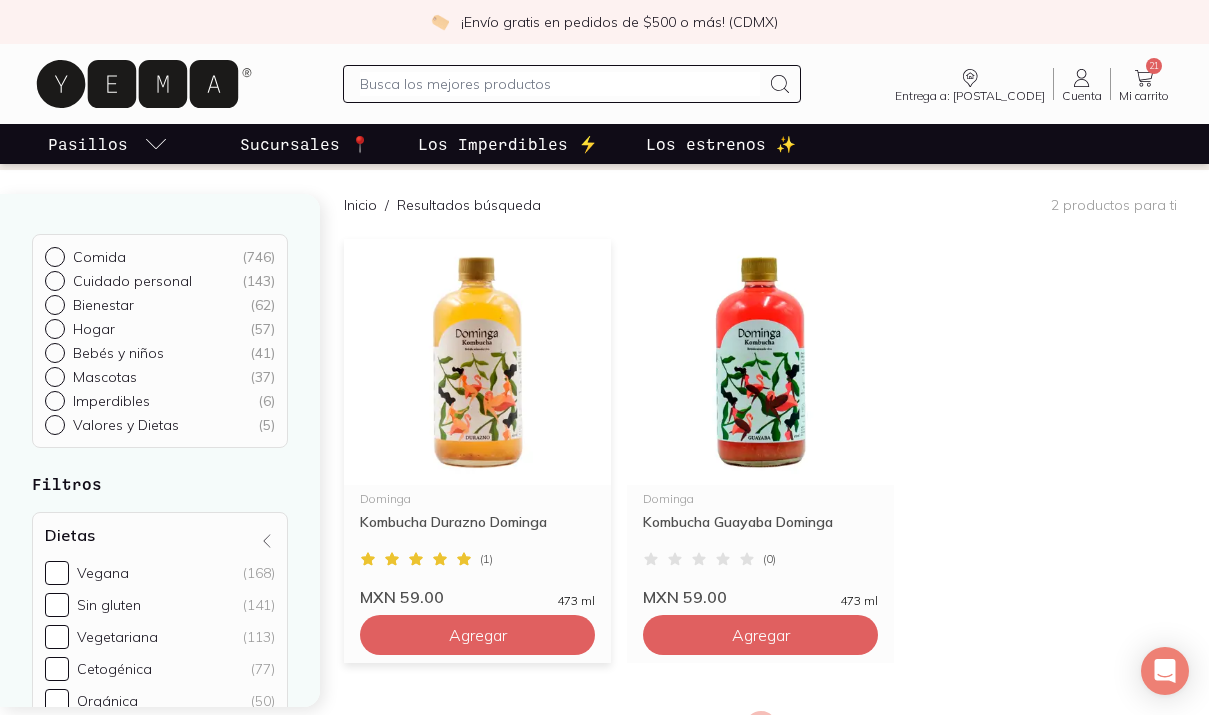 scroll, scrollTop: 144, scrollLeft: 0, axis: vertical 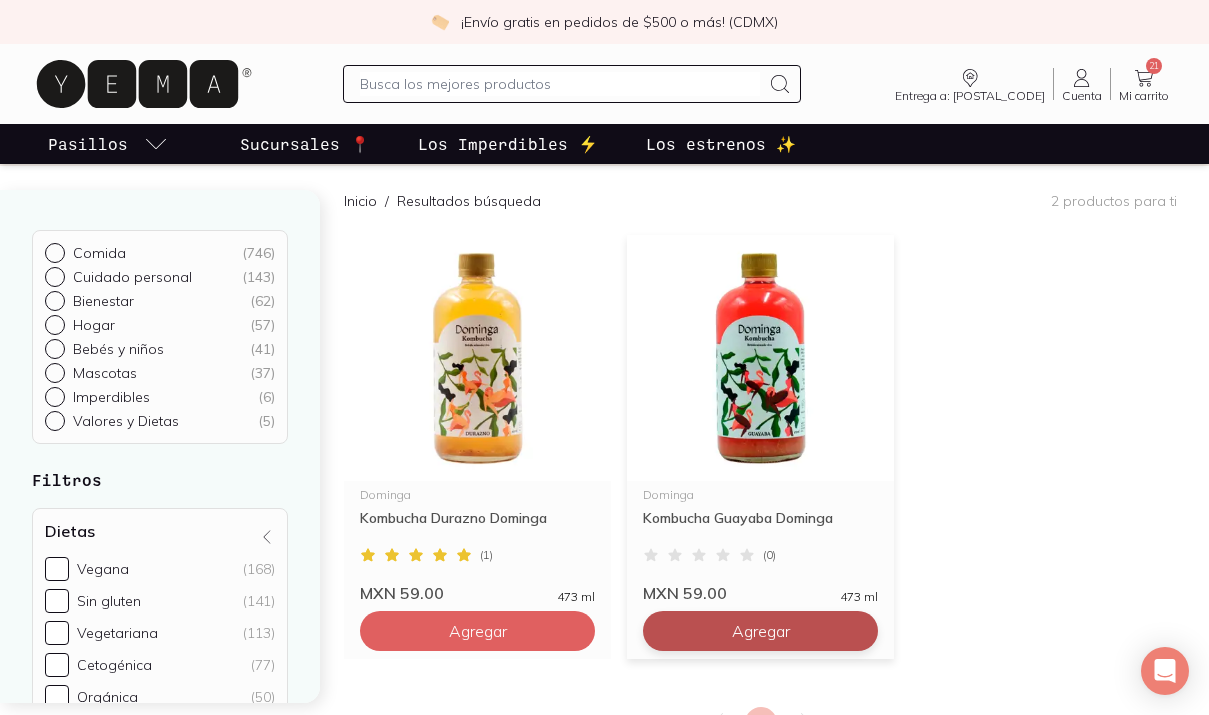 click on "Agregar" at bounding box center [478, 631] 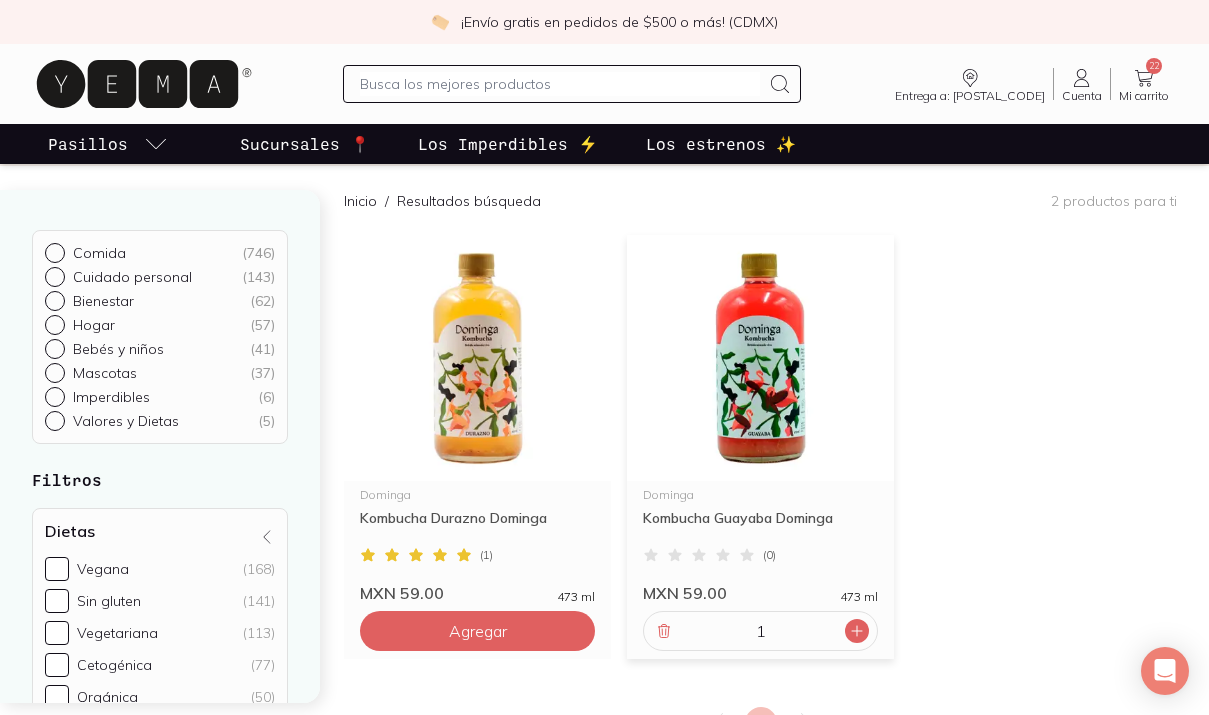 click 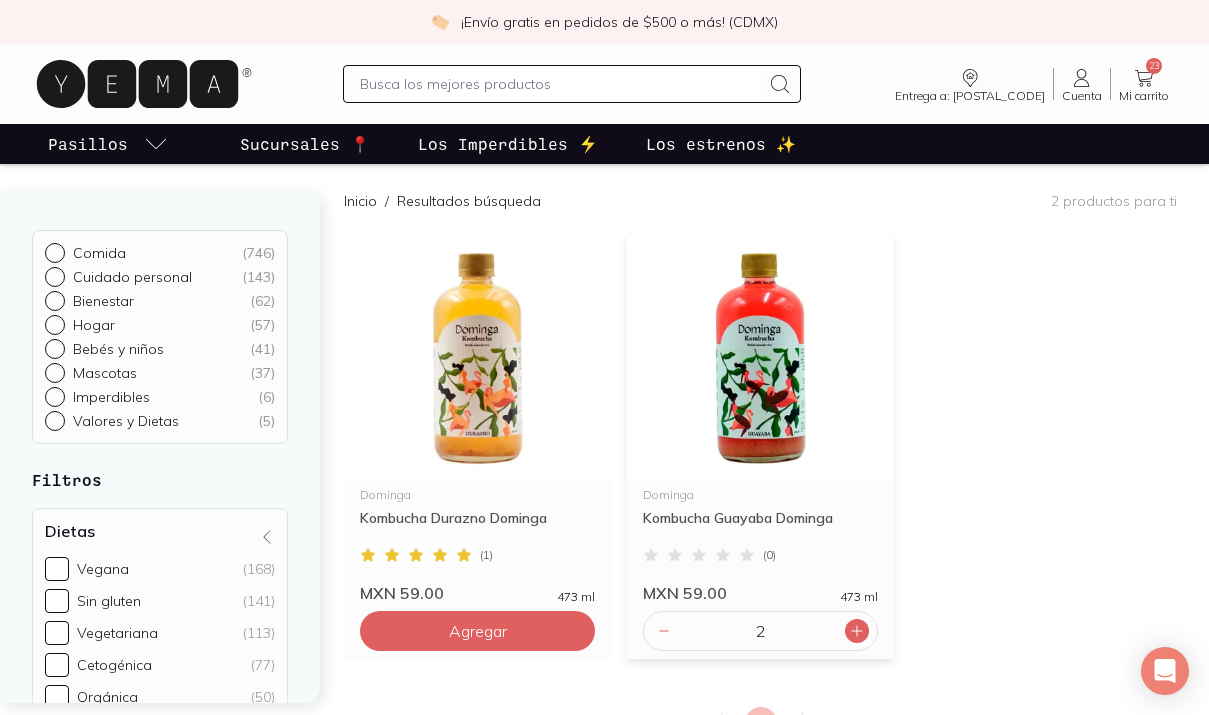 click 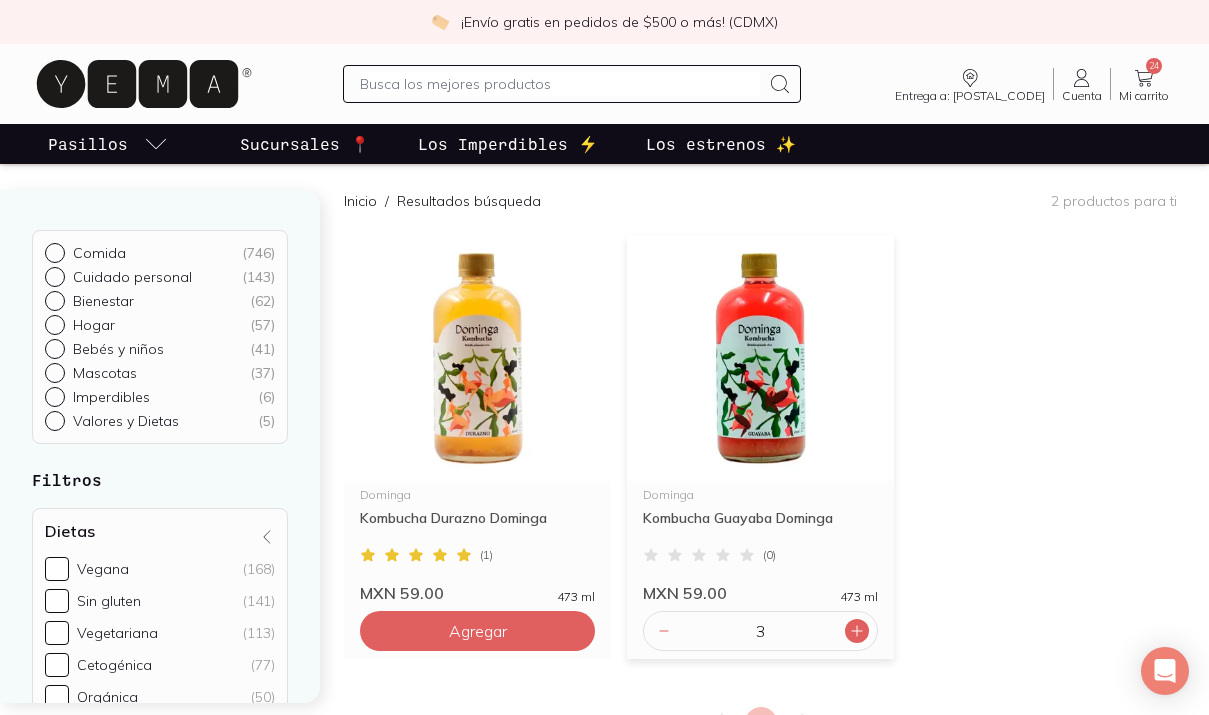 click 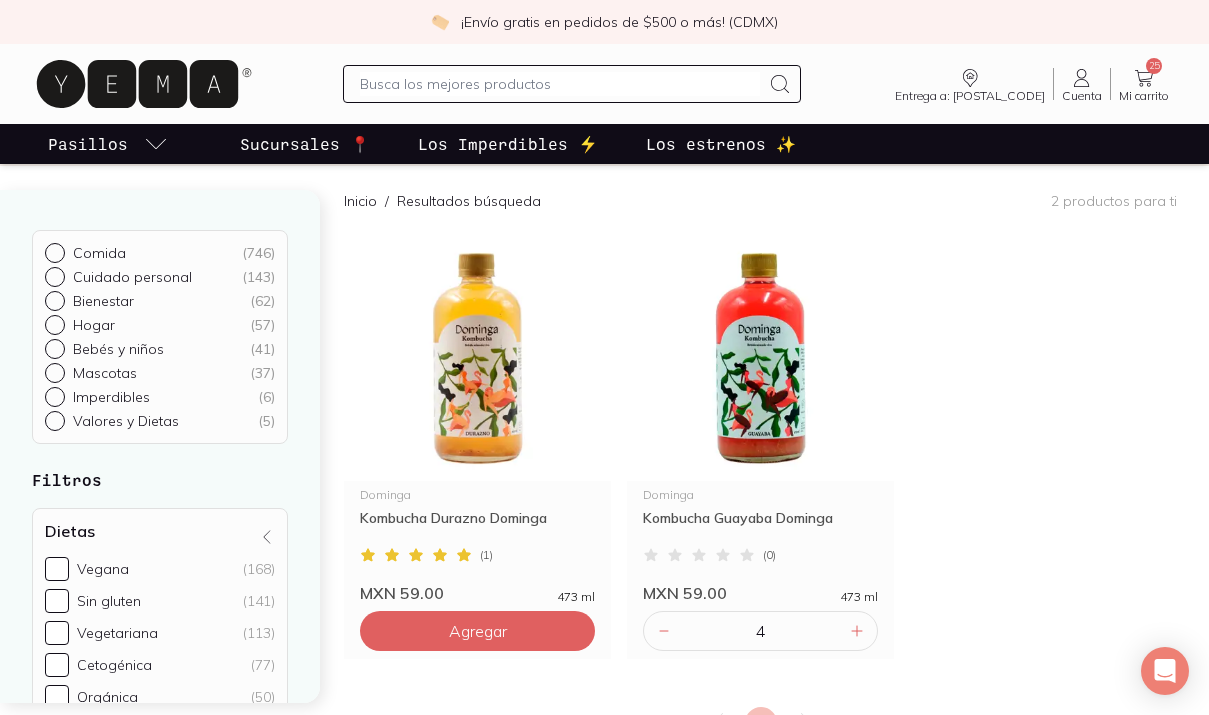 click at bounding box center (560, 84) 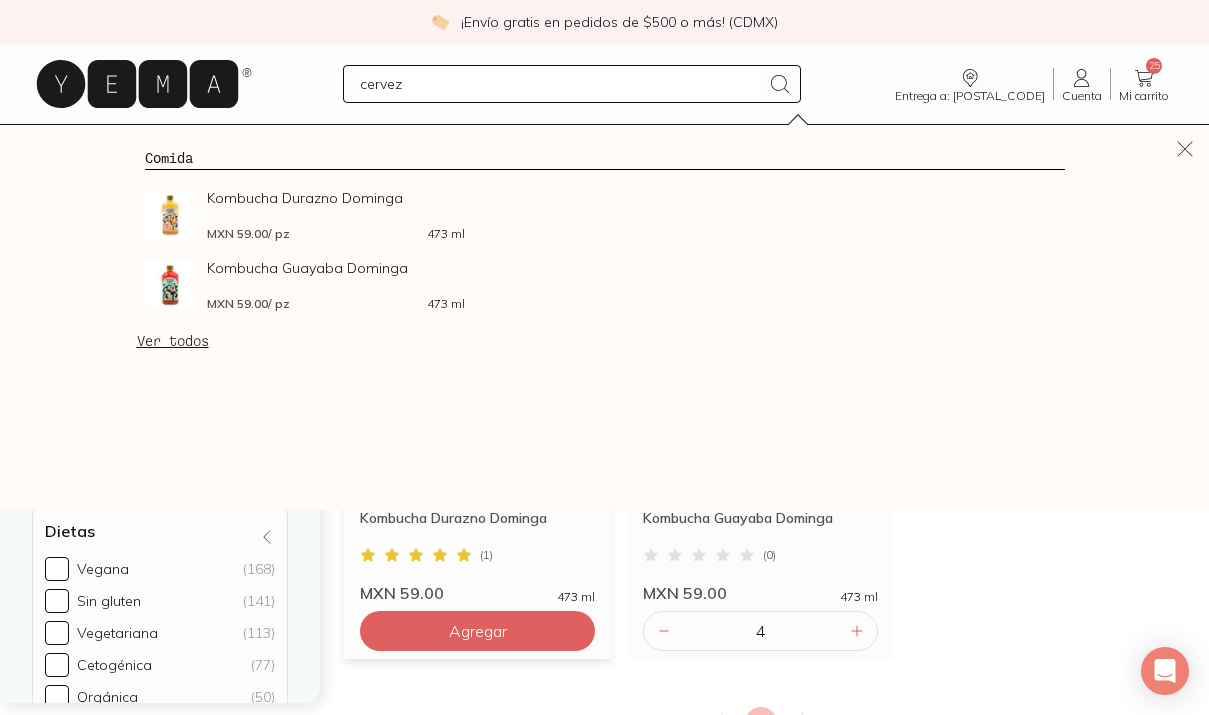 type on "cerveza" 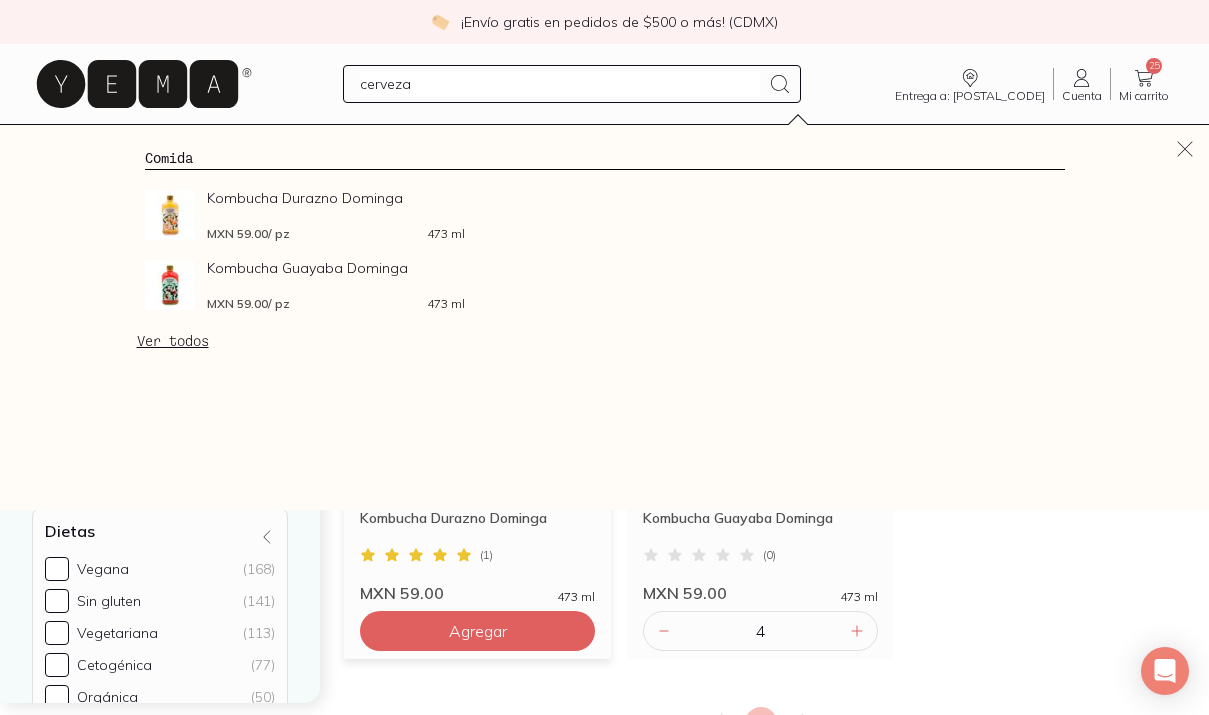 type 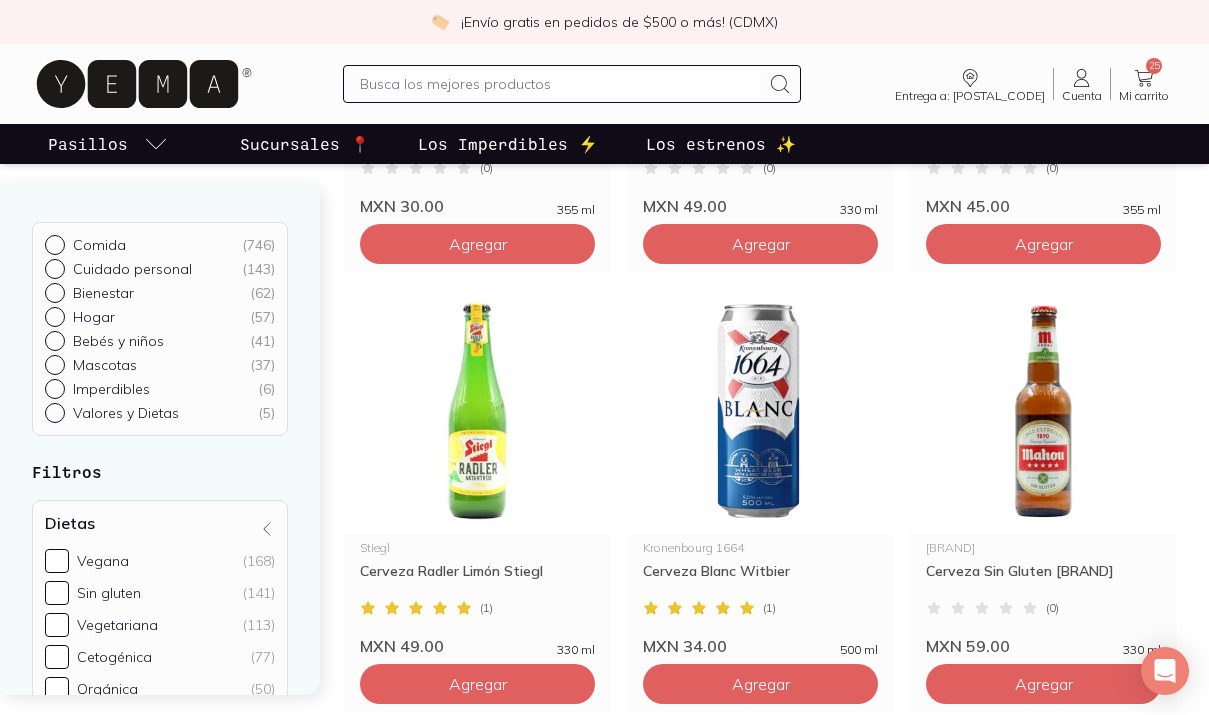 scroll, scrollTop: 535, scrollLeft: 0, axis: vertical 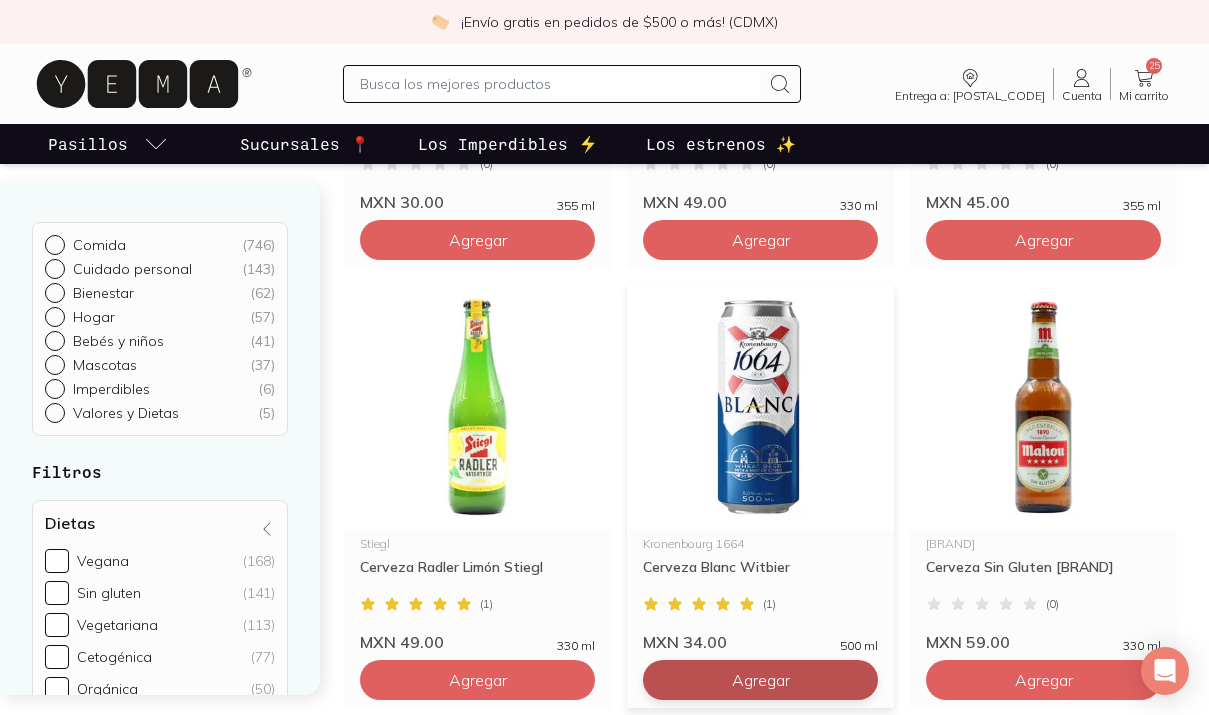 click on "Agregar" at bounding box center (478, 240) 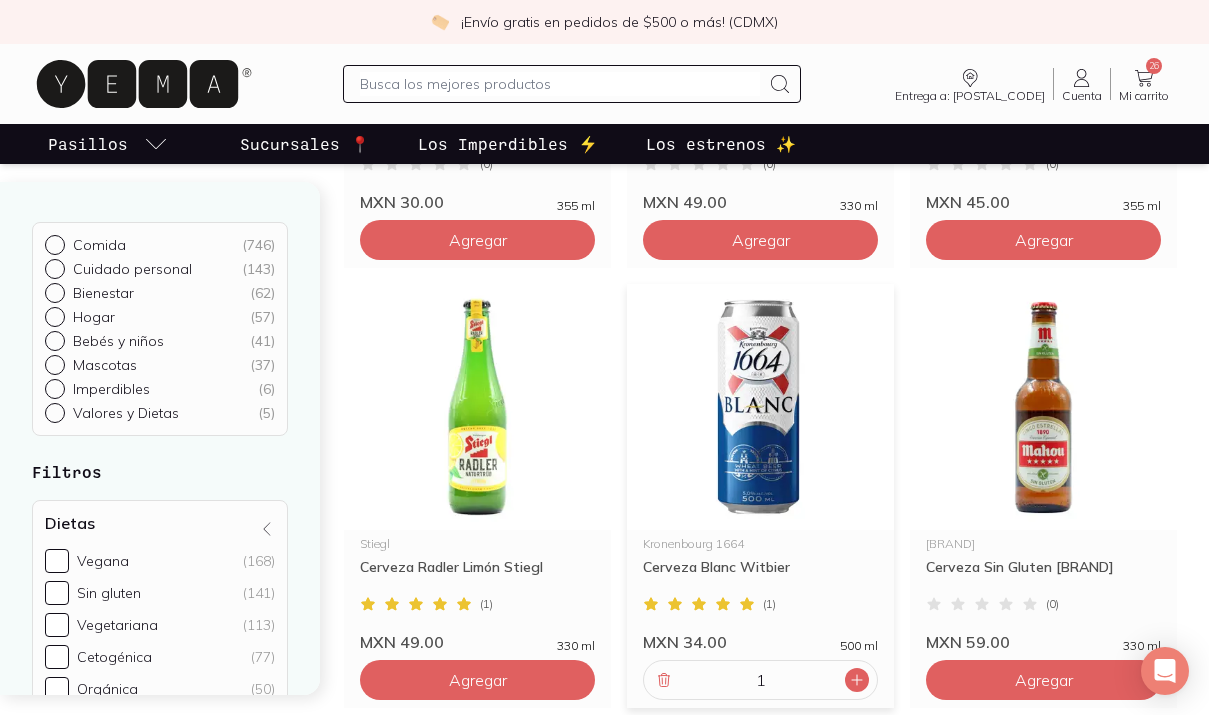click 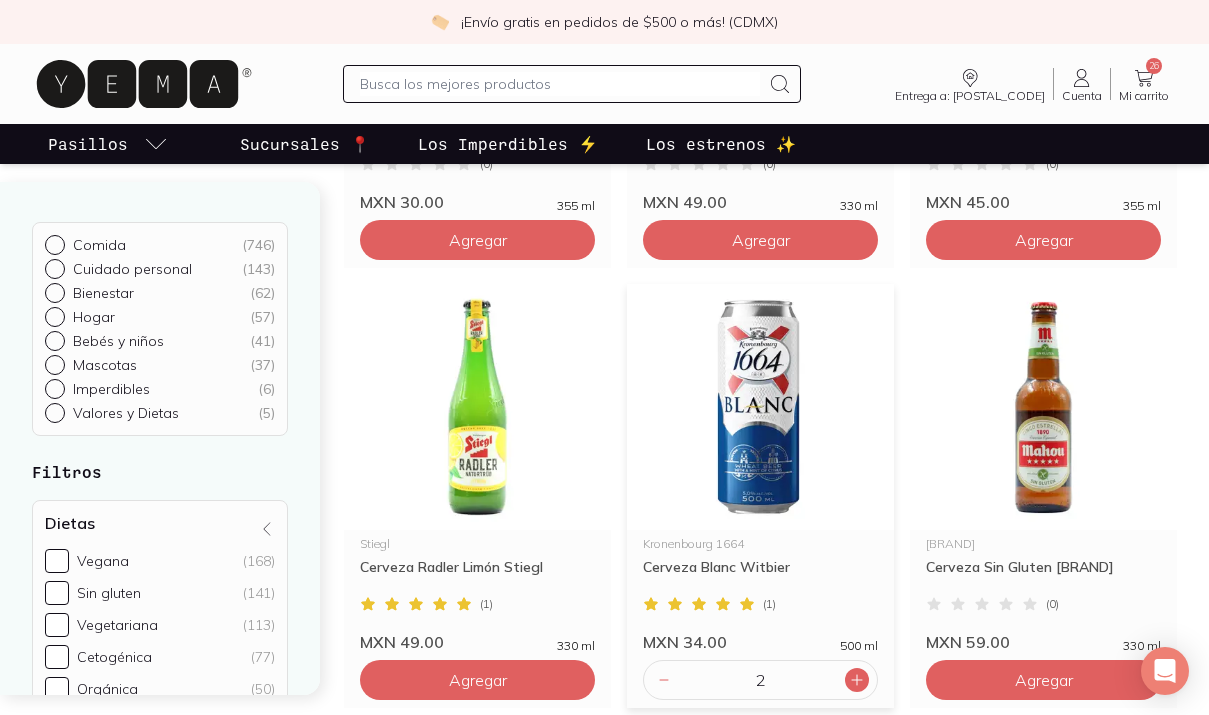 click 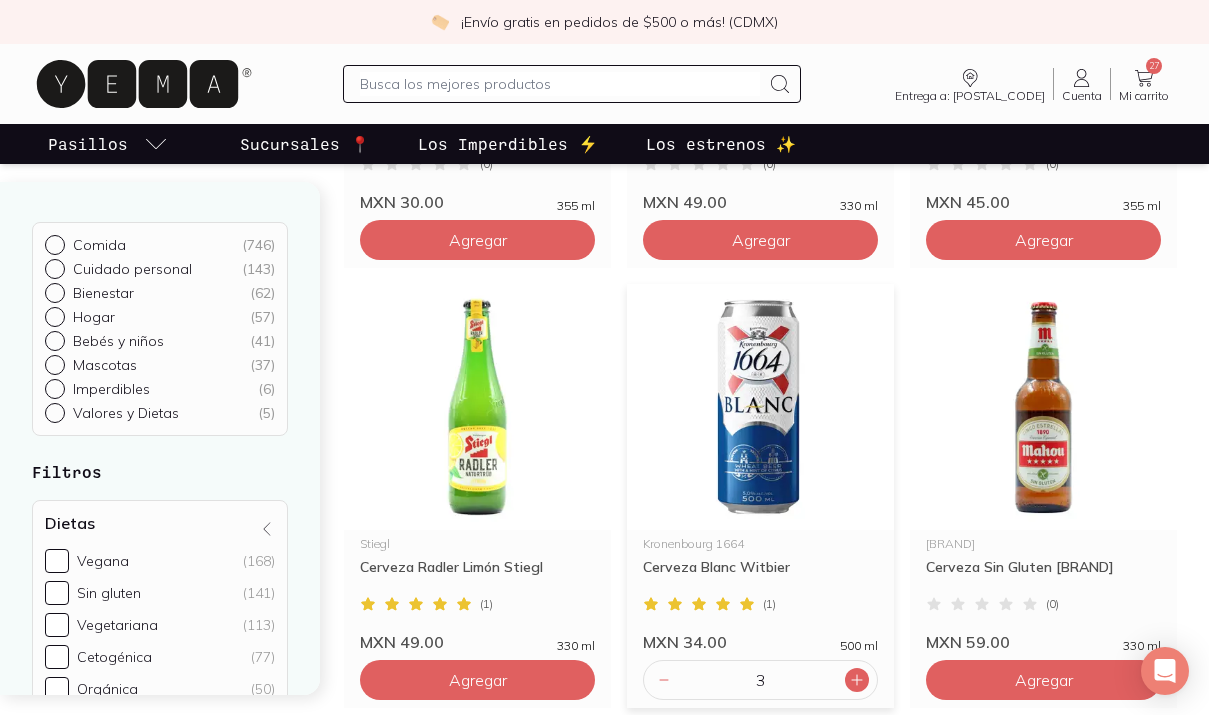 click 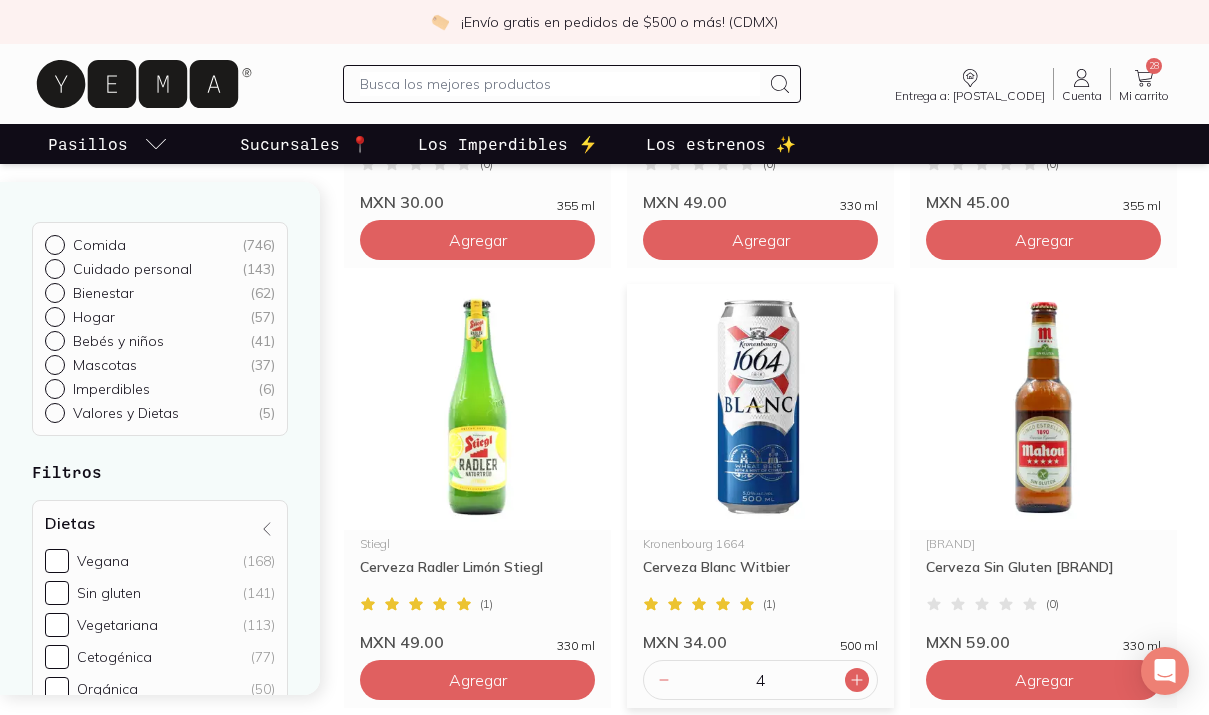 click 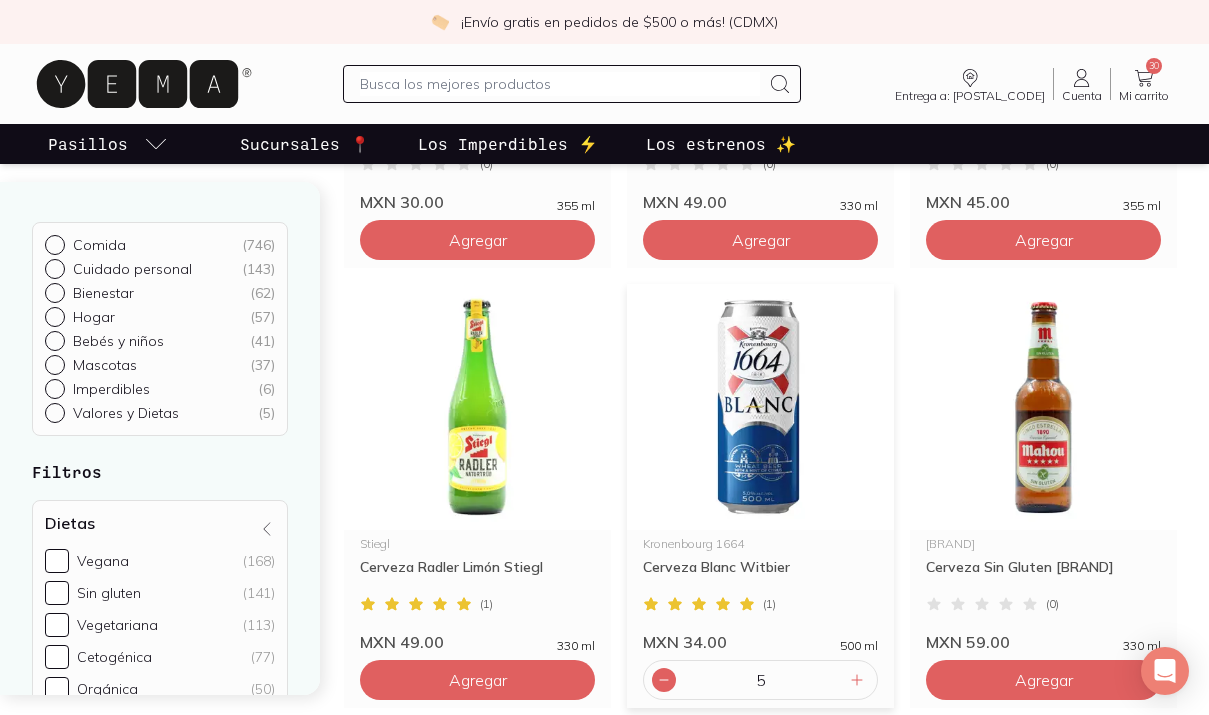 click 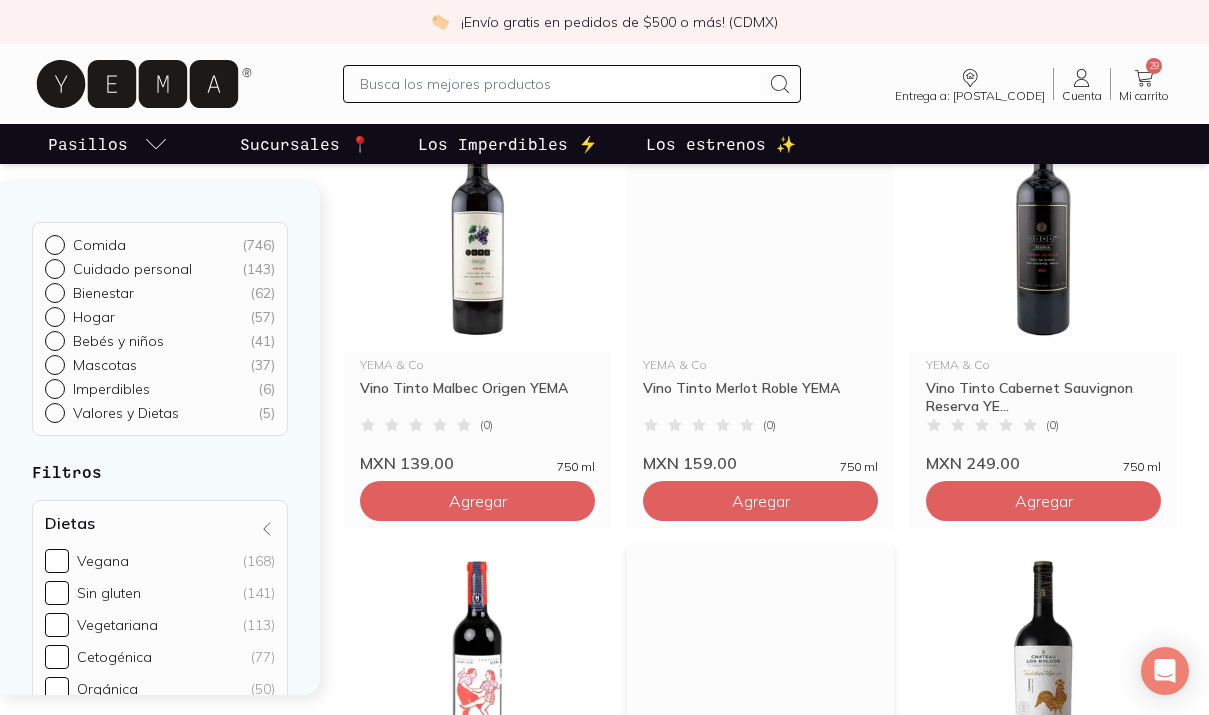 scroll, scrollTop: 2916, scrollLeft: 0, axis: vertical 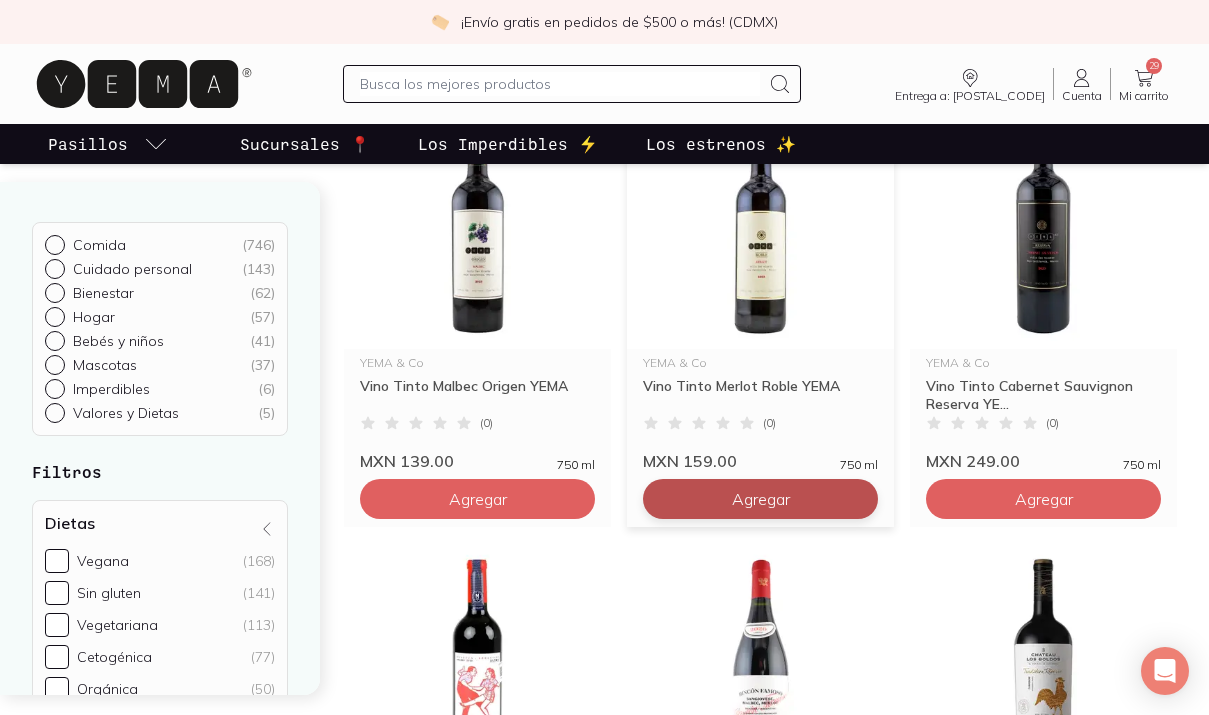 click on "Agregar" at bounding box center [478, -2141] 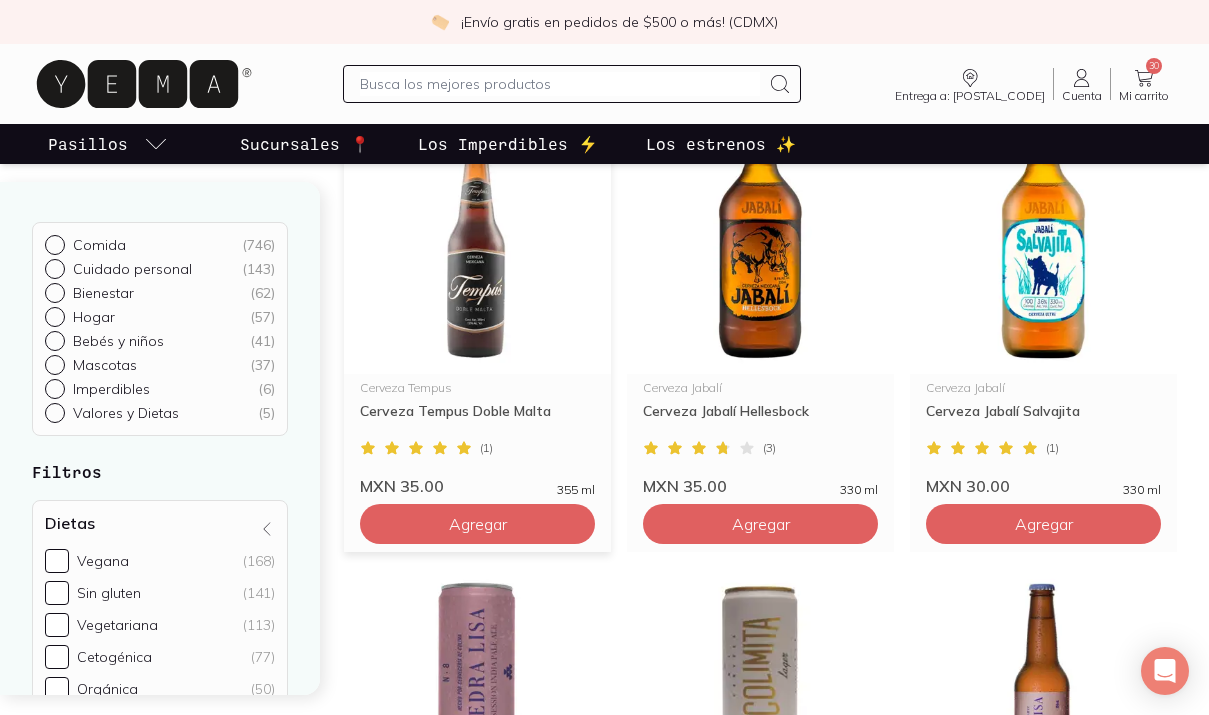 scroll, scrollTop: 1547, scrollLeft: 0, axis: vertical 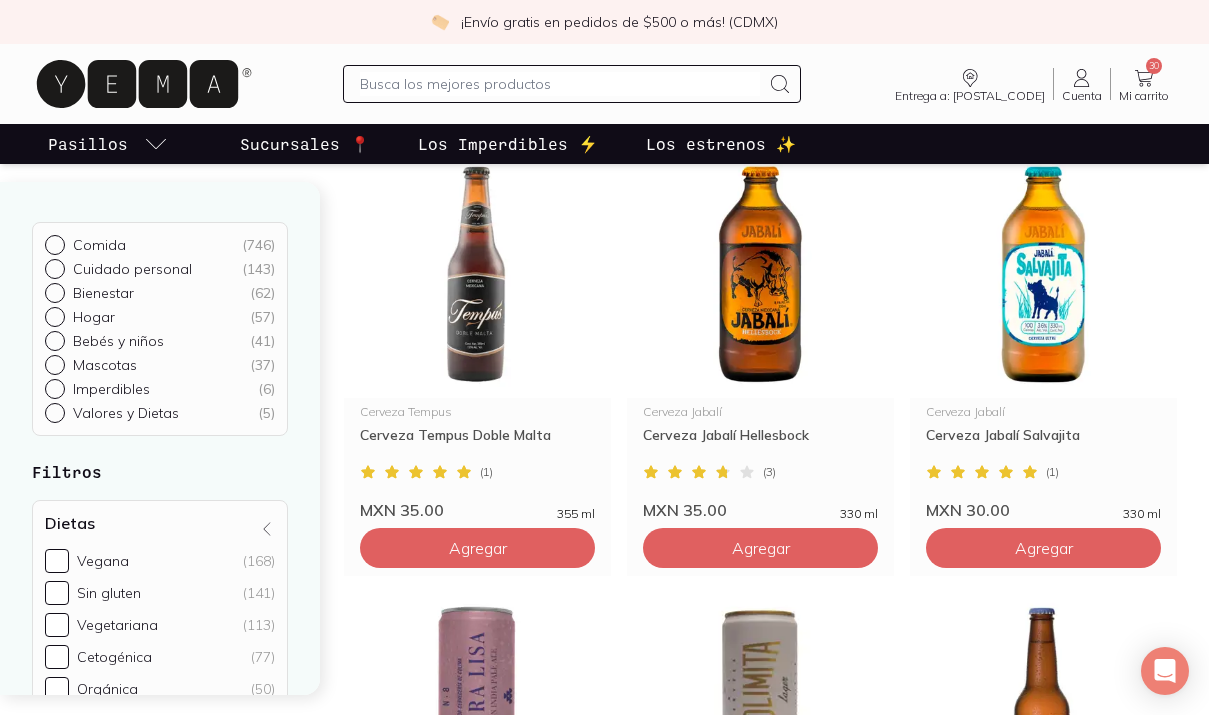 click on "Hogar" at bounding box center [94, 317] 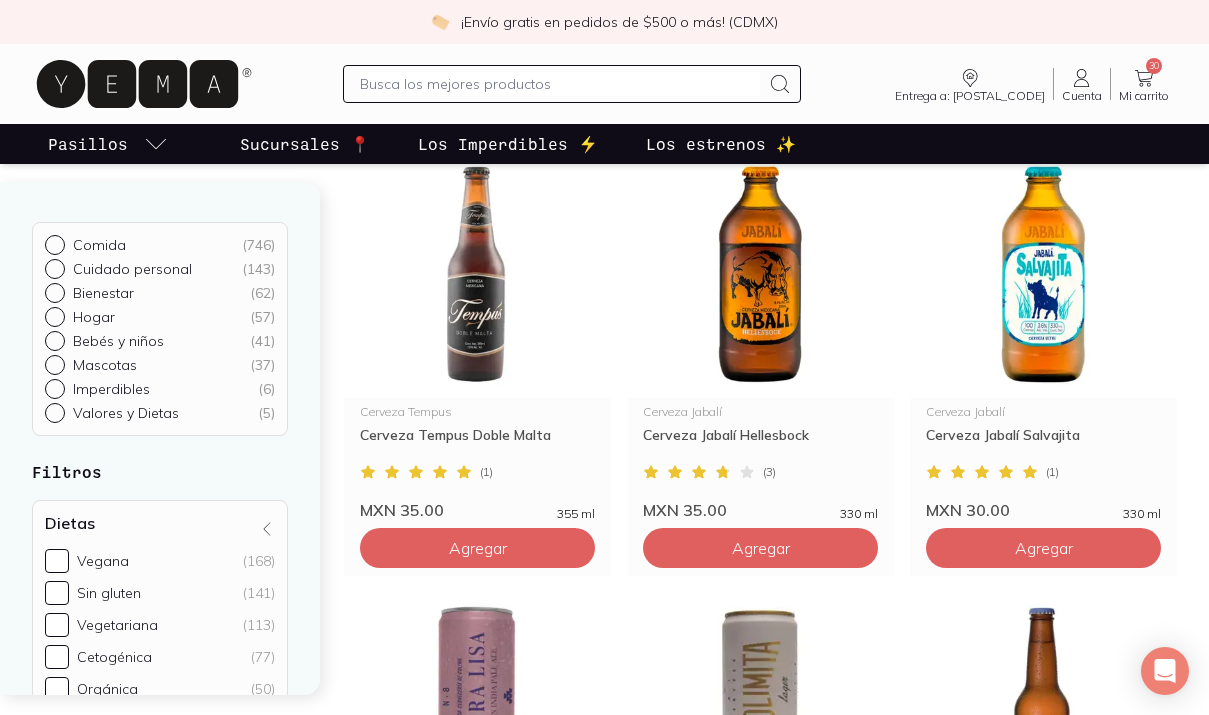 click on "Hogar ( [NUMBER] )" at bounding box center [53, 315] 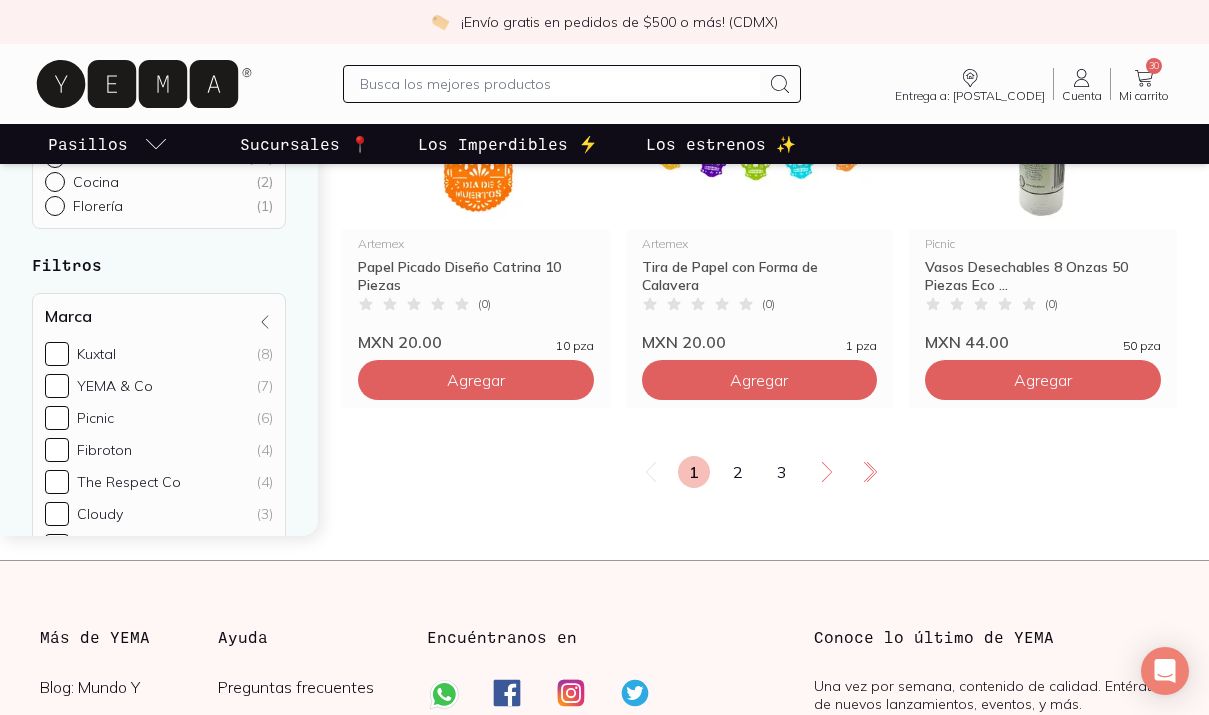 scroll, scrollTop: 3628, scrollLeft: 0, axis: vertical 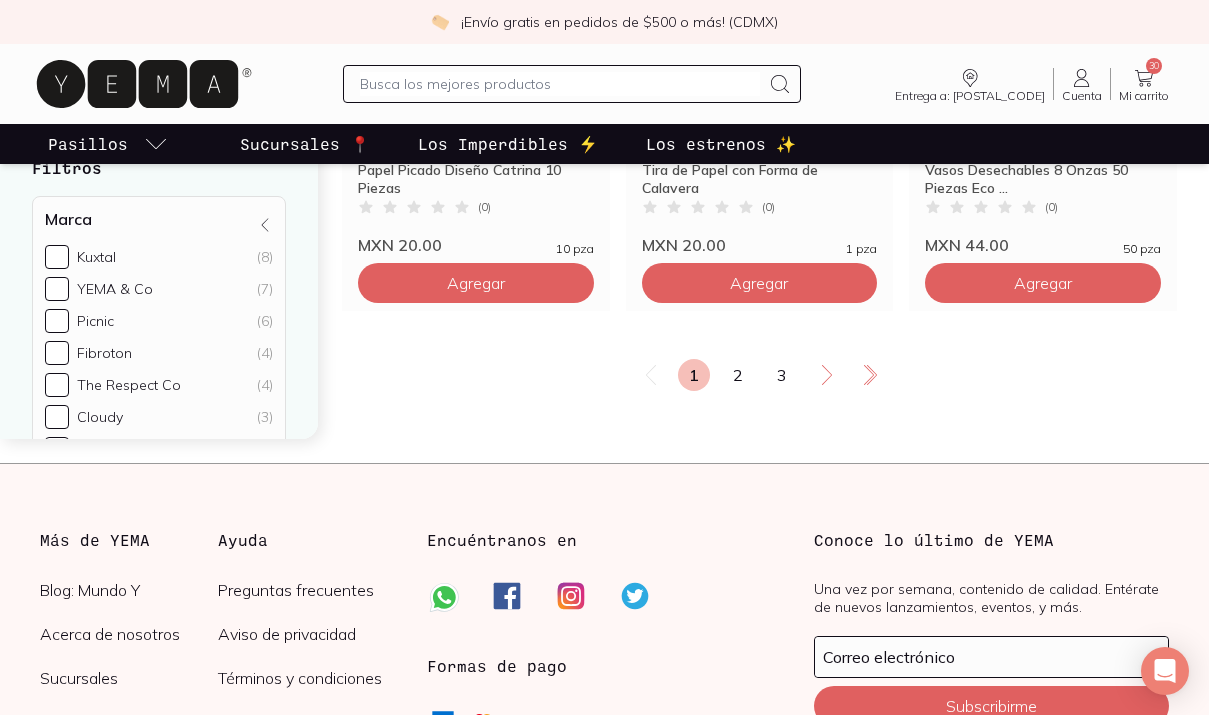 click on "2" at bounding box center (738, 375) 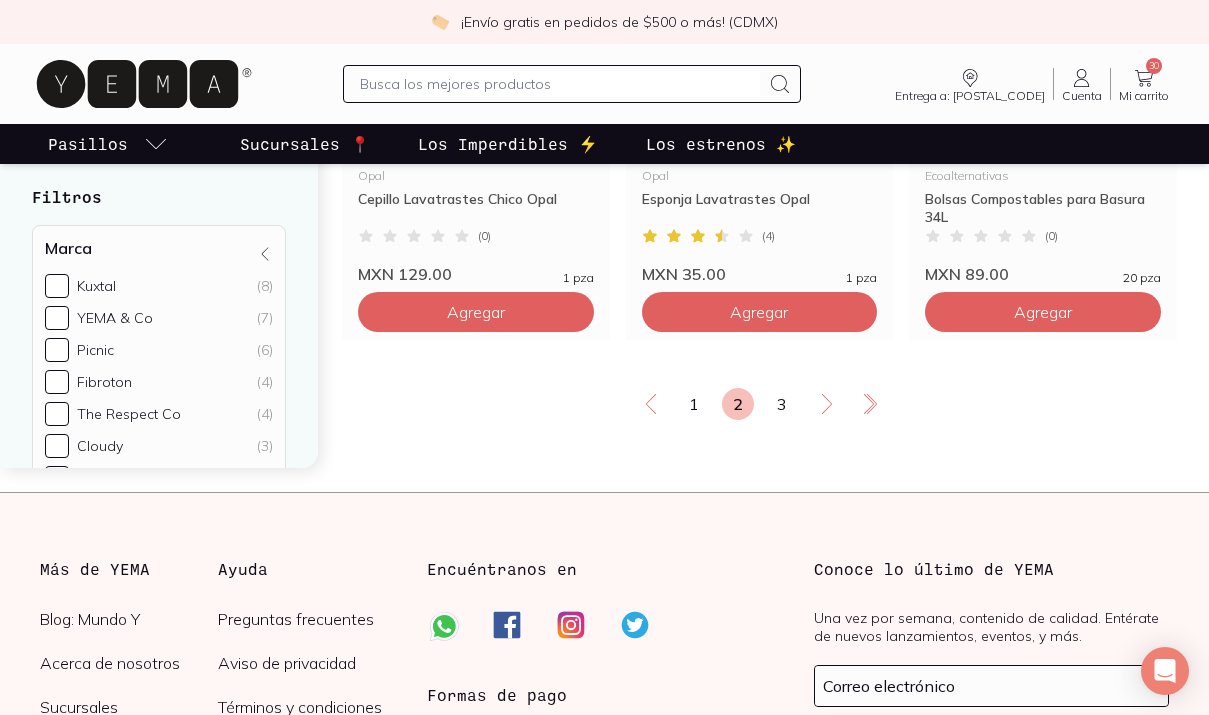 scroll, scrollTop: 3602, scrollLeft: 0, axis: vertical 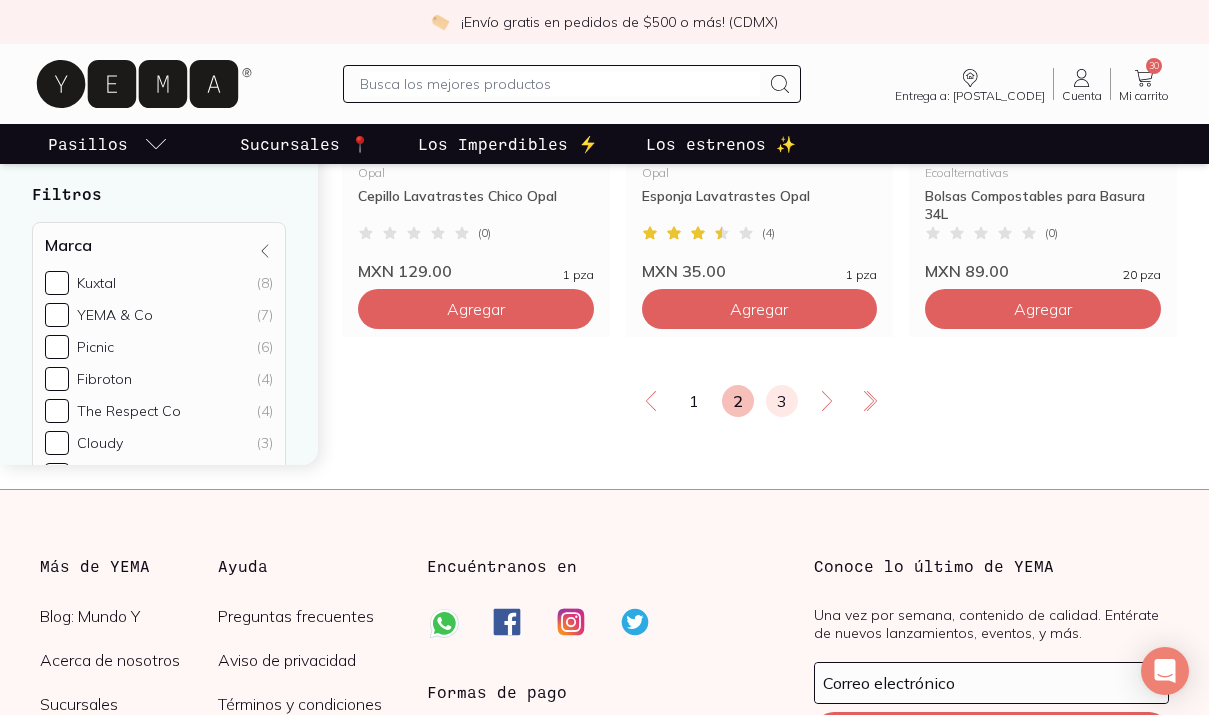 click on "3" at bounding box center (782, 401) 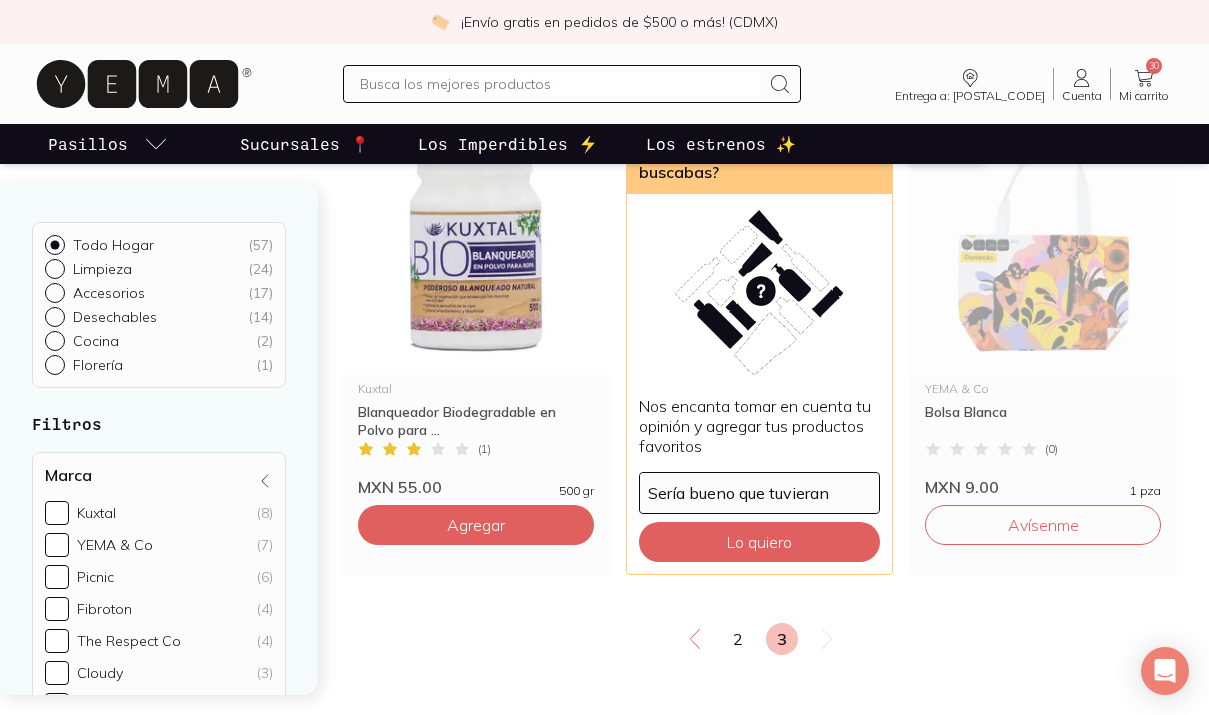 scroll, scrollTop: 1189, scrollLeft: 0, axis: vertical 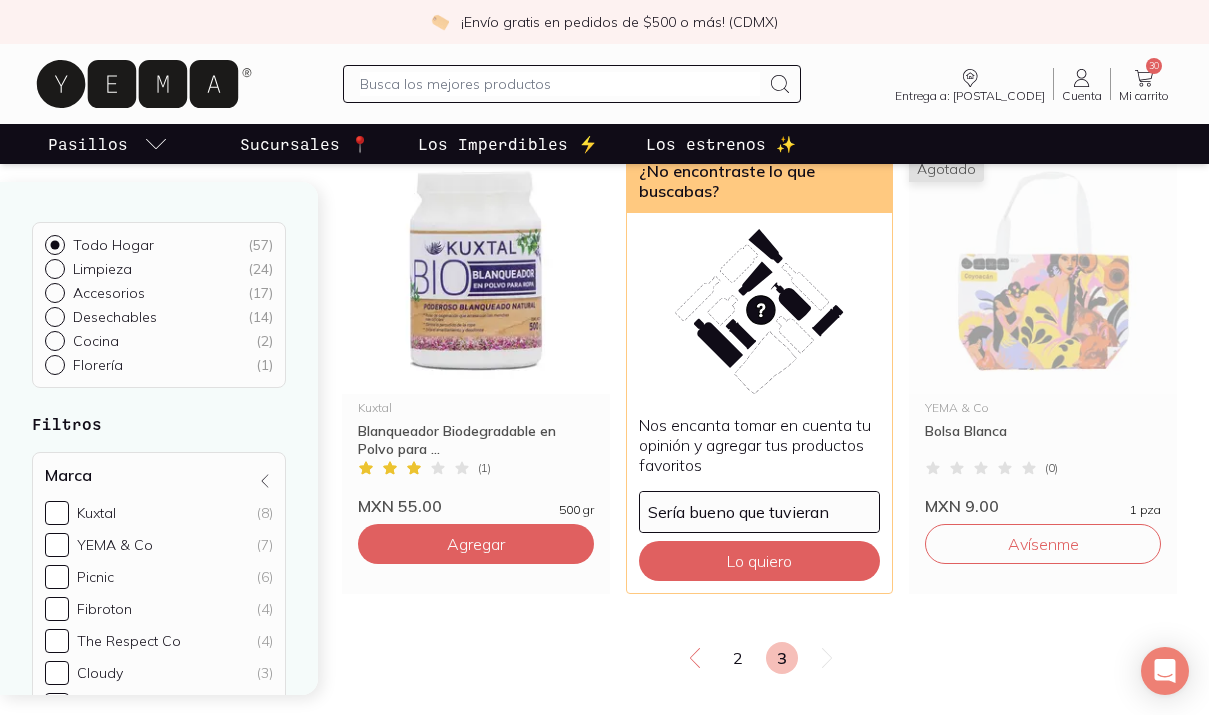 click at bounding box center (560, 84) 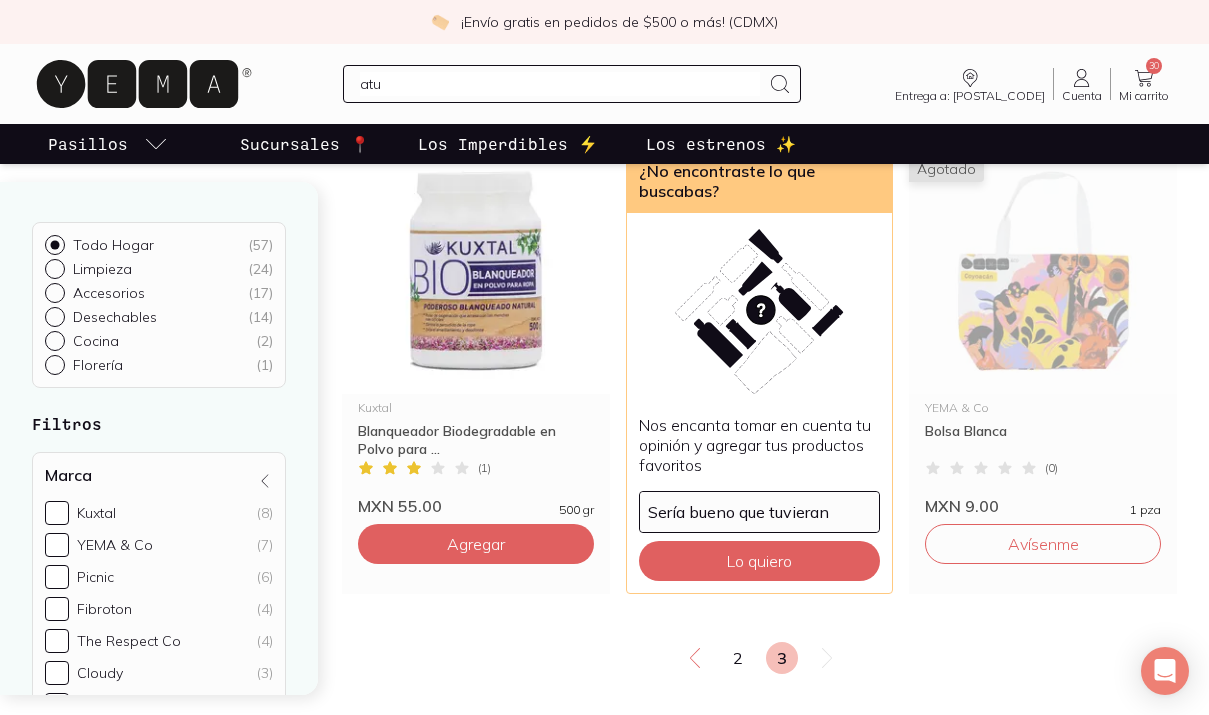 type on "atun" 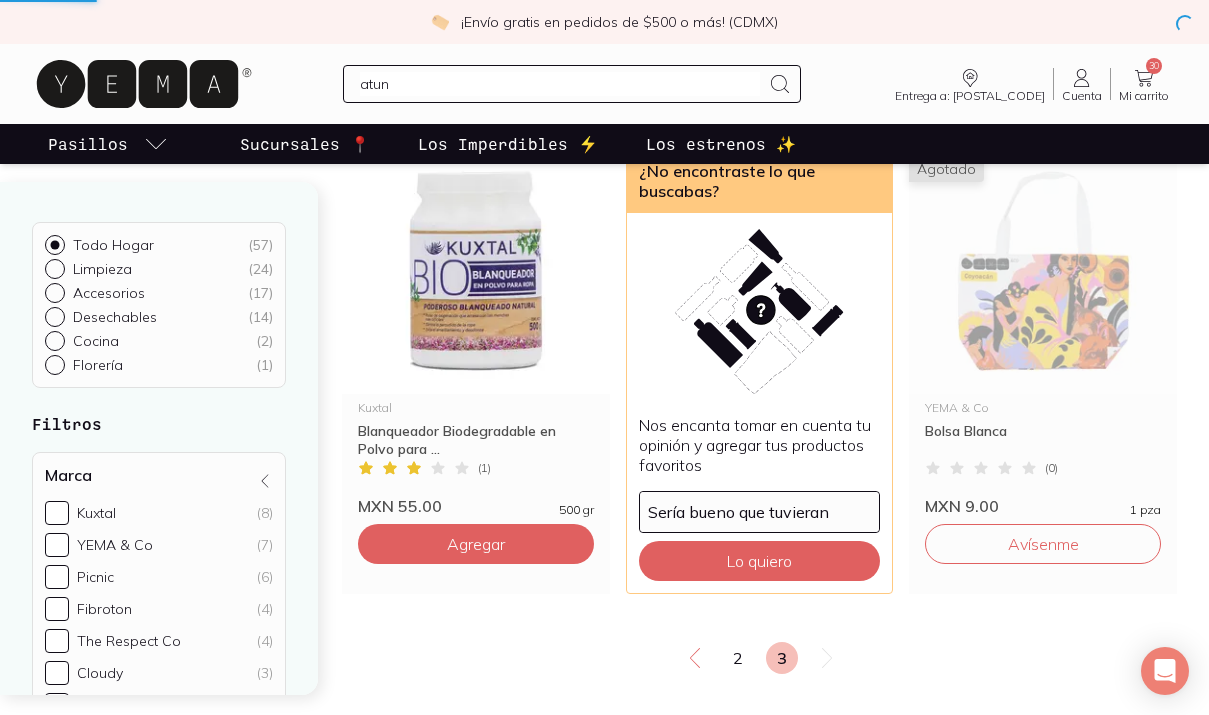 type 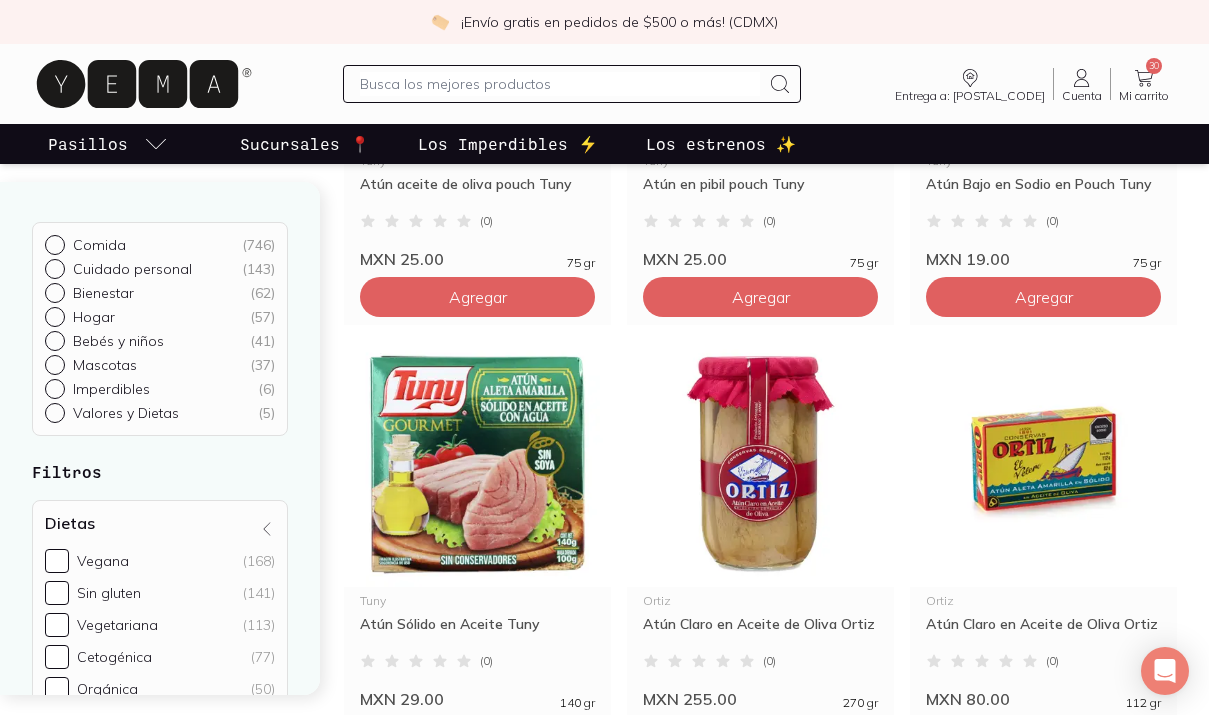 scroll, scrollTop: 1375, scrollLeft: 0, axis: vertical 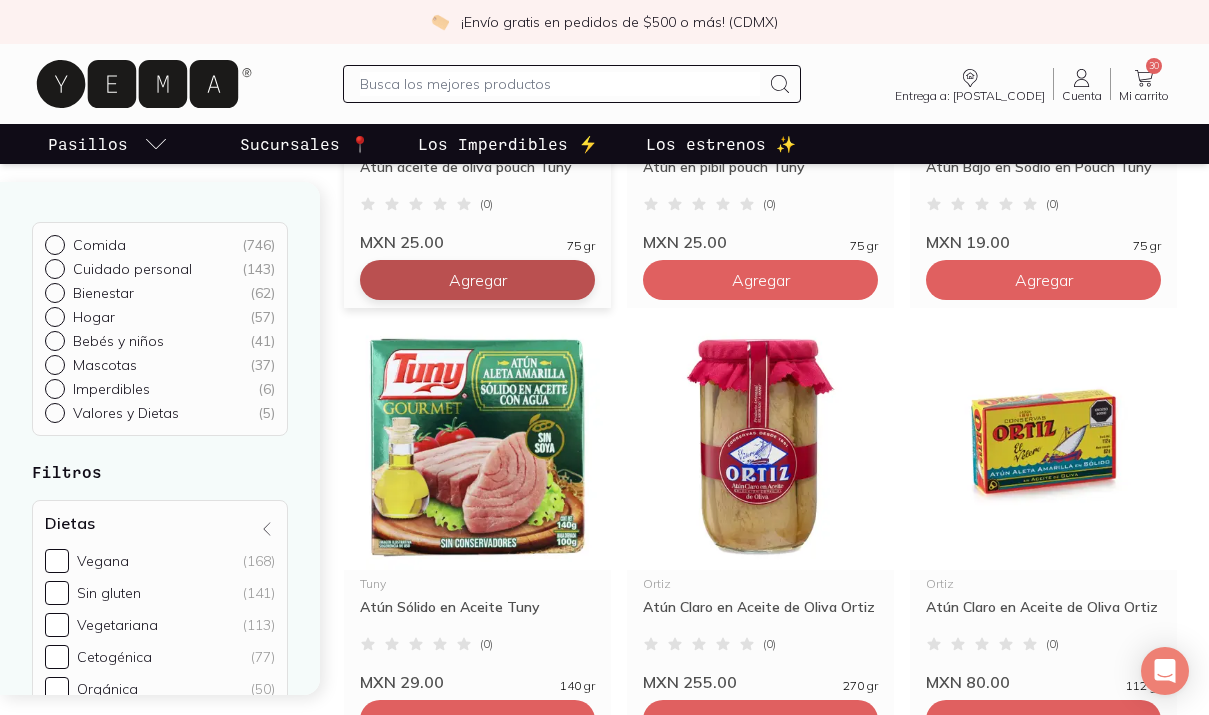 click on "Agregar" at bounding box center (478, -600) 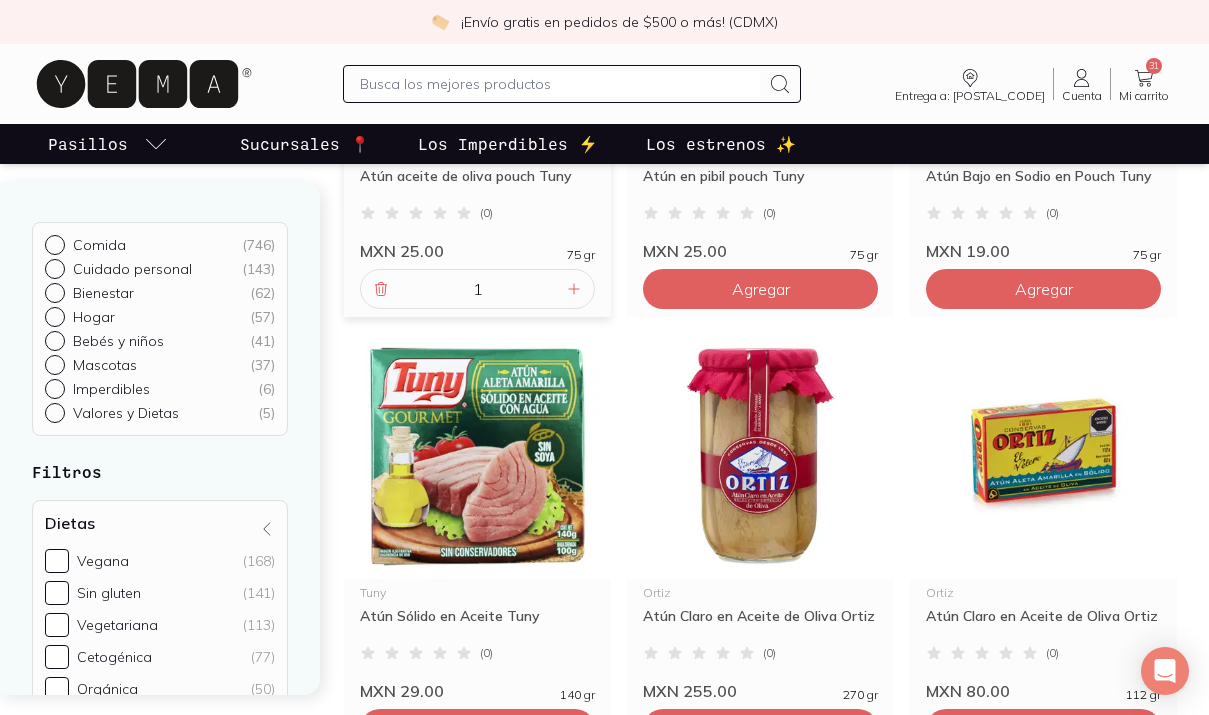 scroll, scrollTop: 1497, scrollLeft: 0, axis: vertical 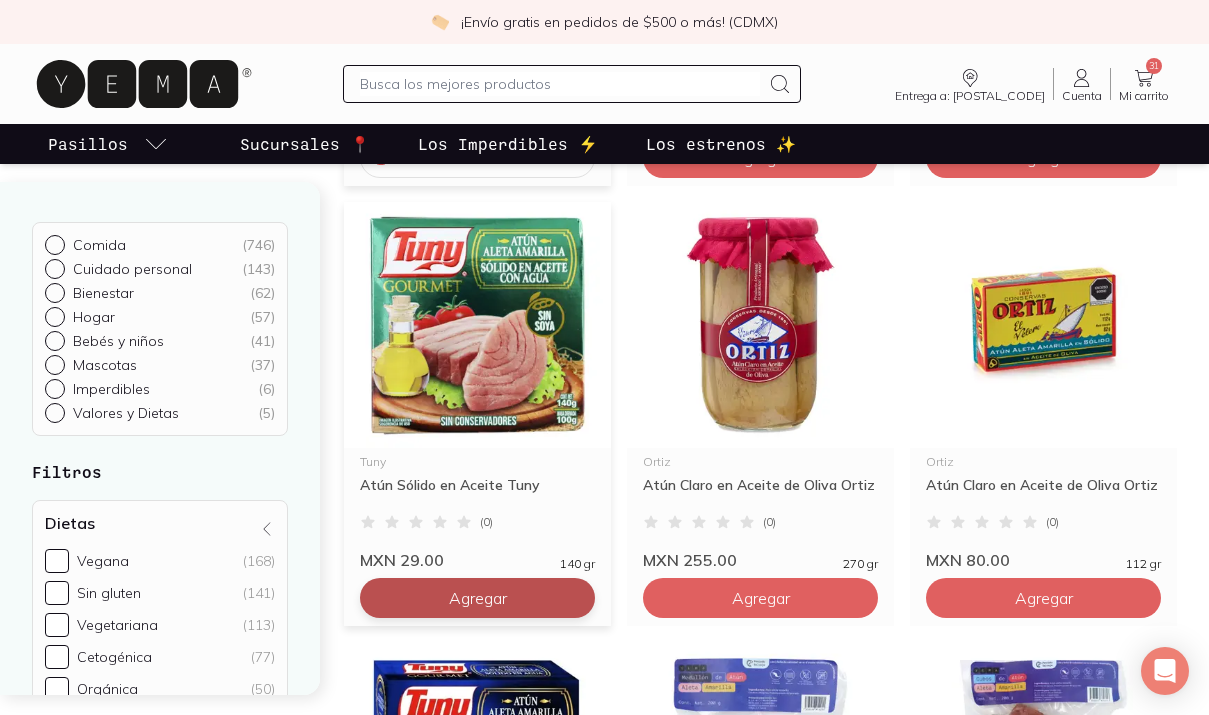 click on "Agregar" at bounding box center [478, -722] 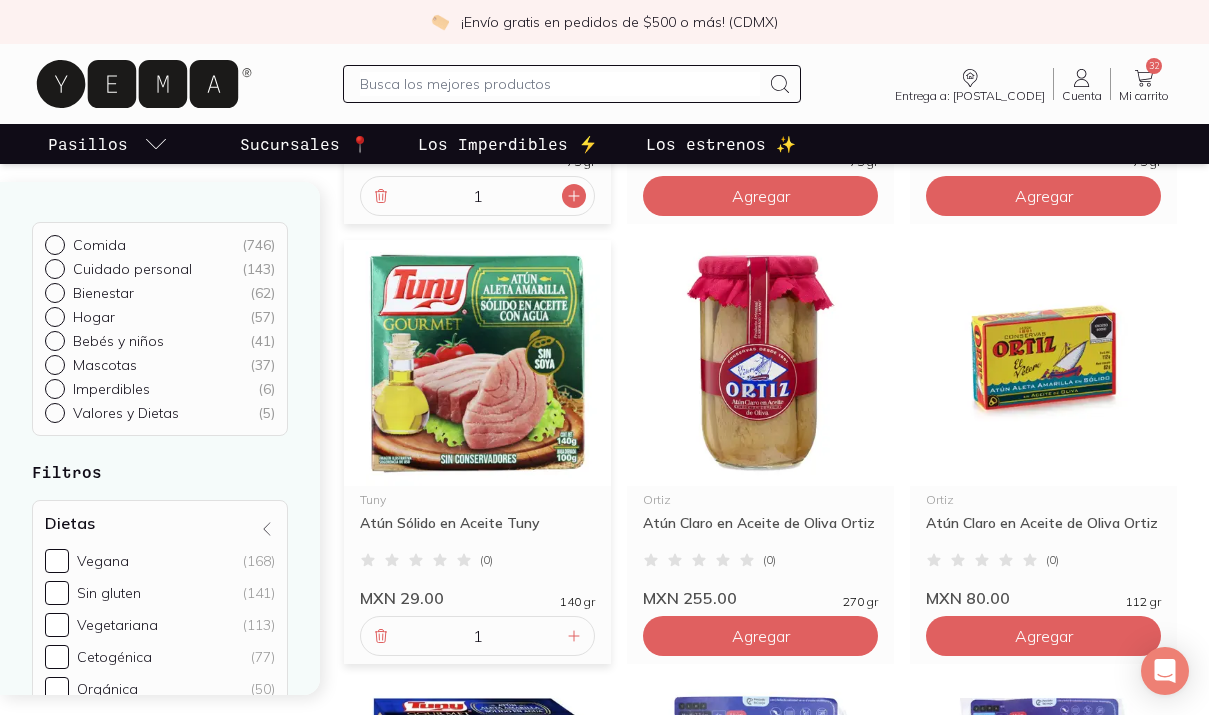 scroll, scrollTop: 1558, scrollLeft: 0, axis: vertical 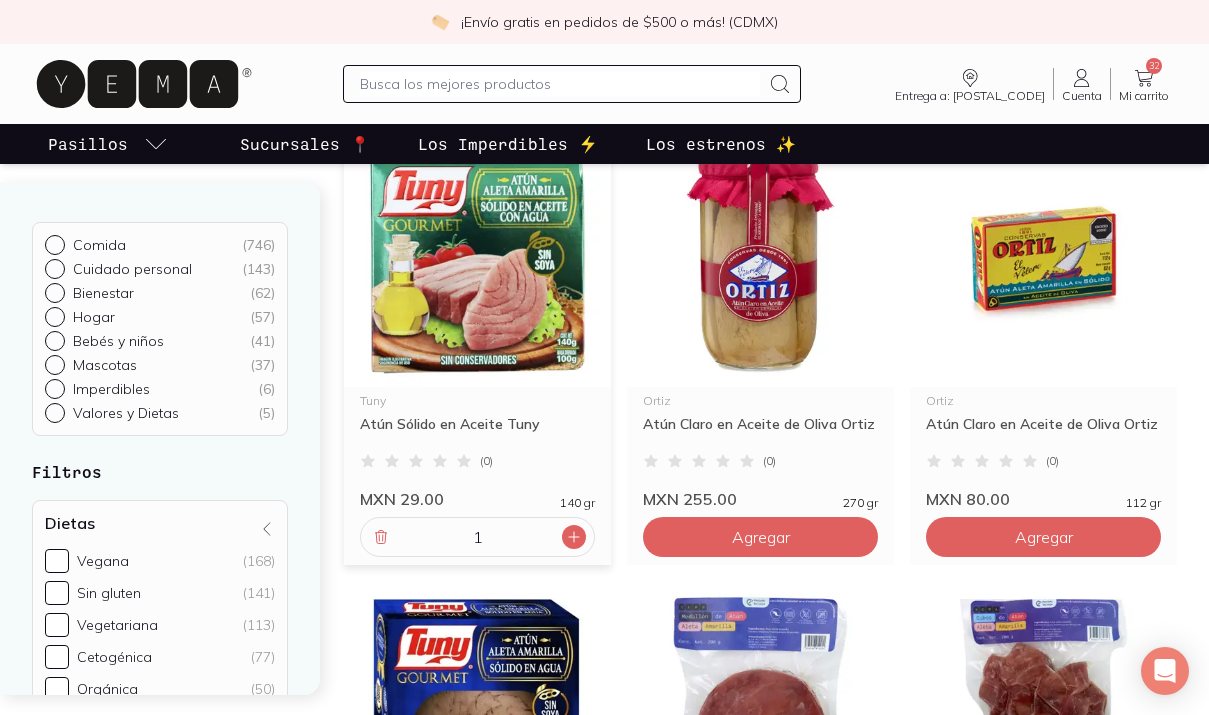 click 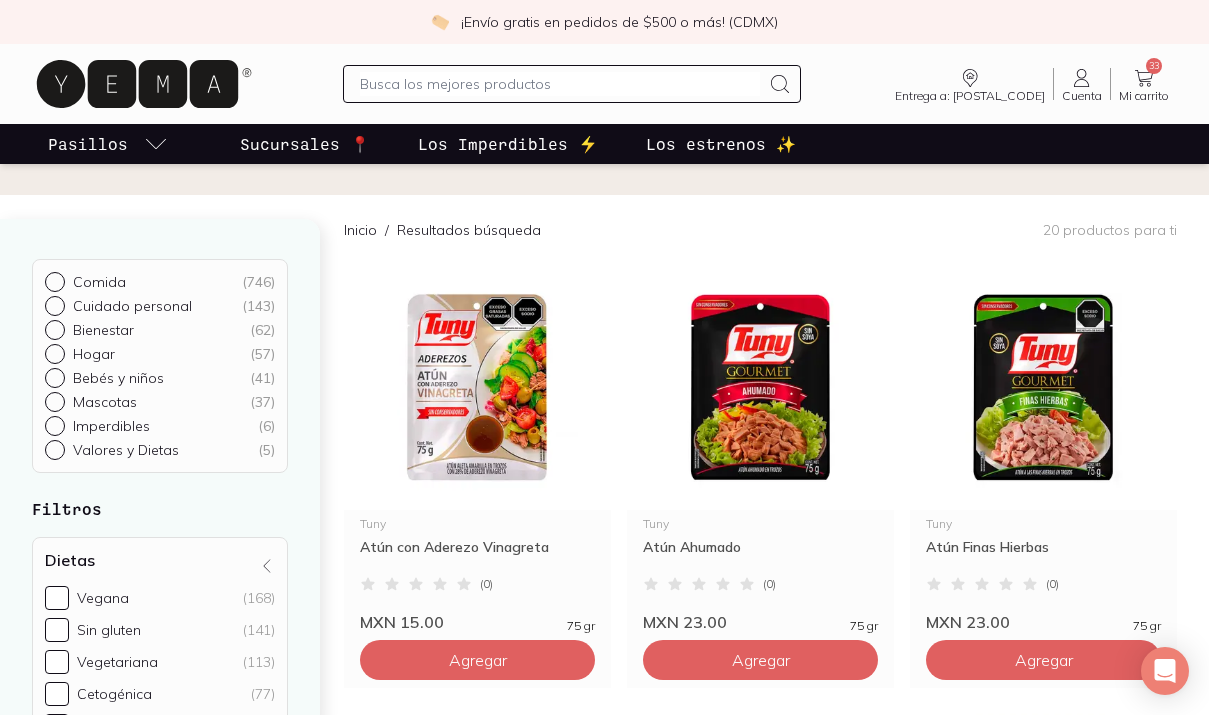 scroll, scrollTop: 0, scrollLeft: 0, axis: both 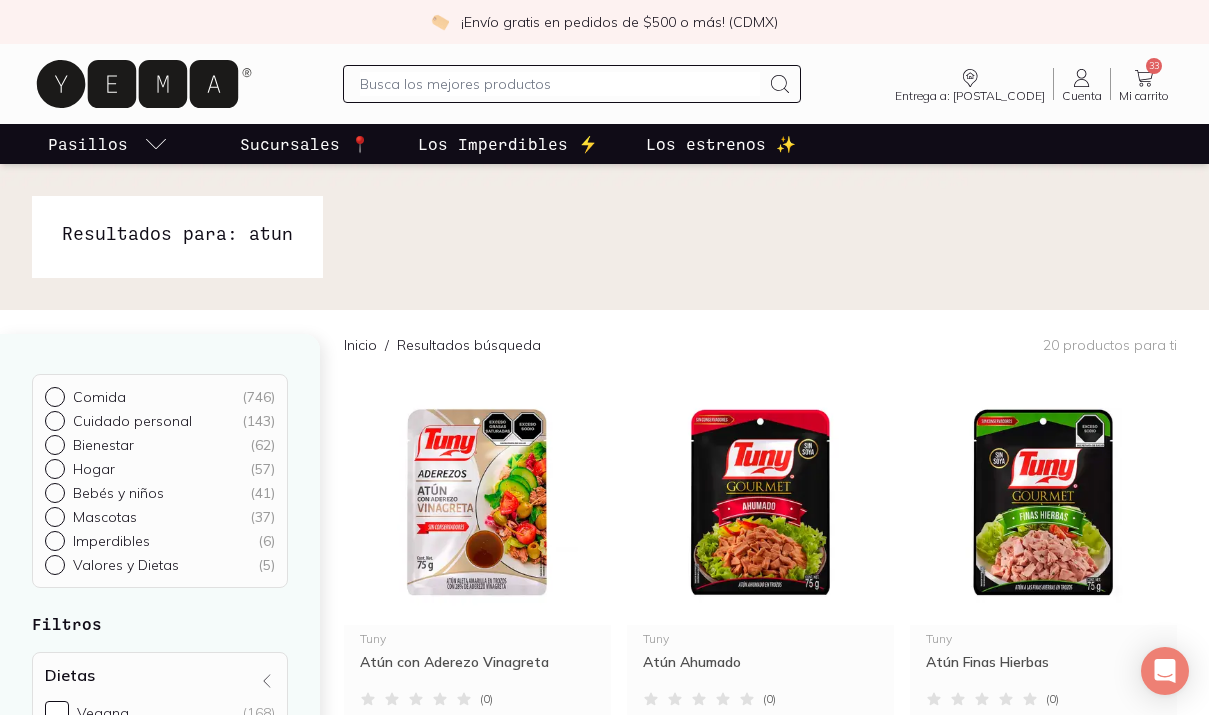 click at bounding box center (560, 84) 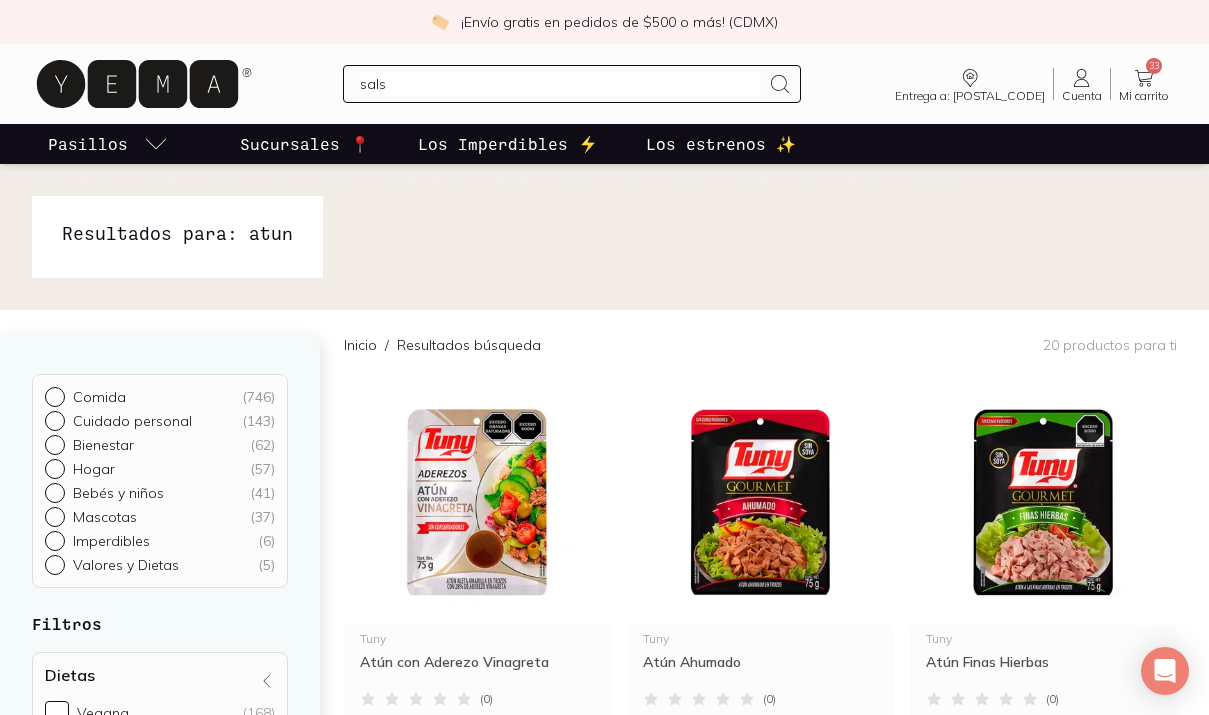 type on "salsa" 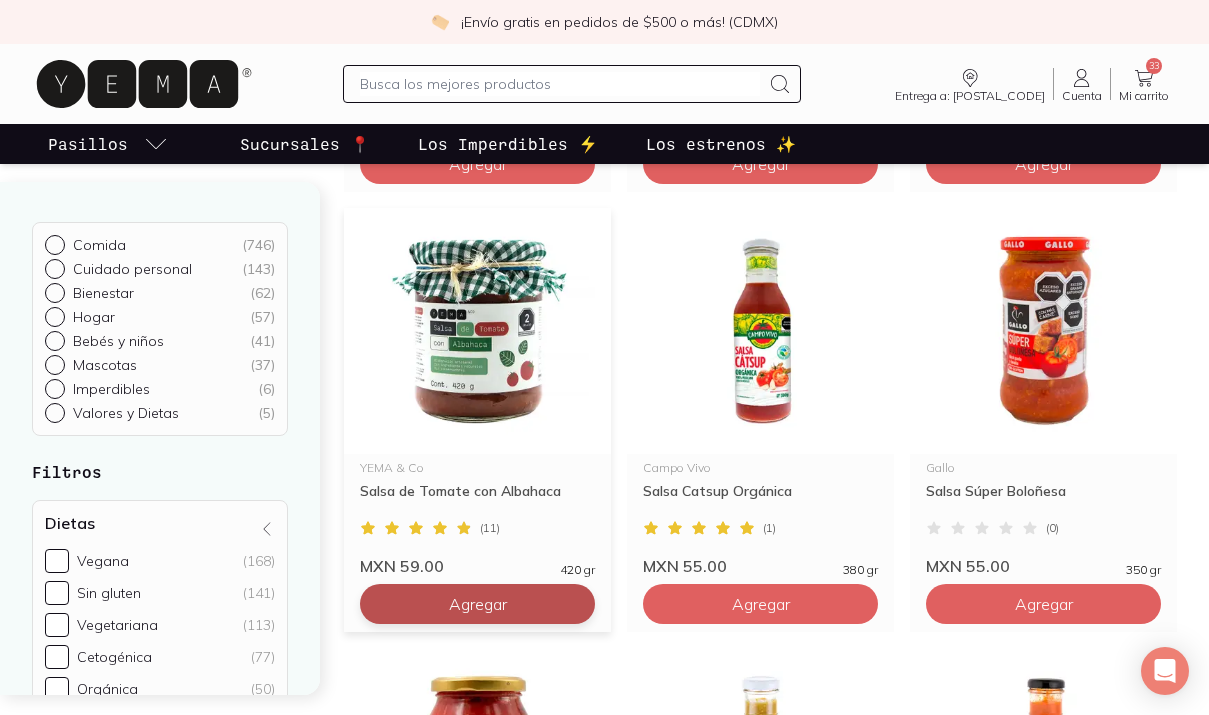 scroll, scrollTop: 1053, scrollLeft: 0, axis: vertical 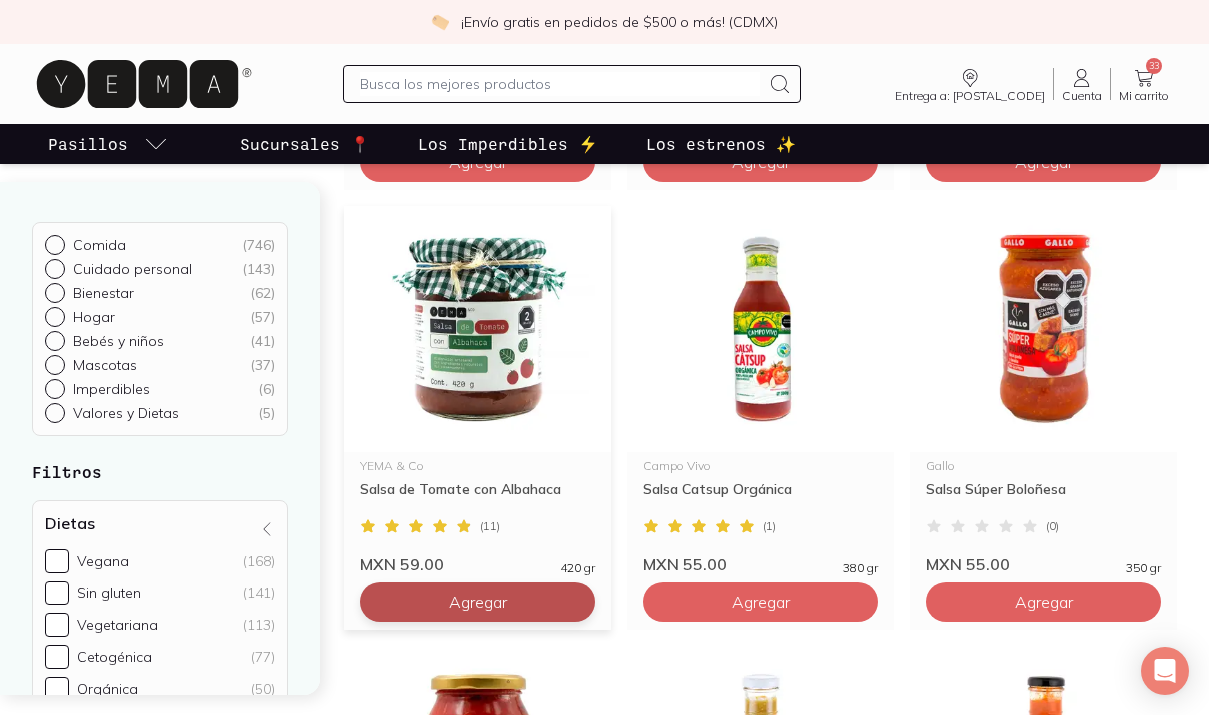 click on "Agregar" at bounding box center (478, -278) 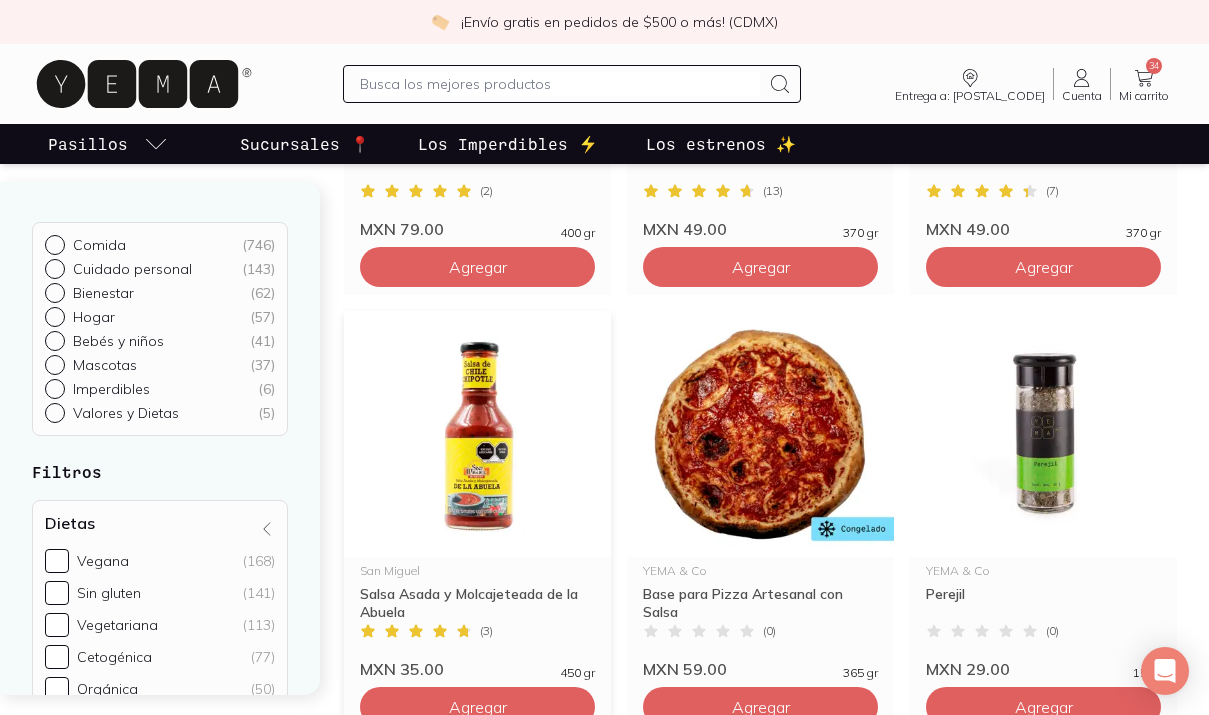 scroll, scrollTop: 1925, scrollLeft: 0, axis: vertical 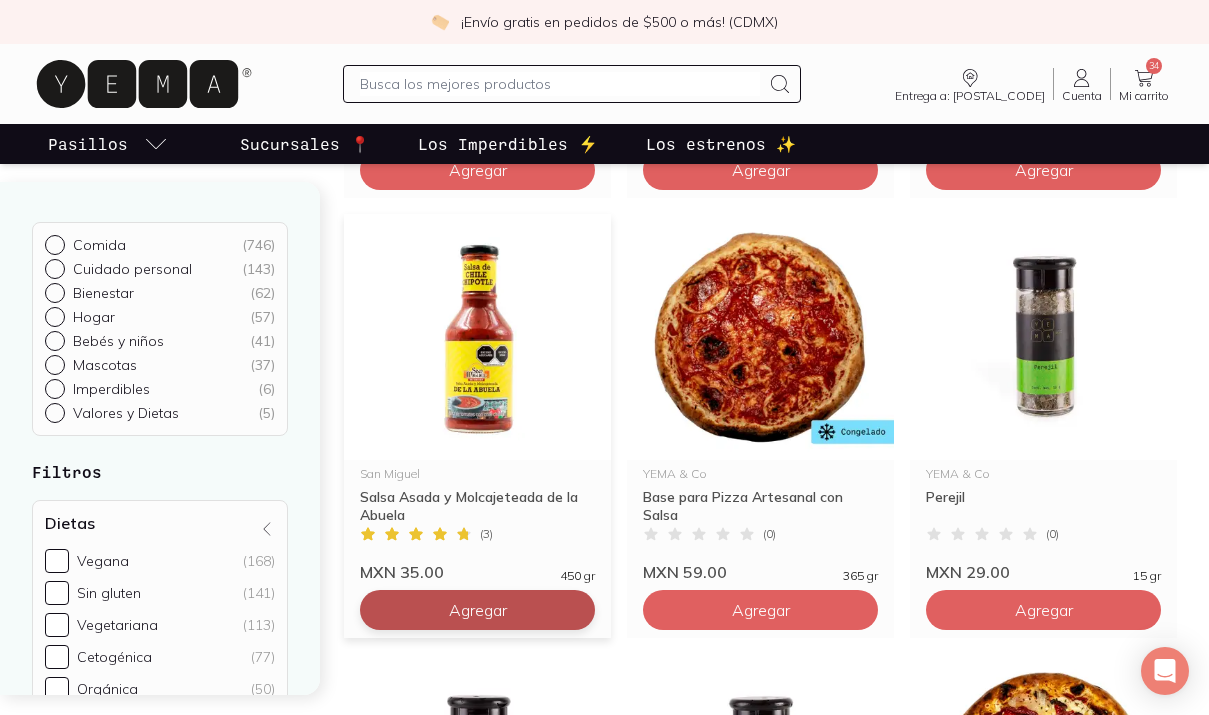 click on "Agregar" at bounding box center [478, -1150] 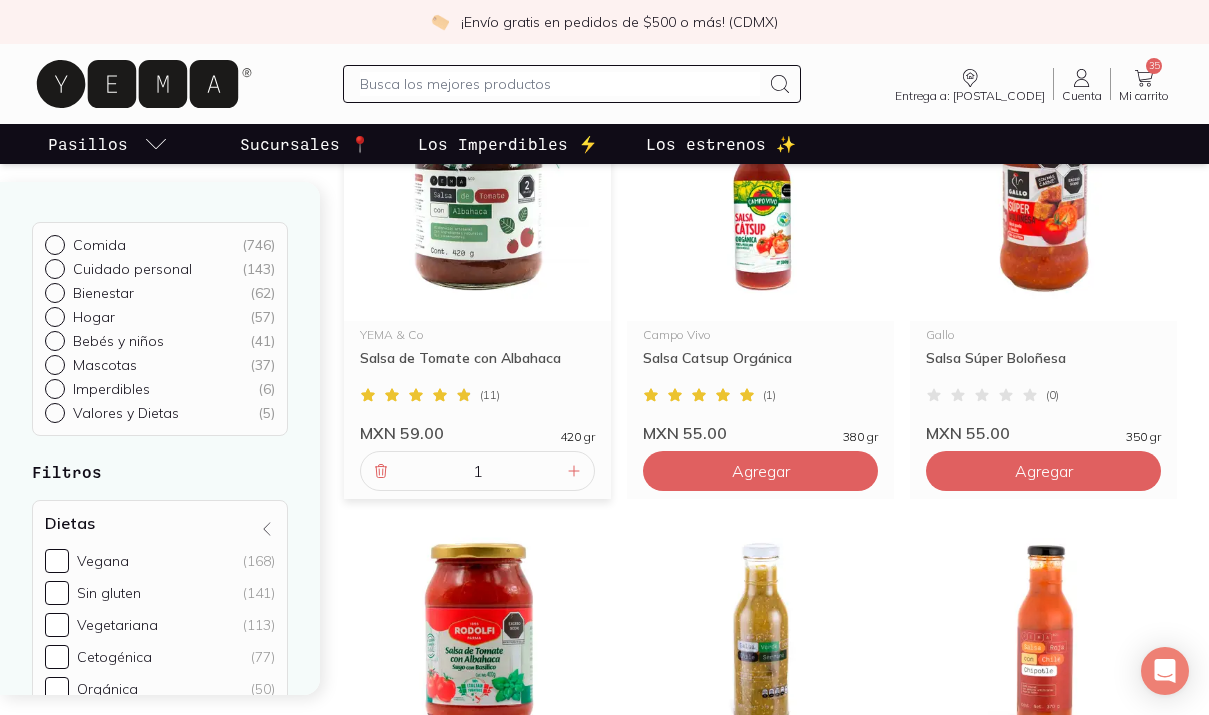 scroll, scrollTop: 0, scrollLeft: 0, axis: both 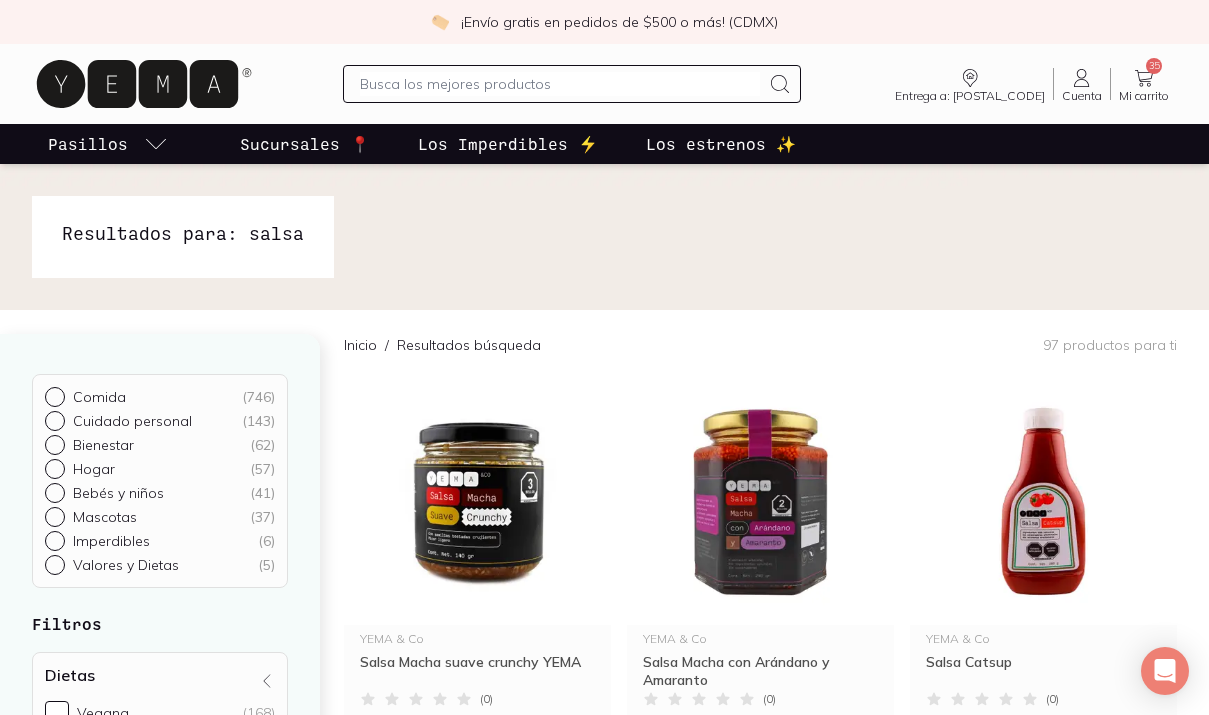 click at bounding box center [560, 84] 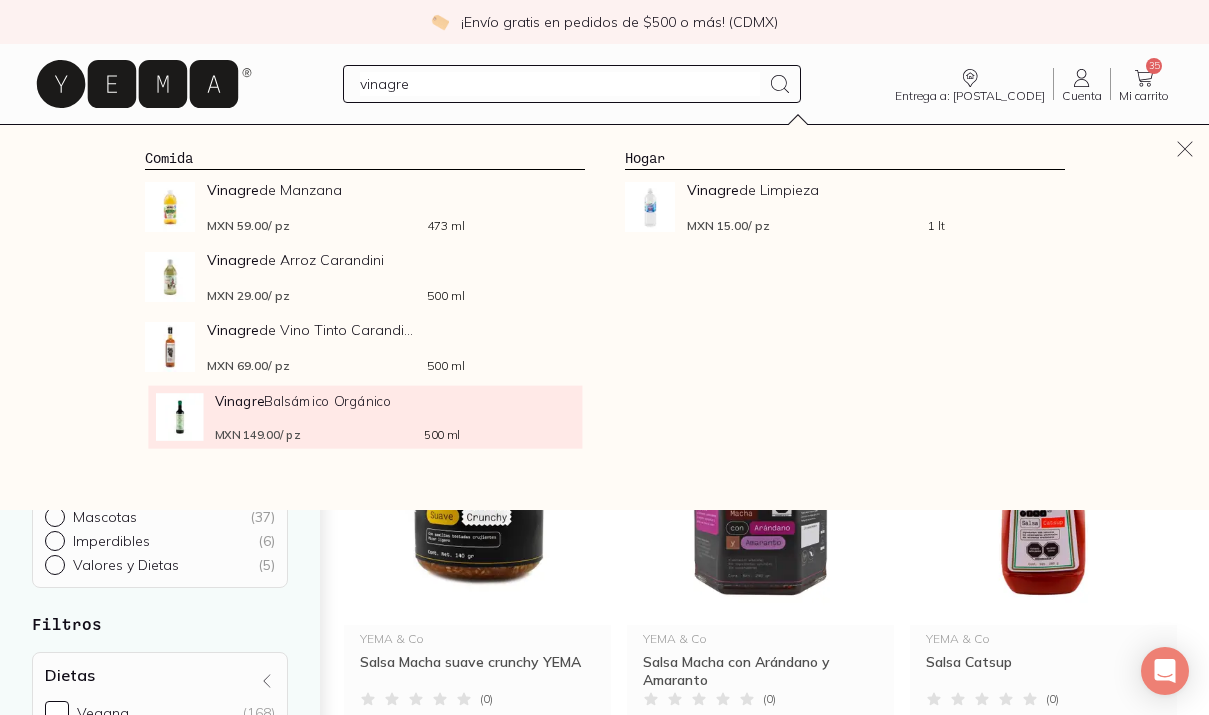 type on "vinagre" 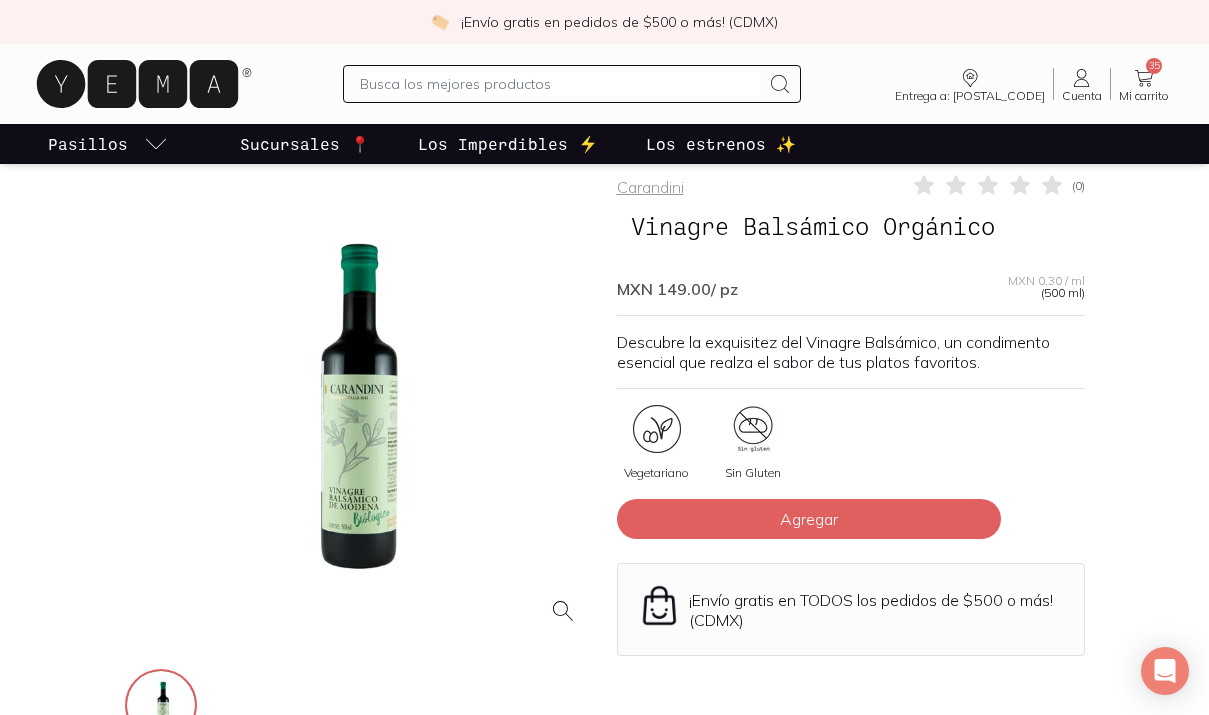 scroll, scrollTop: 0, scrollLeft: 0, axis: both 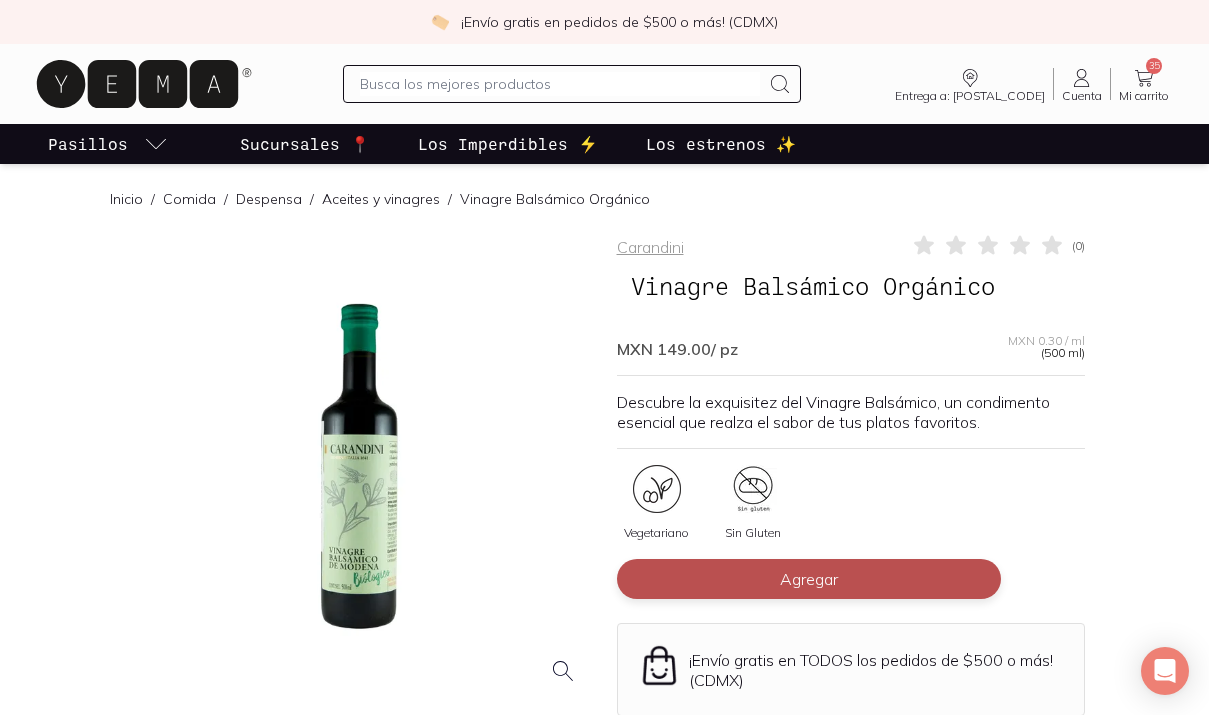 click on "Agregar" at bounding box center [809, 579] 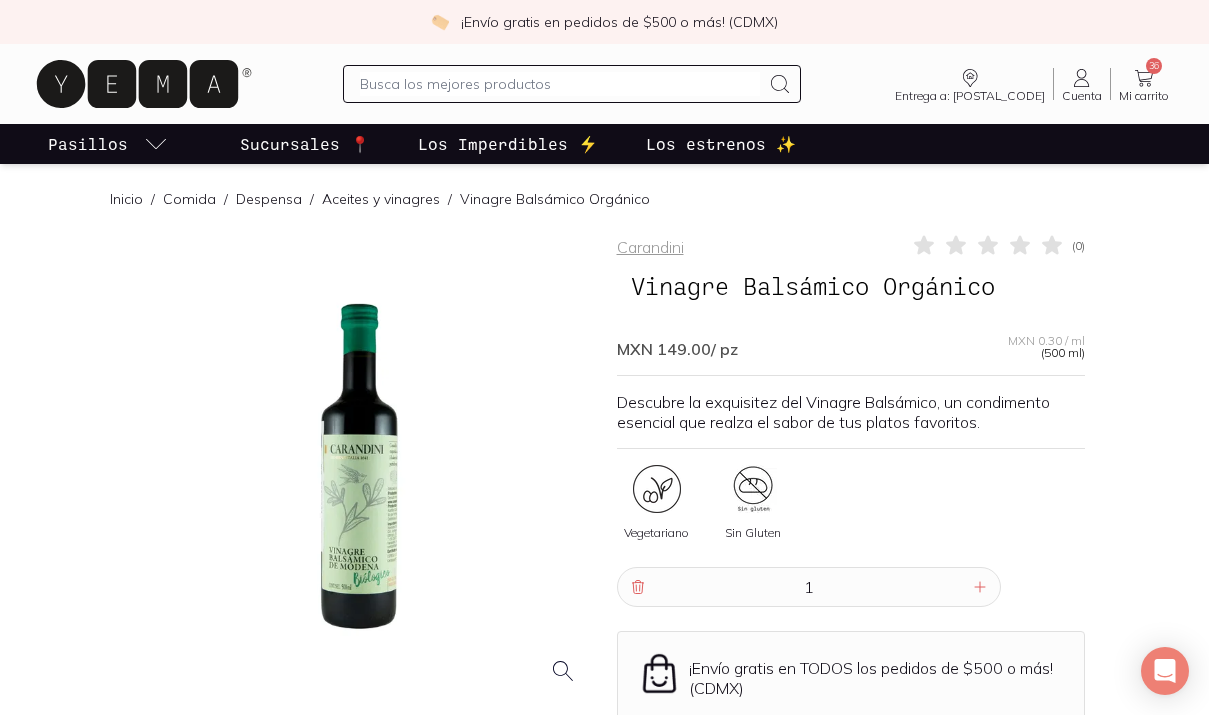 click 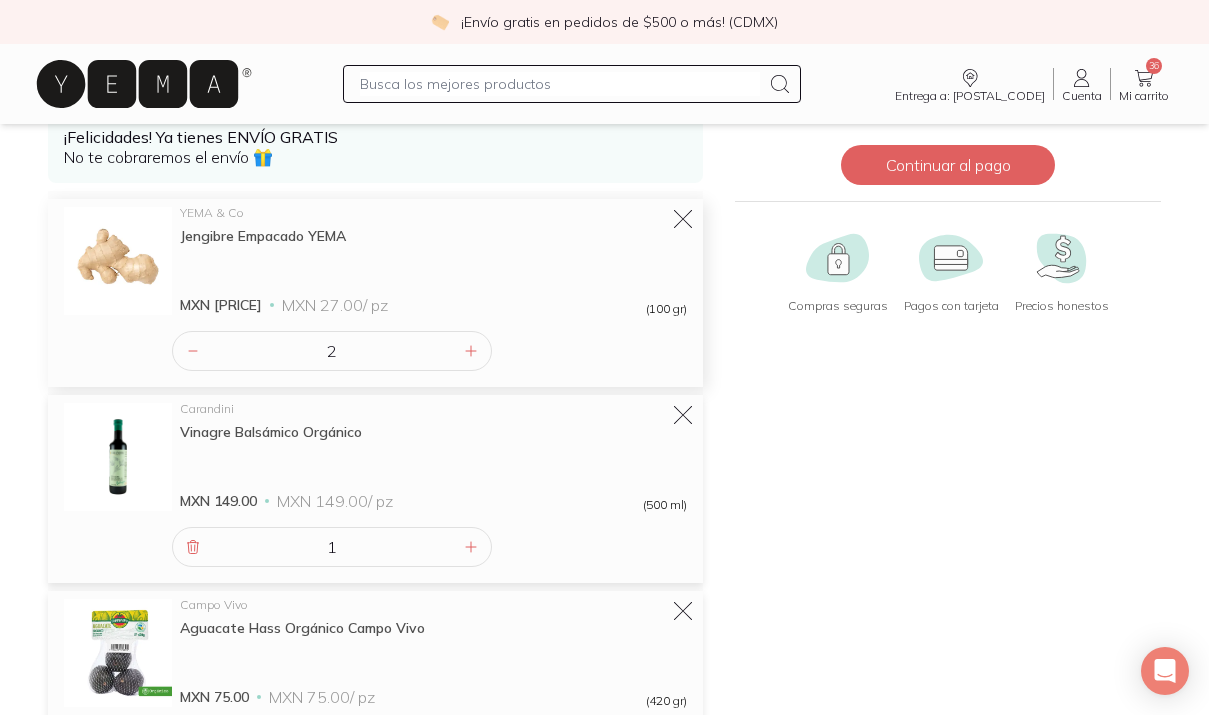 scroll, scrollTop: 162, scrollLeft: 0, axis: vertical 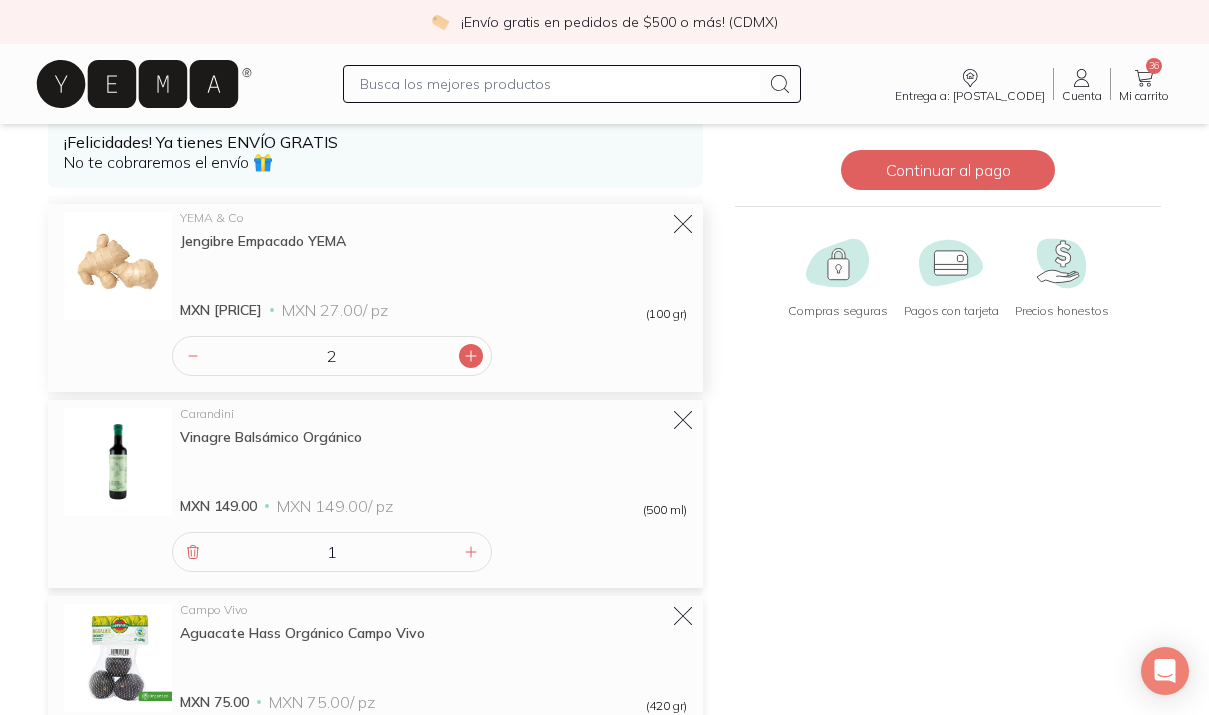 click 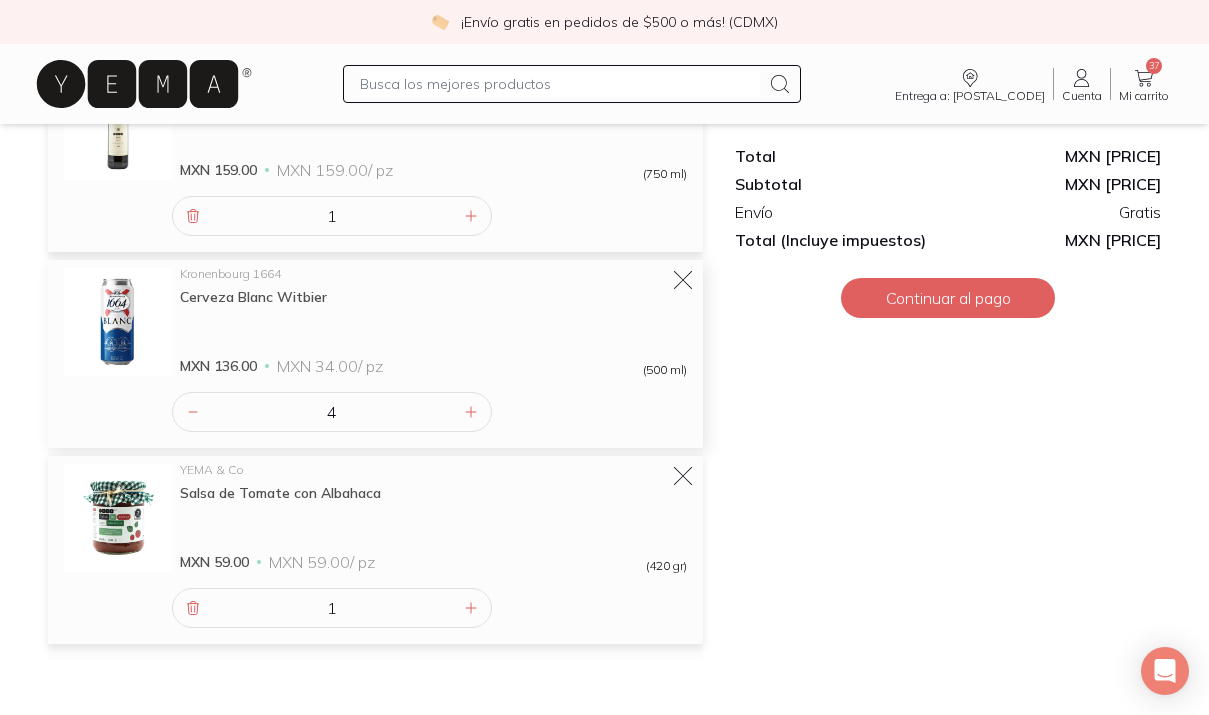scroll, scrollTop: 4991, scrollLeft: 0, axis: vertical 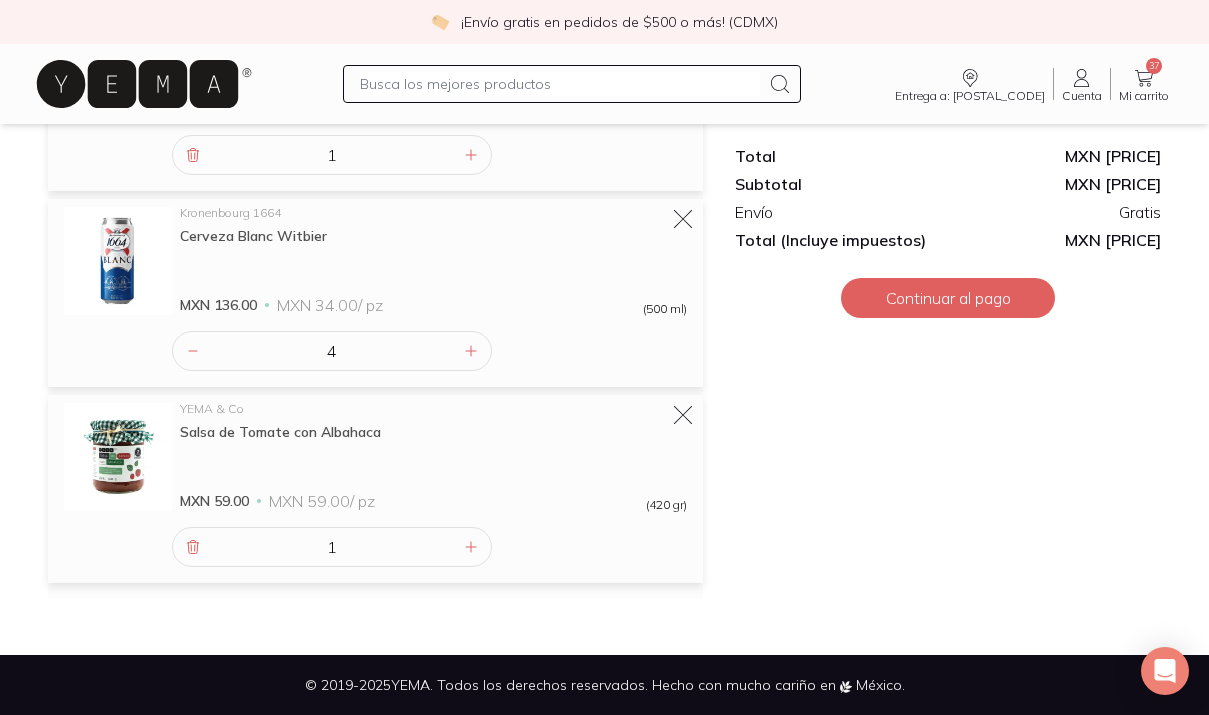 click at bounding box center (560, 84) 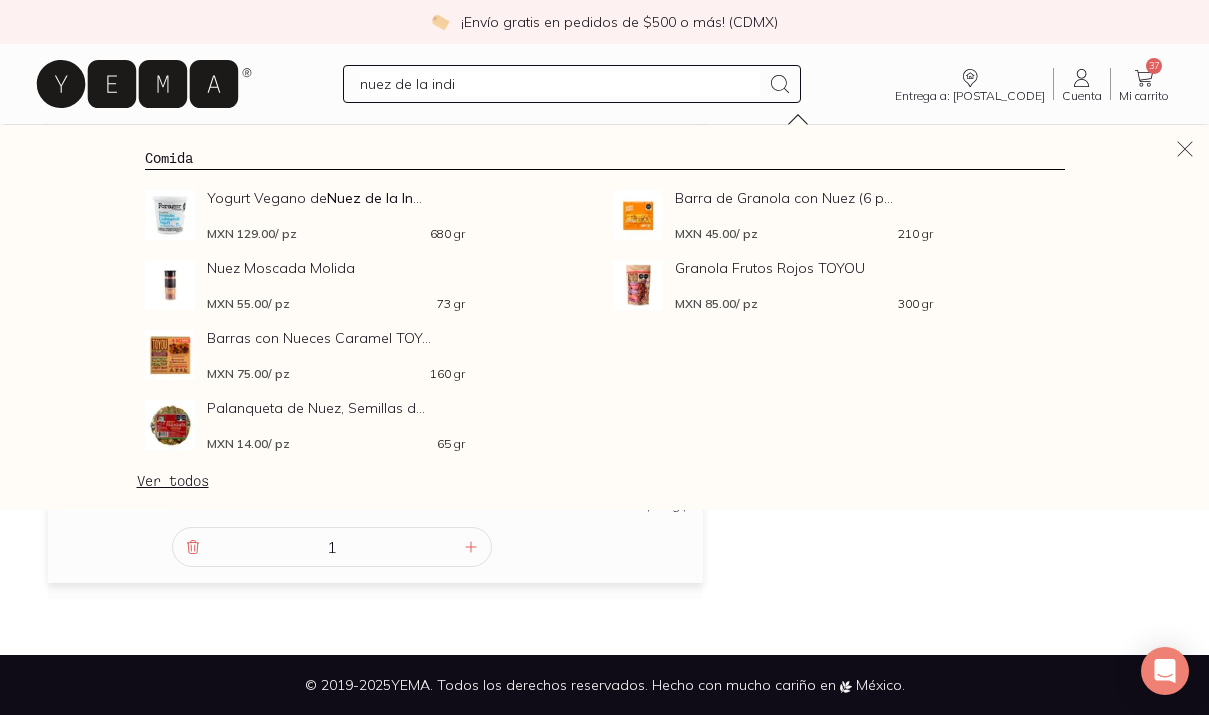 type on "nuez de la india" 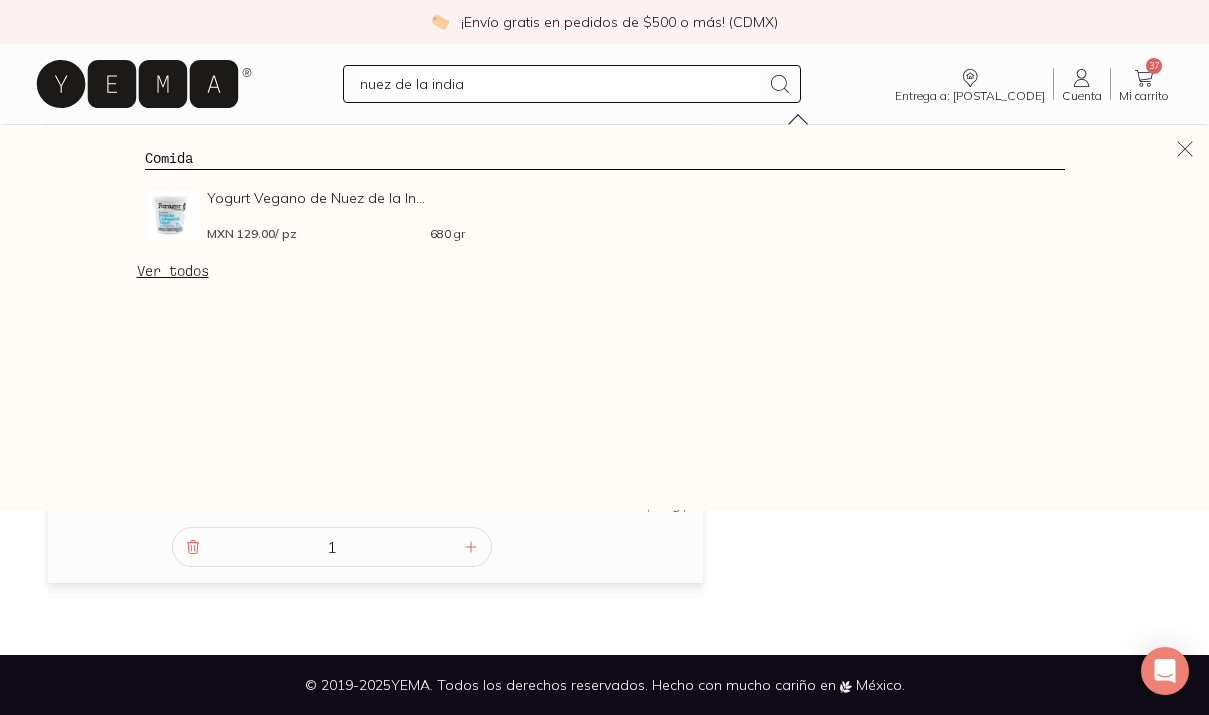 type 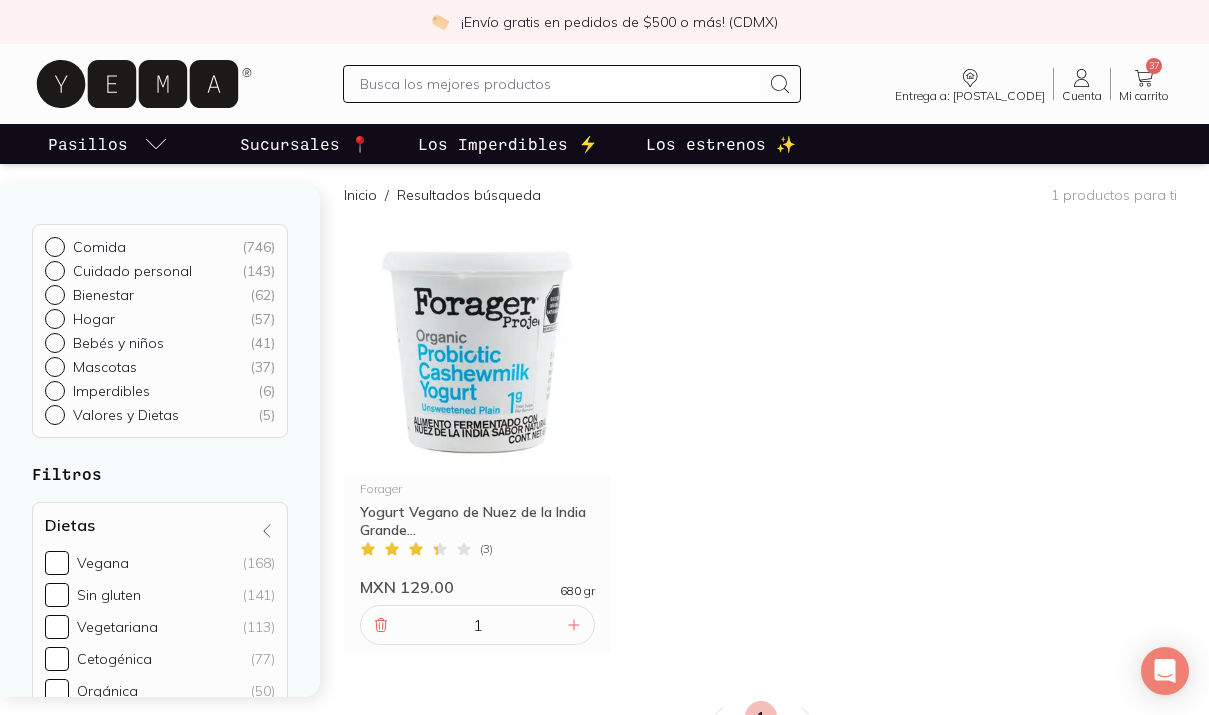 scroll, scrollTop: 0, scrollLeft: 0, axis: both 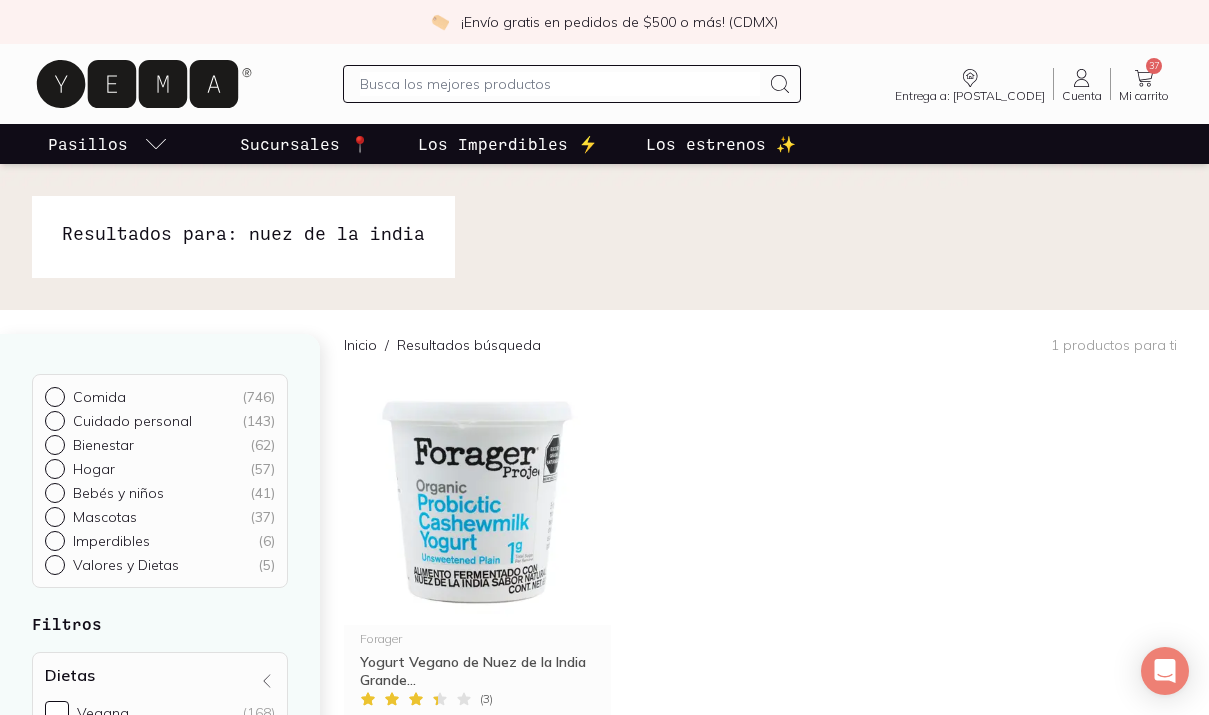 click at bounding box center (560, 84) 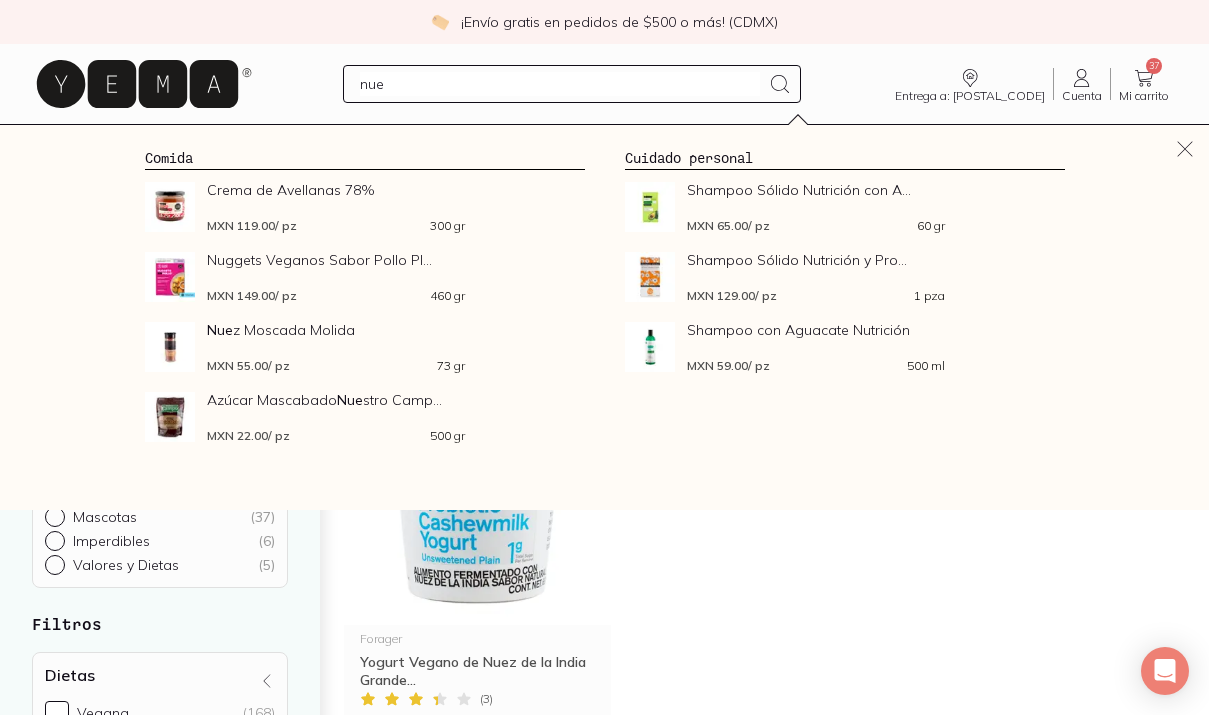 type on "nuez" 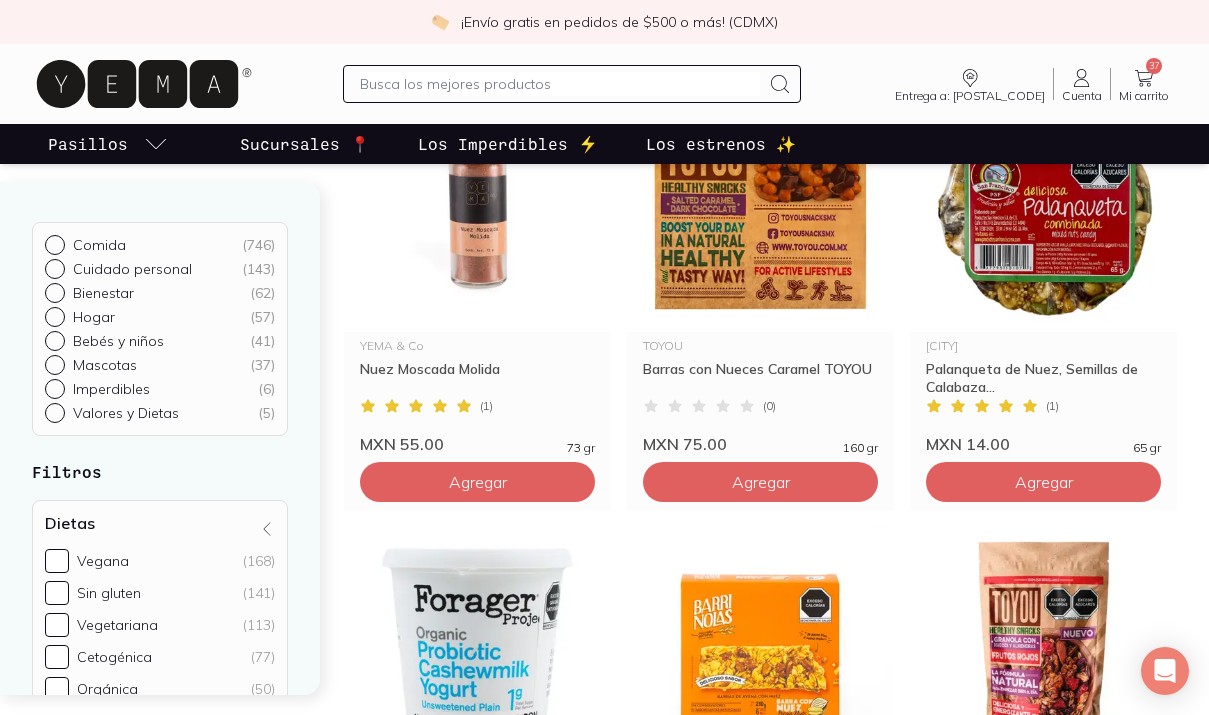 scroll, scrollTop: 0, scrollLeft: 0, axis: both 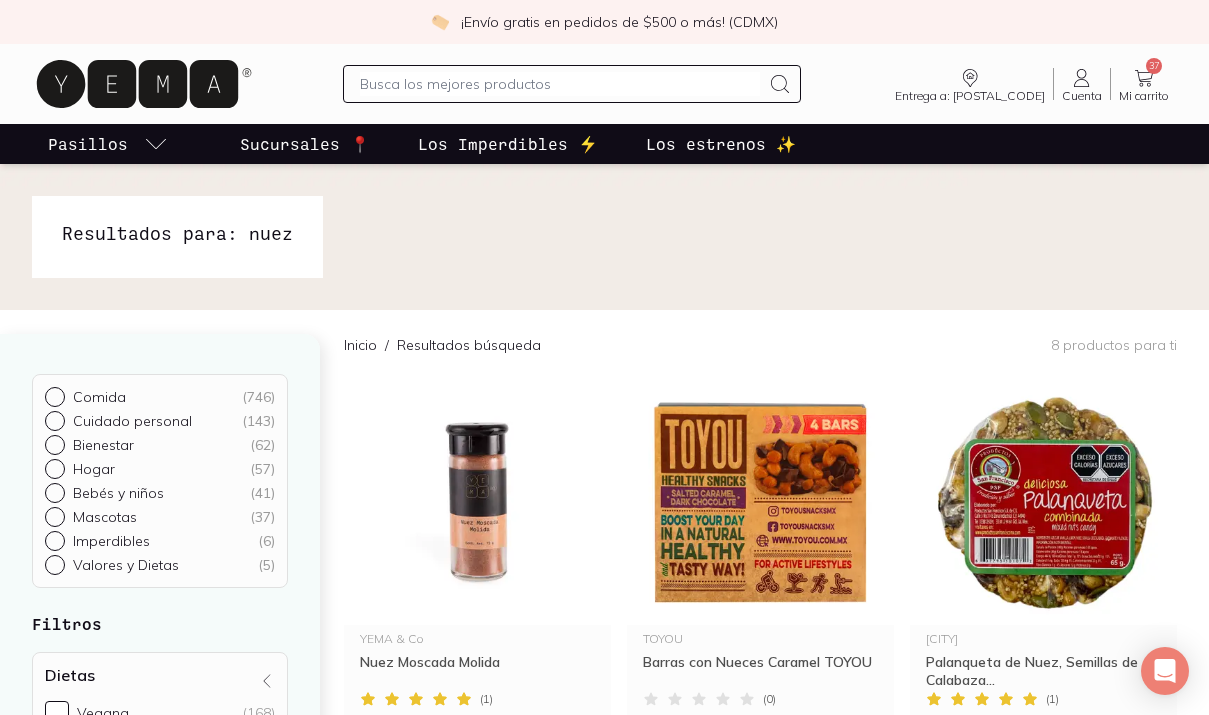 click at bounding box center (560, 84) 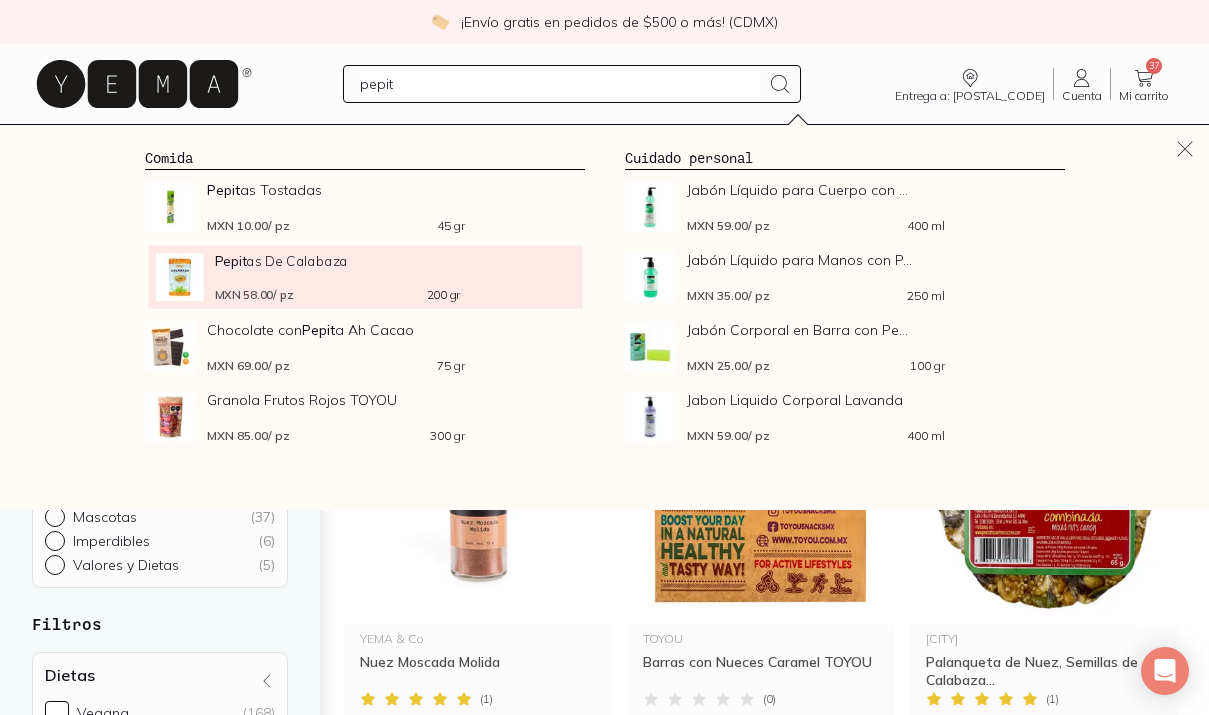 type on "pepit" 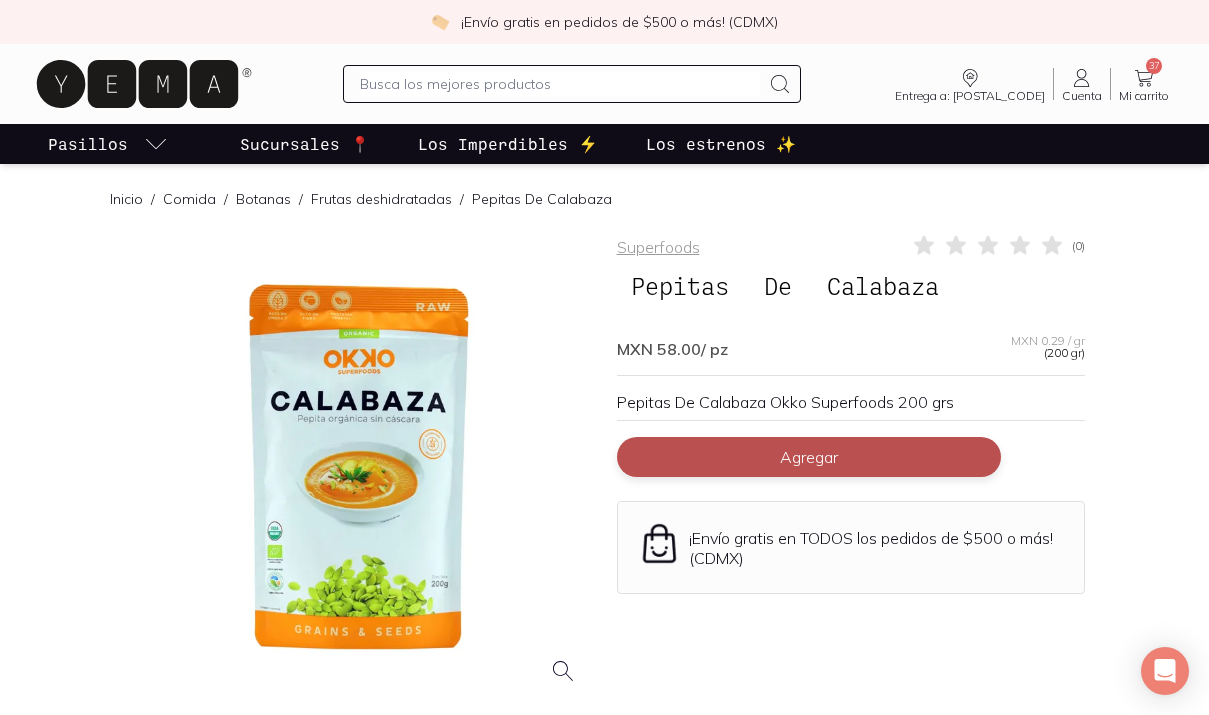 click on "Agregar" at bounding box center (809, 457) 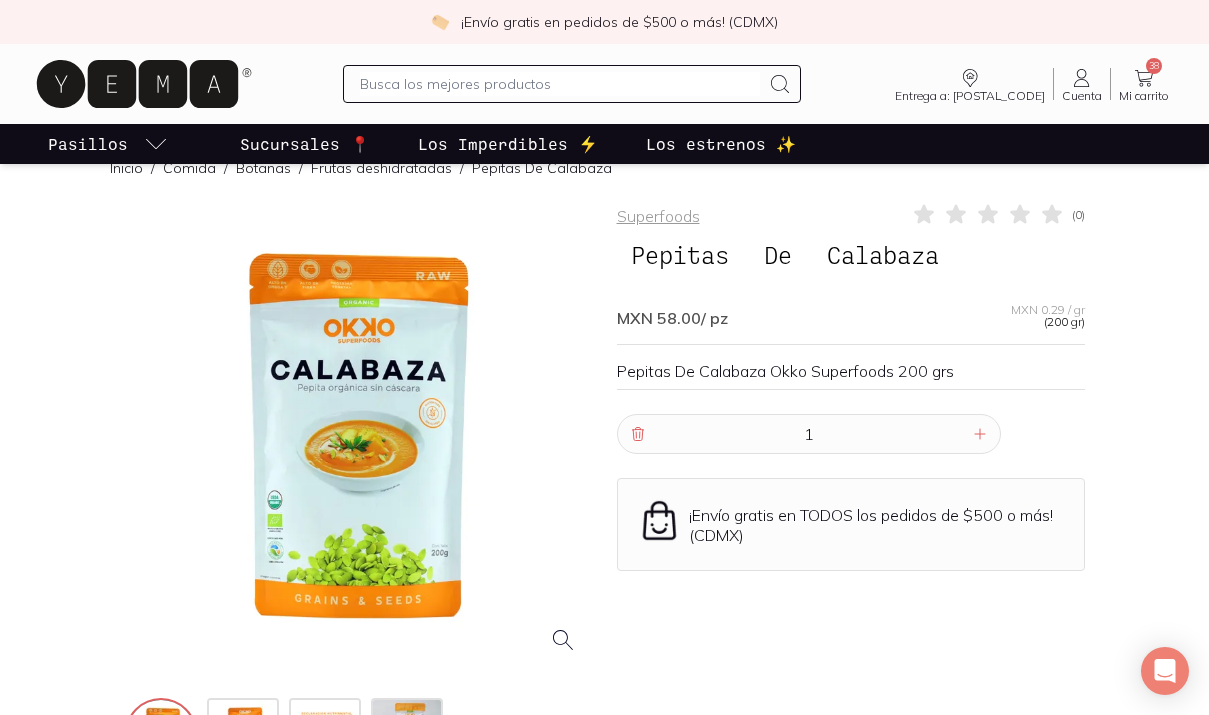 scroll, scrollTop: 0, scrollLeft: 0, axis: both 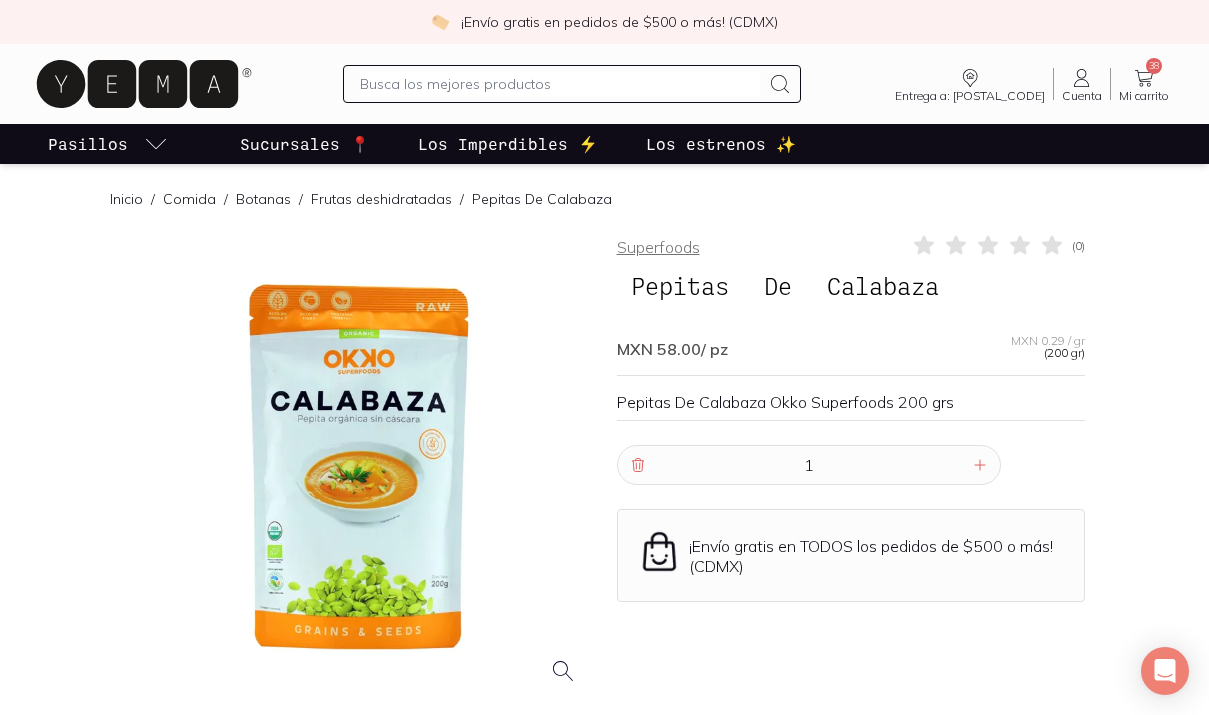 click on "Superfoods" at bounding box center [658, 247] 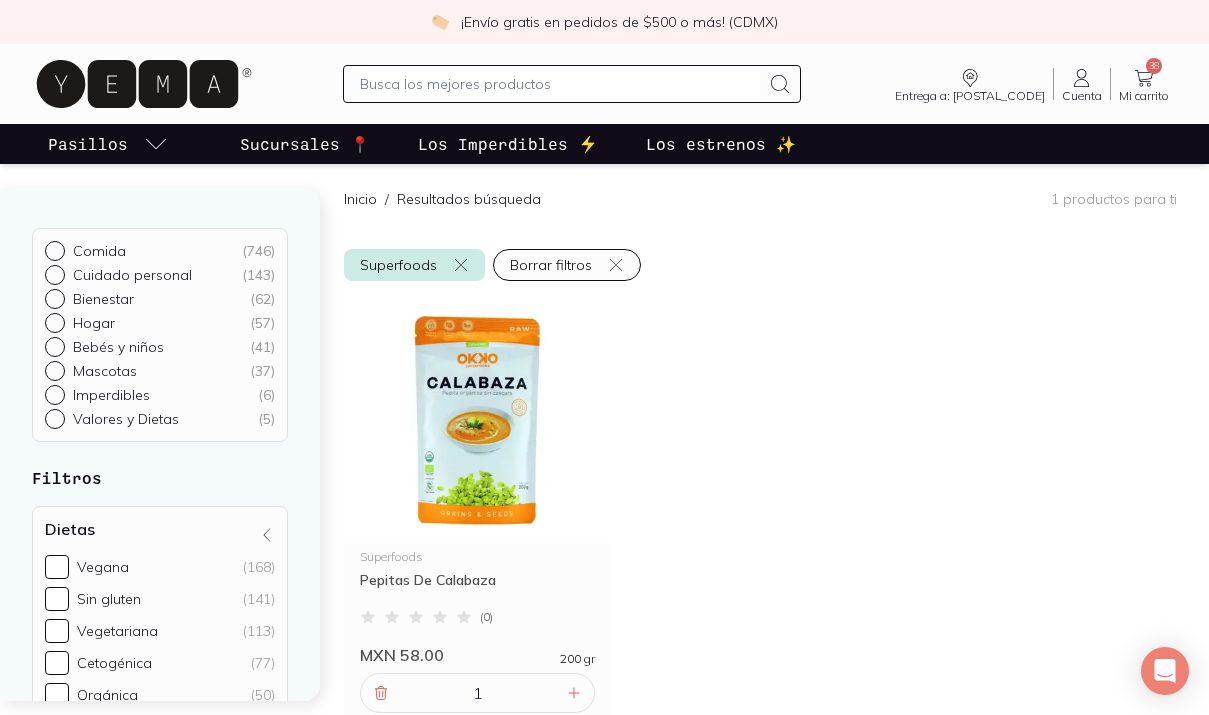 drag, startPoint x: 607, startPoint y: 264, endPoint x: 646, endPoint y: 274, distance: 40.261642 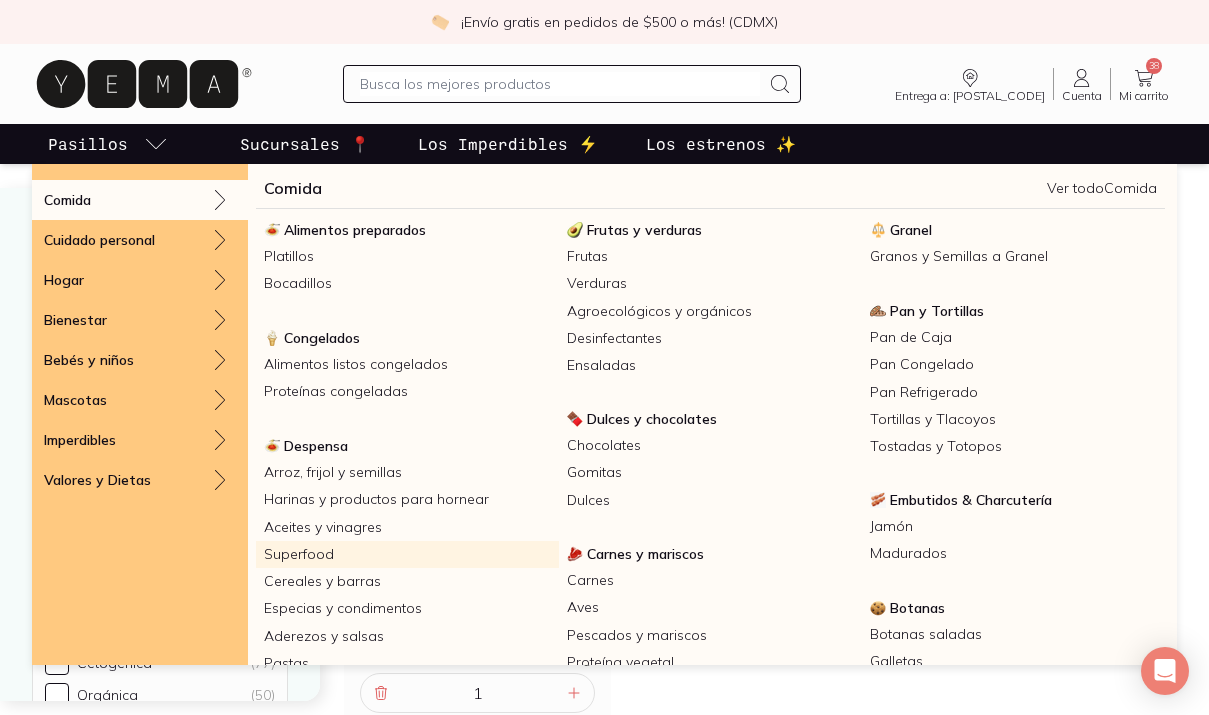 click on "Superfood" at bounding box center (407, 554) 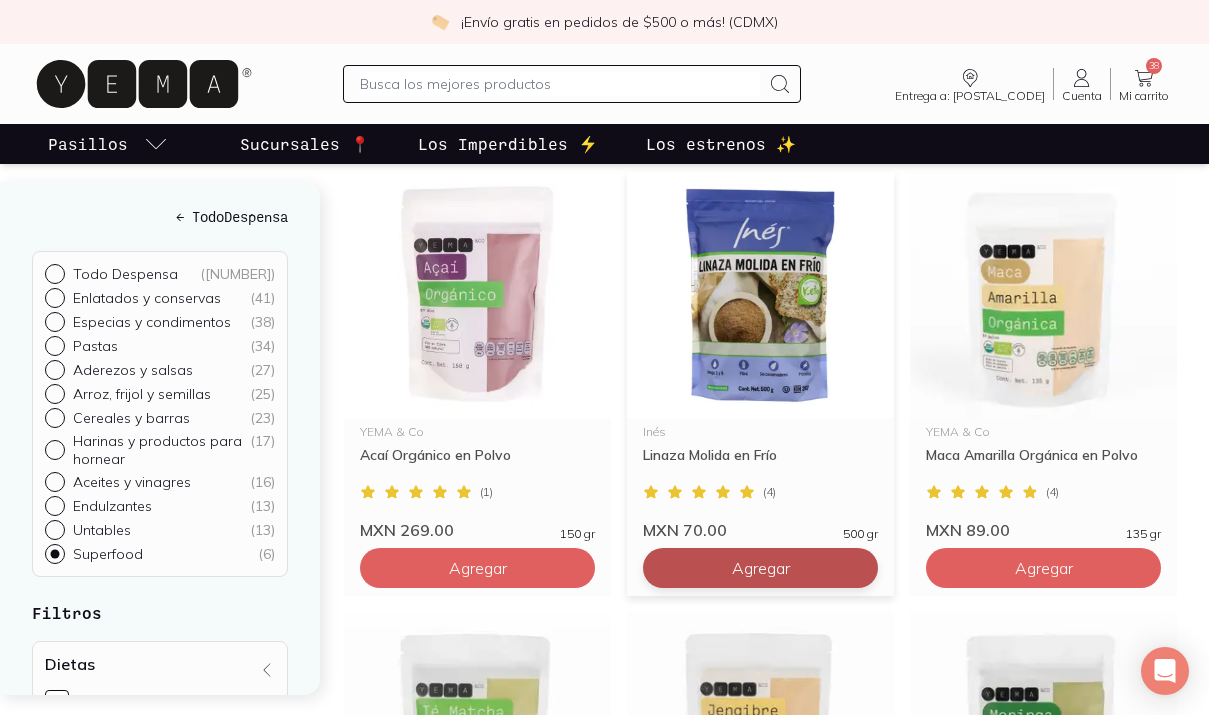scroll, scrollTop: 262, scrollLeft: 0, axis: vertical 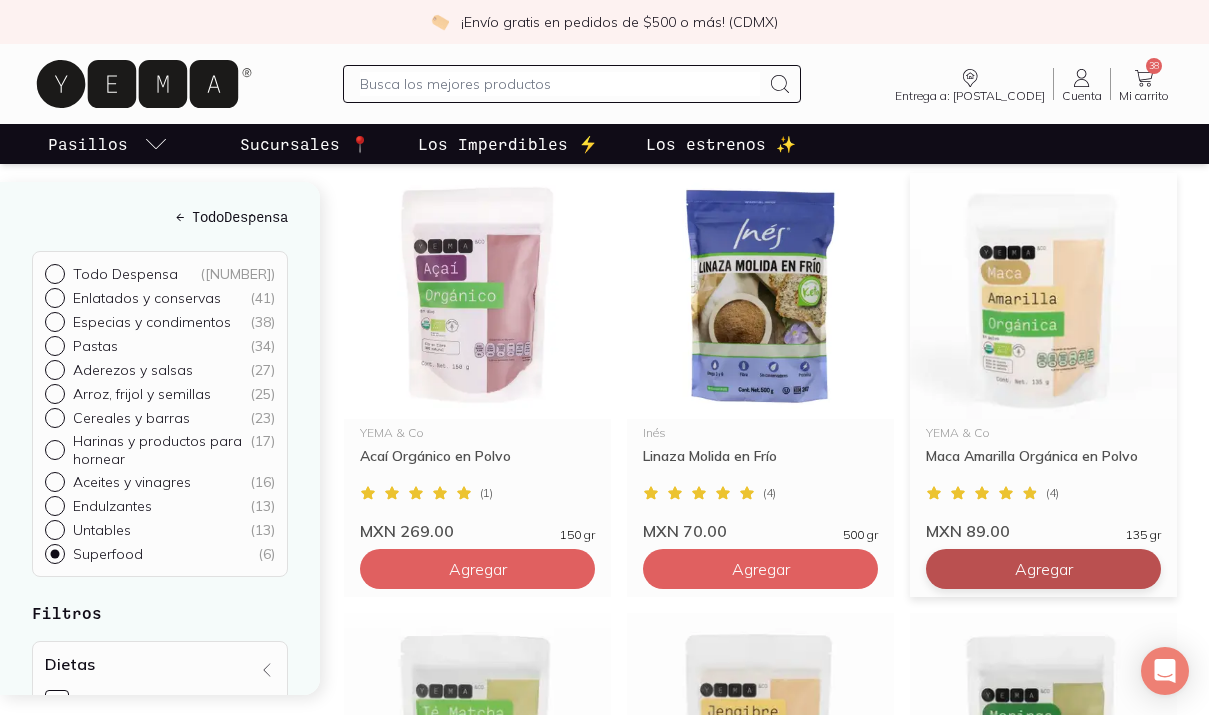 click on "Agregar" at bounding box center [478, 569] 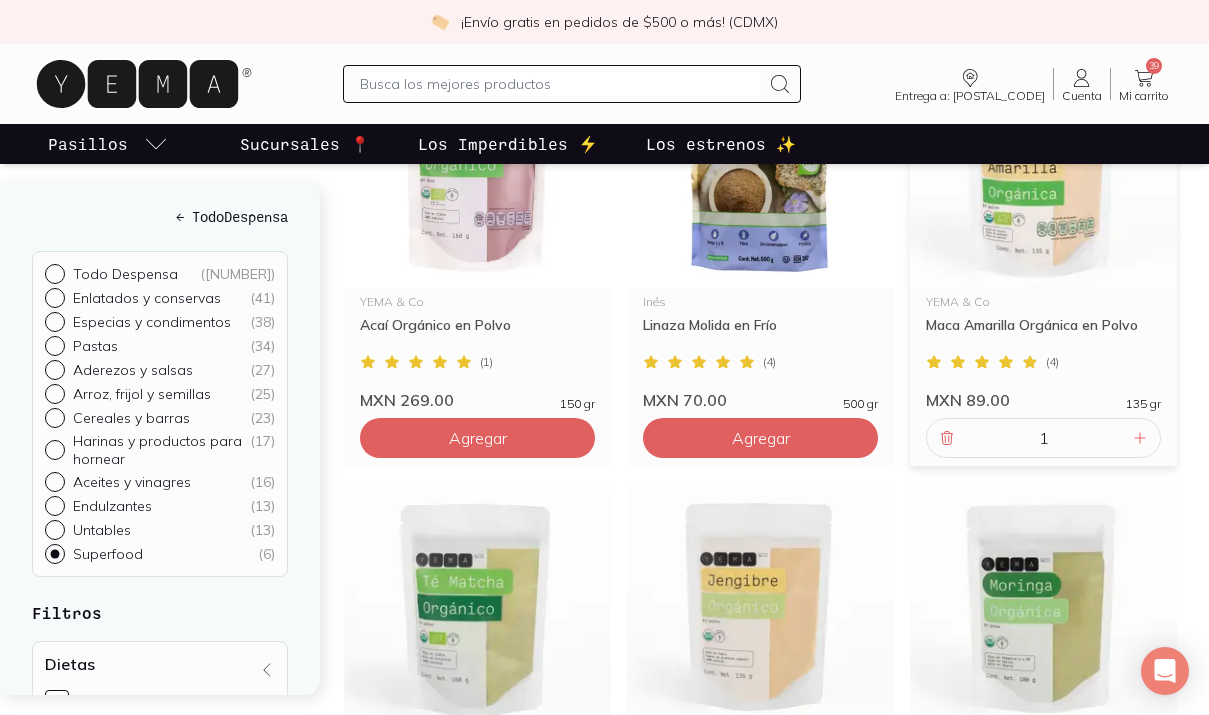 scroll, scrollTop: 387, scrollLeft: 0, axis: vertical 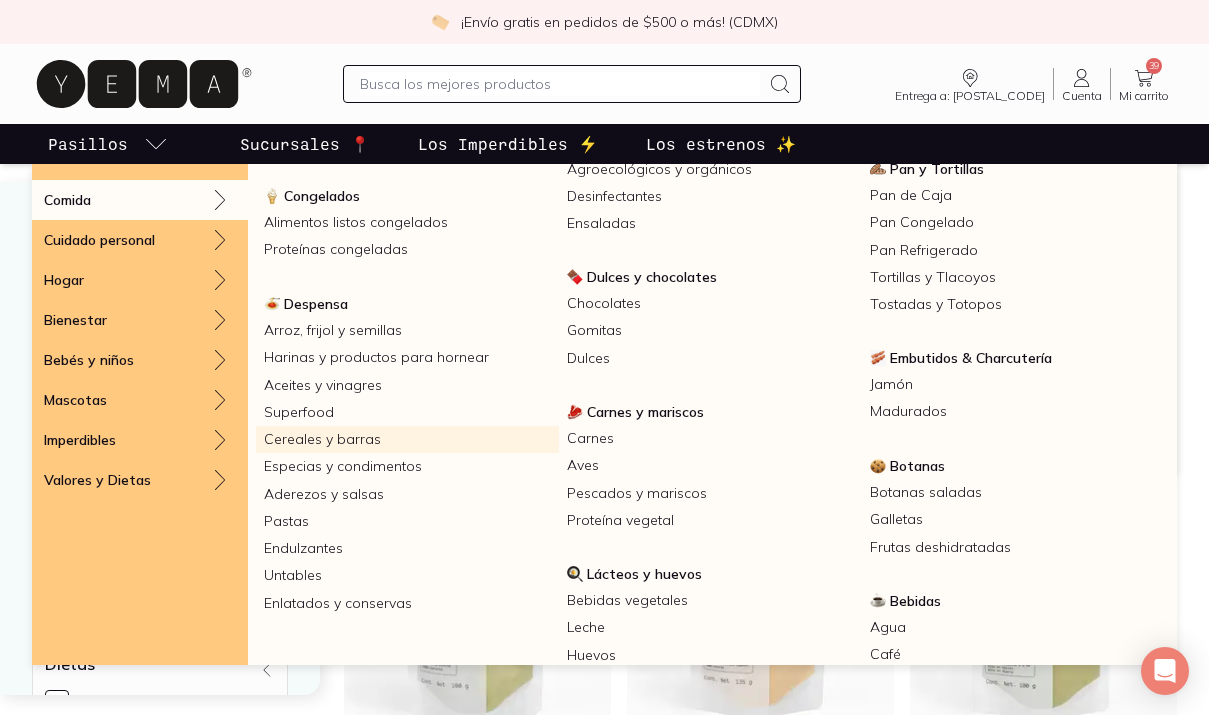 click on "Cereales y barras" at bounding box center (407, 439) 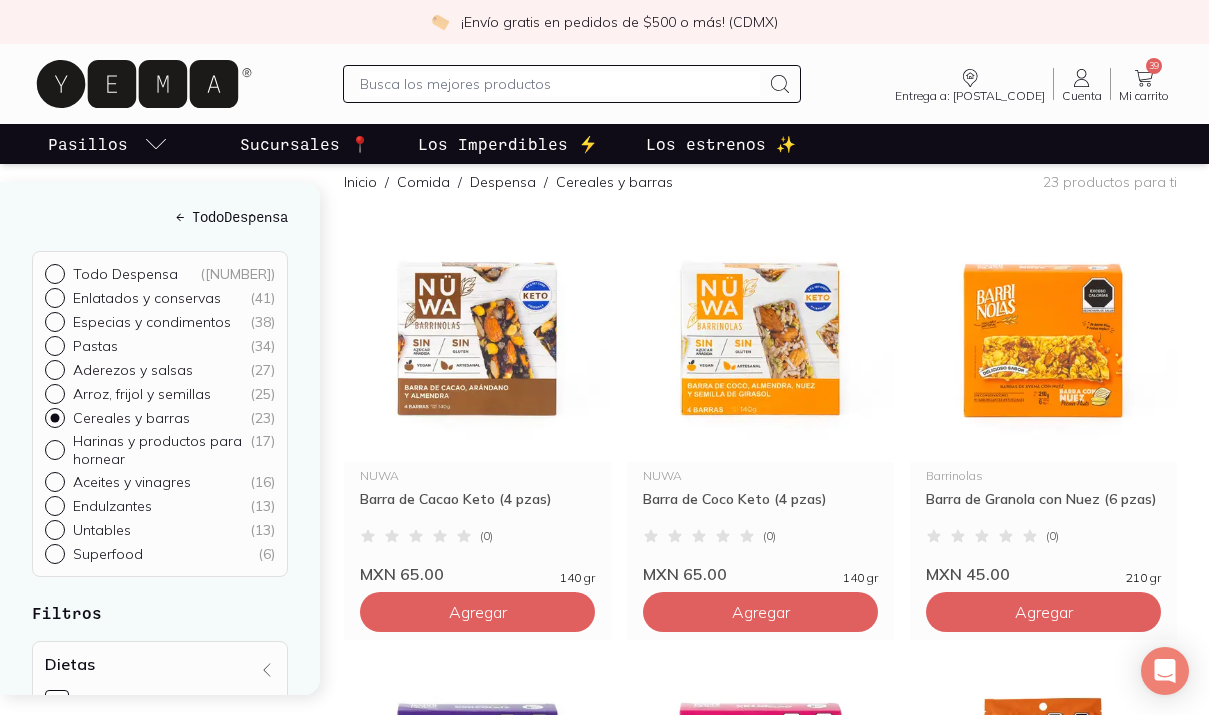 scroll, scrollTop: 224, scrollLeft: 0, axis: vertical 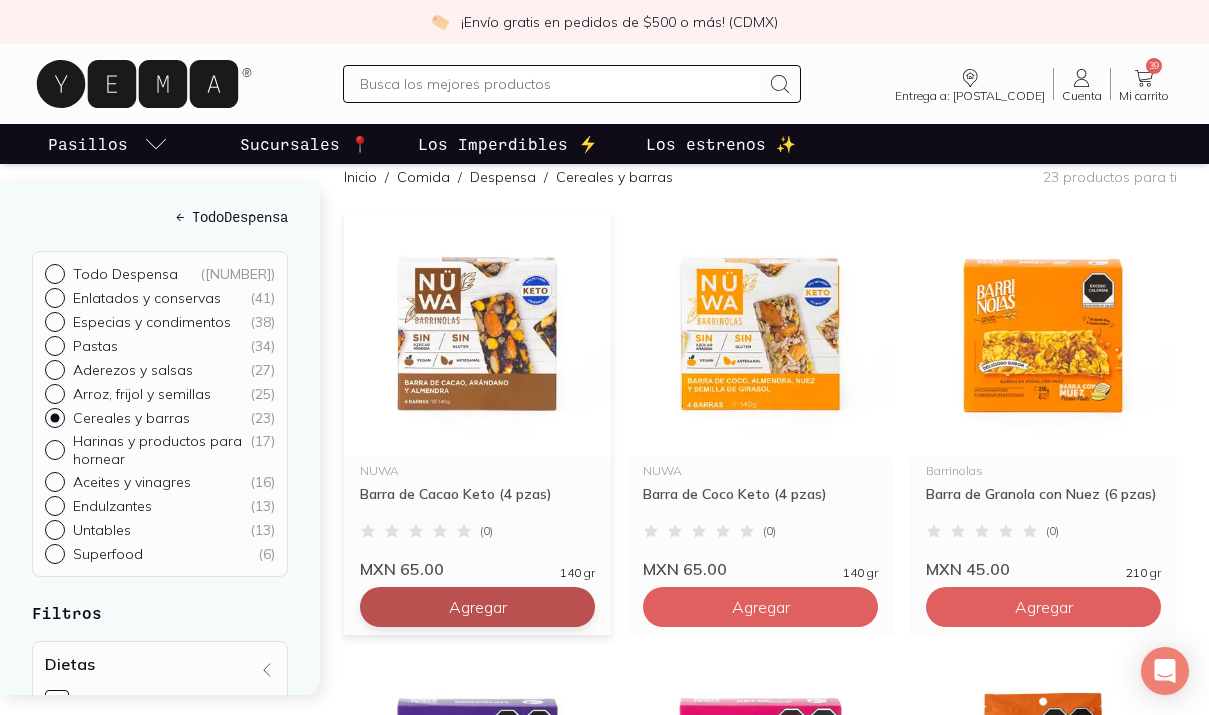 click on "Agregar" at bounding box center [478, 607] 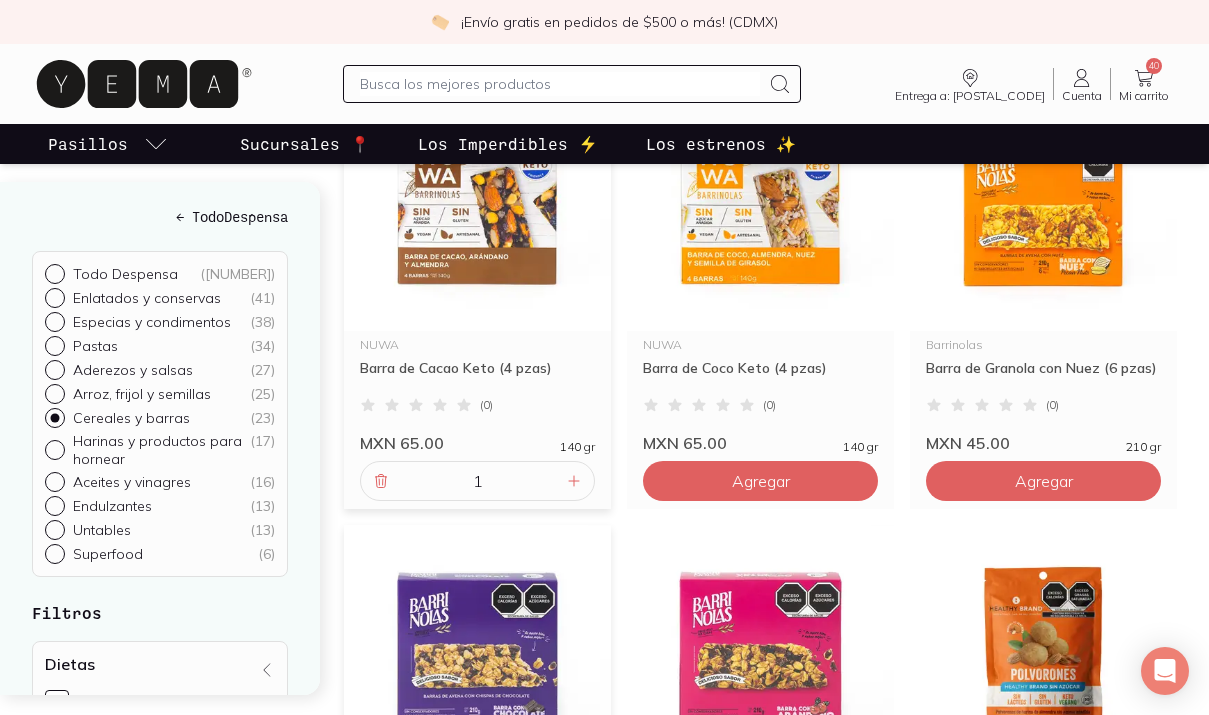 scroll, scrollTop: 353, scrollLeft: 0, axis: vertical 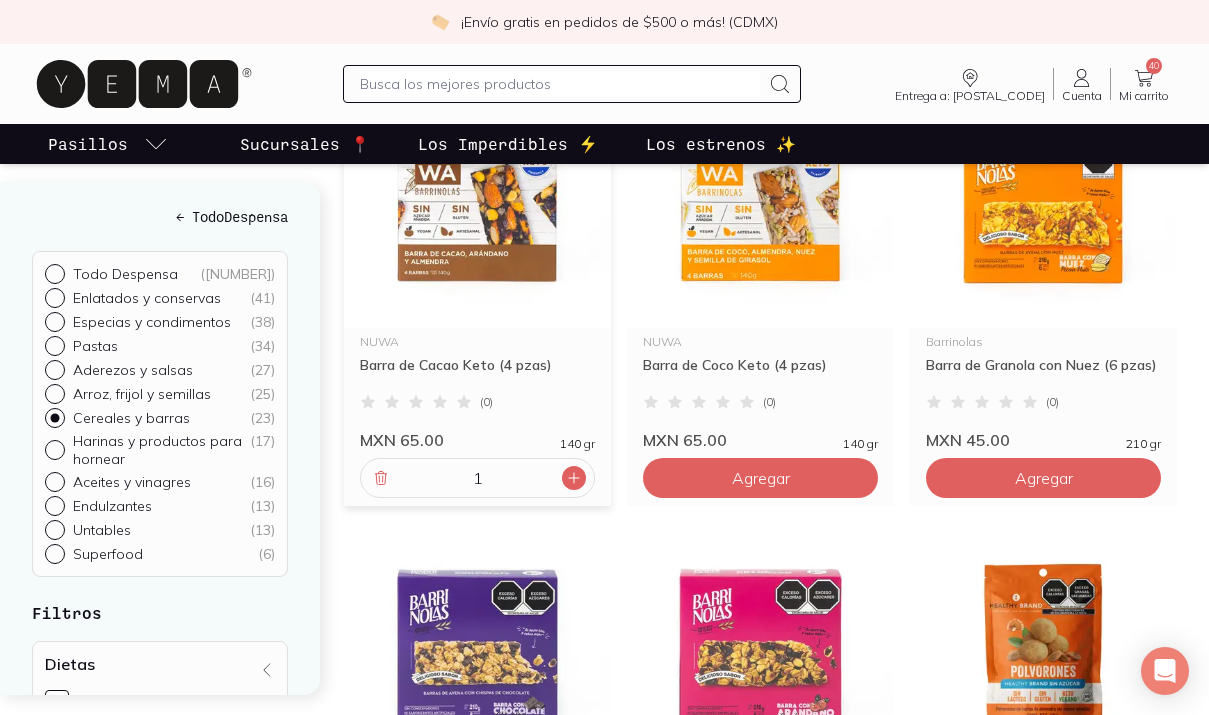 click at bounding box center (574, 478) 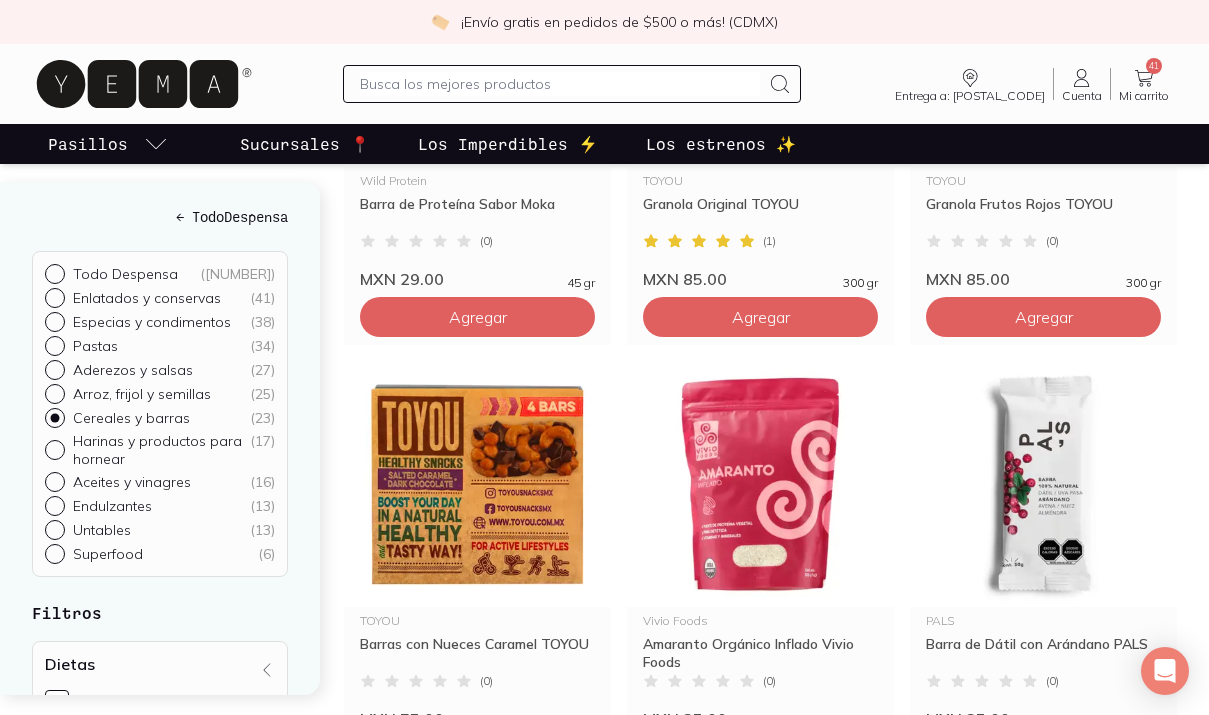 scroll, scrollTop: 1393, scrollLeft: 0, axis: vertical 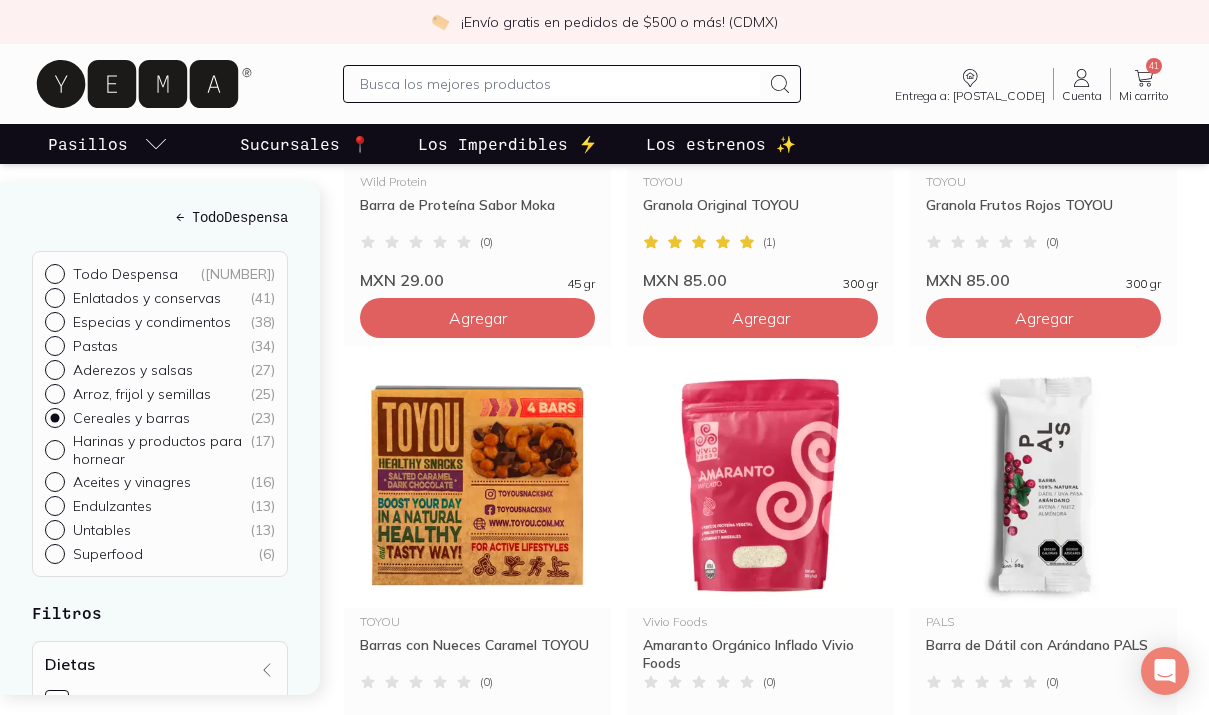 click at bounding box center [560, 84] 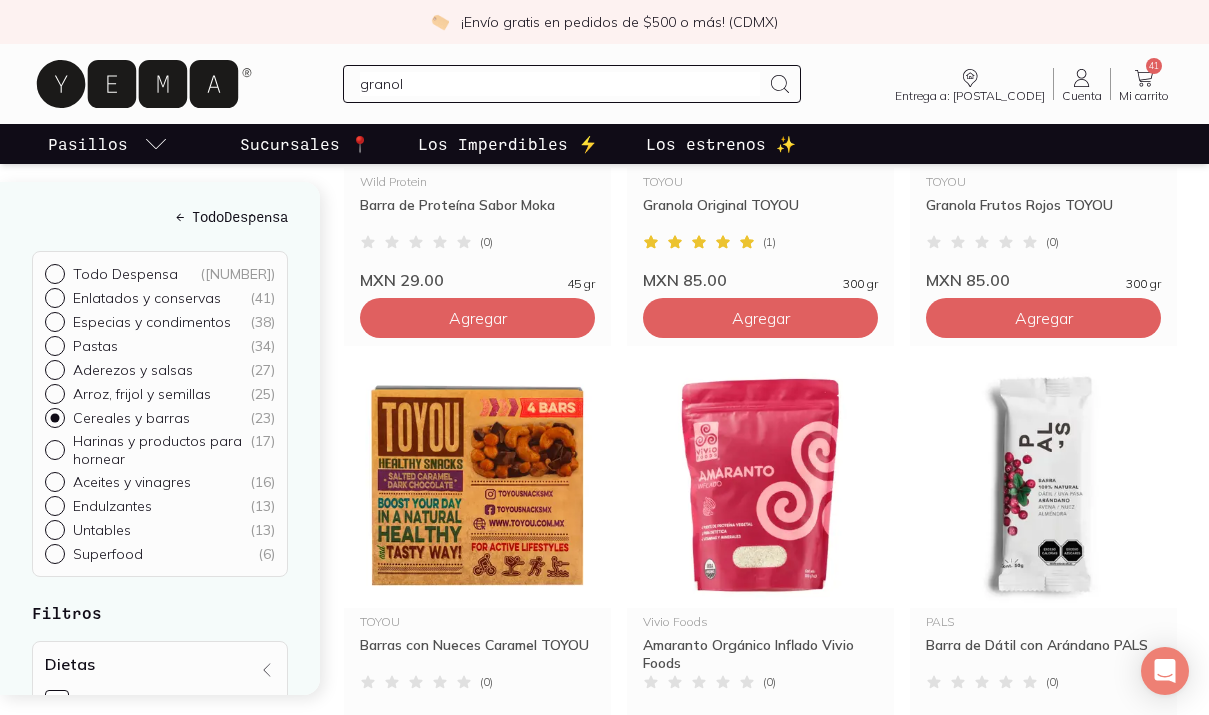 type on "granola" 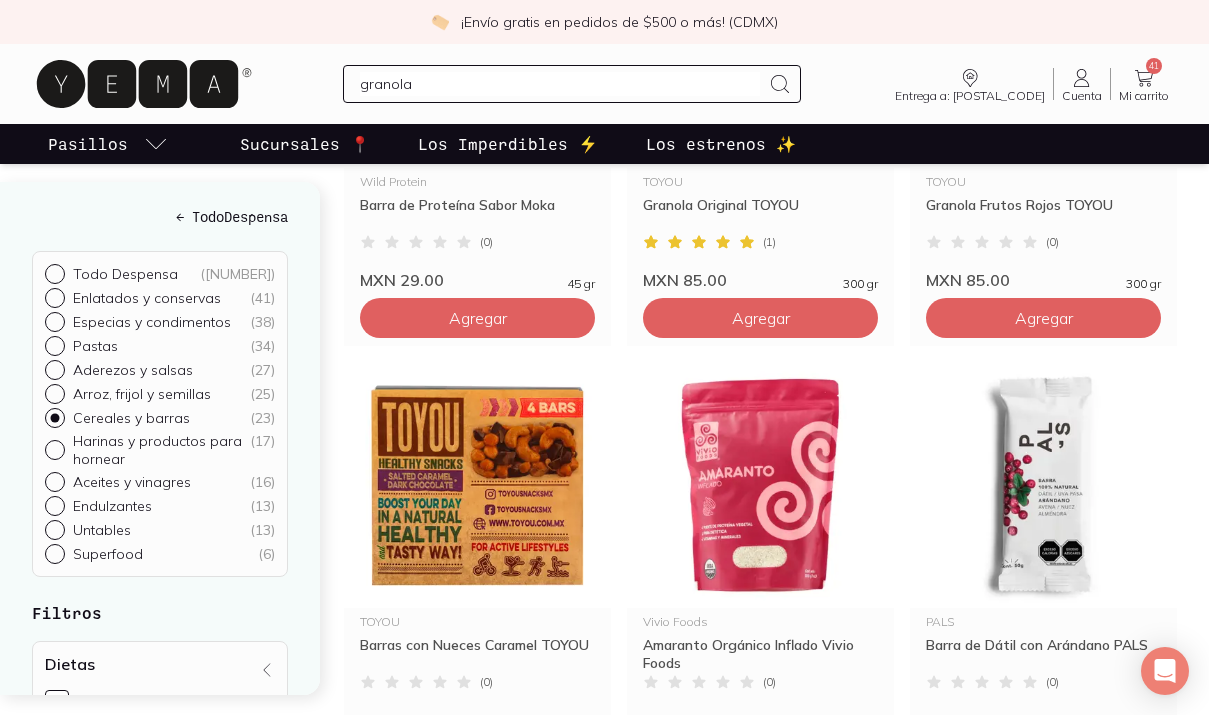 type 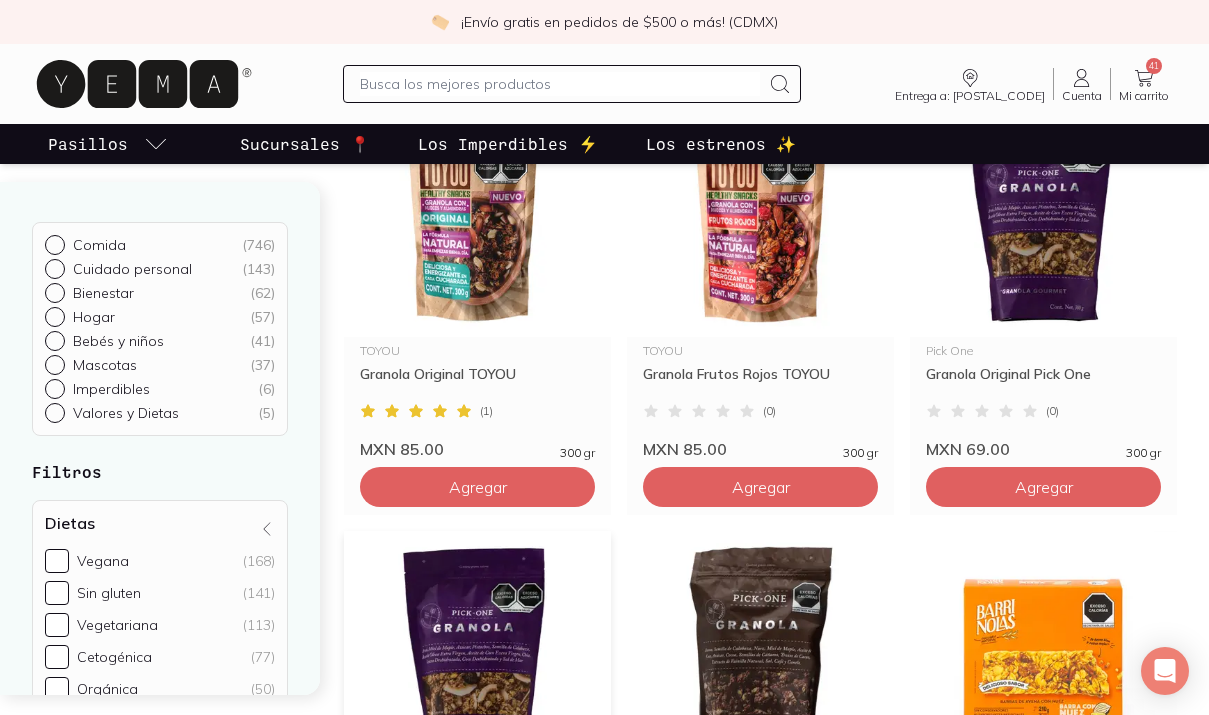 scroll, scrollTop: 311, scrollLeft: 0, axis: vertical 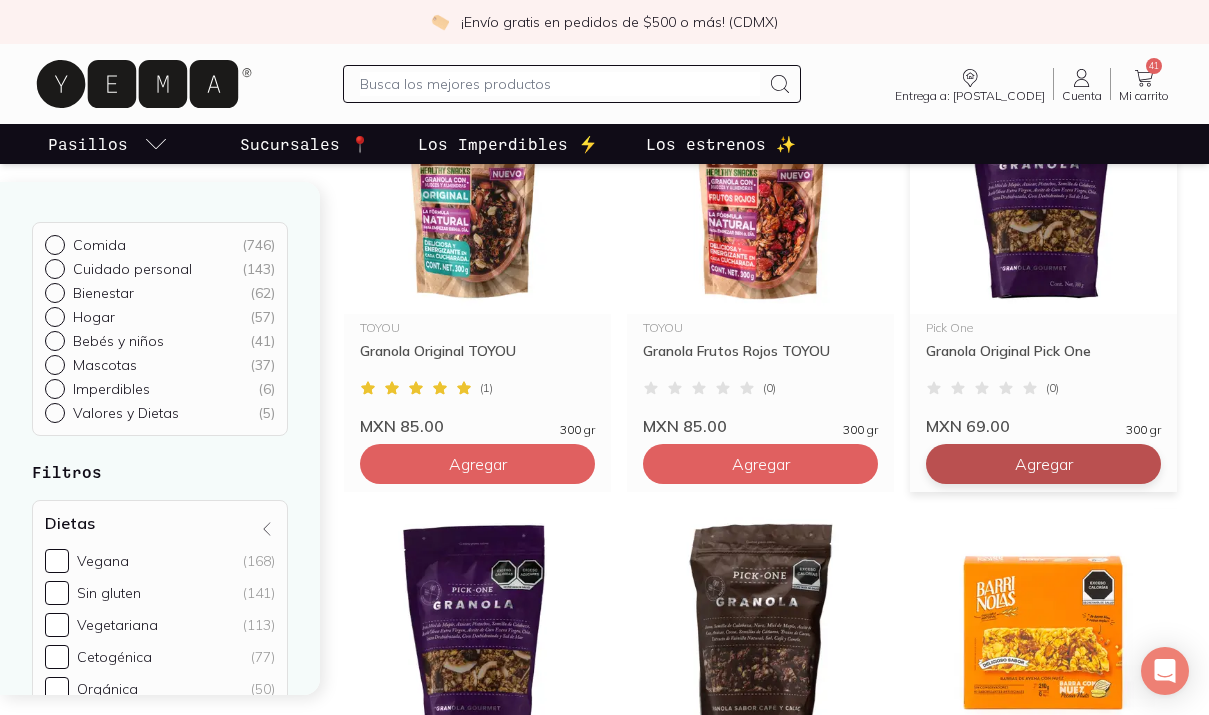 click on "Agregar" at bounding box center [478, 464] 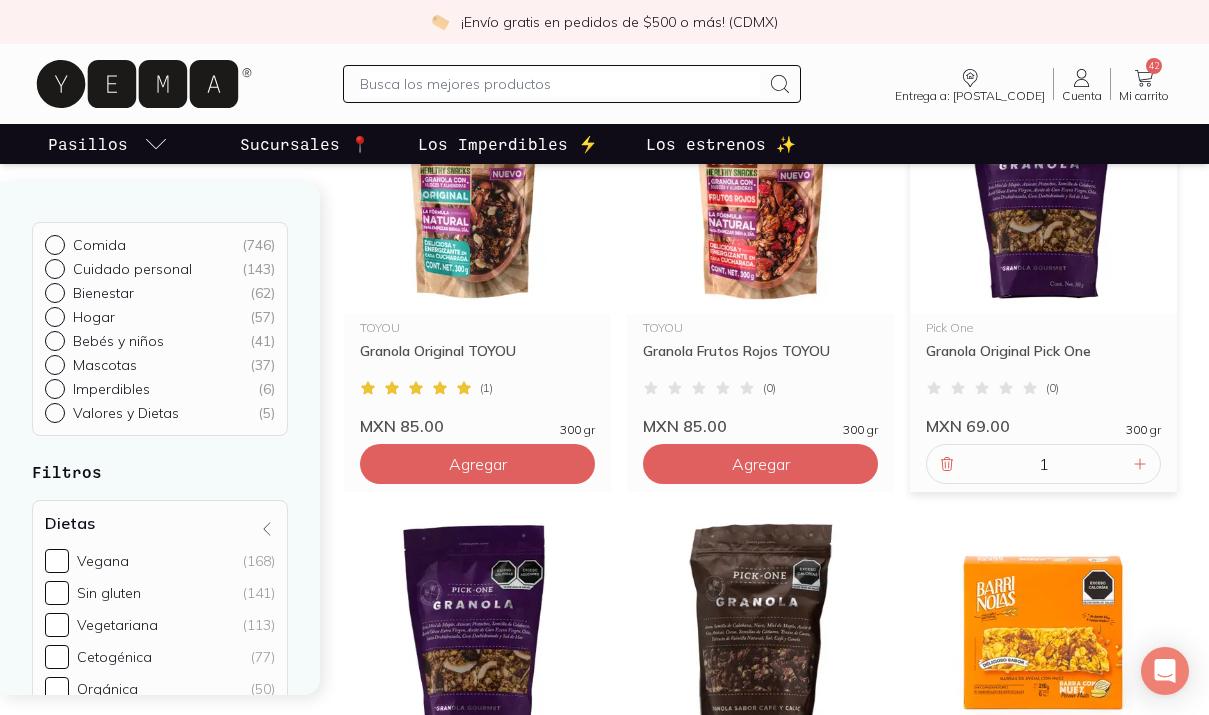 click 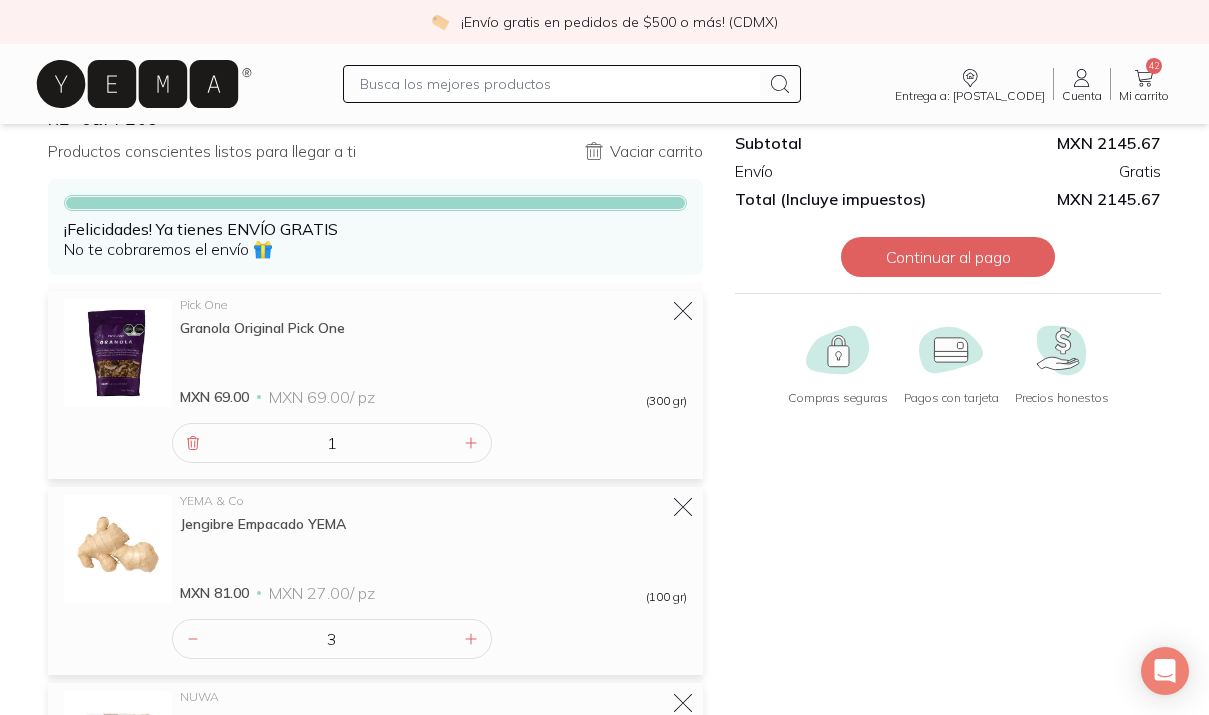 scroll, scrollTop: 0, scrollLeft: 0, axis: both 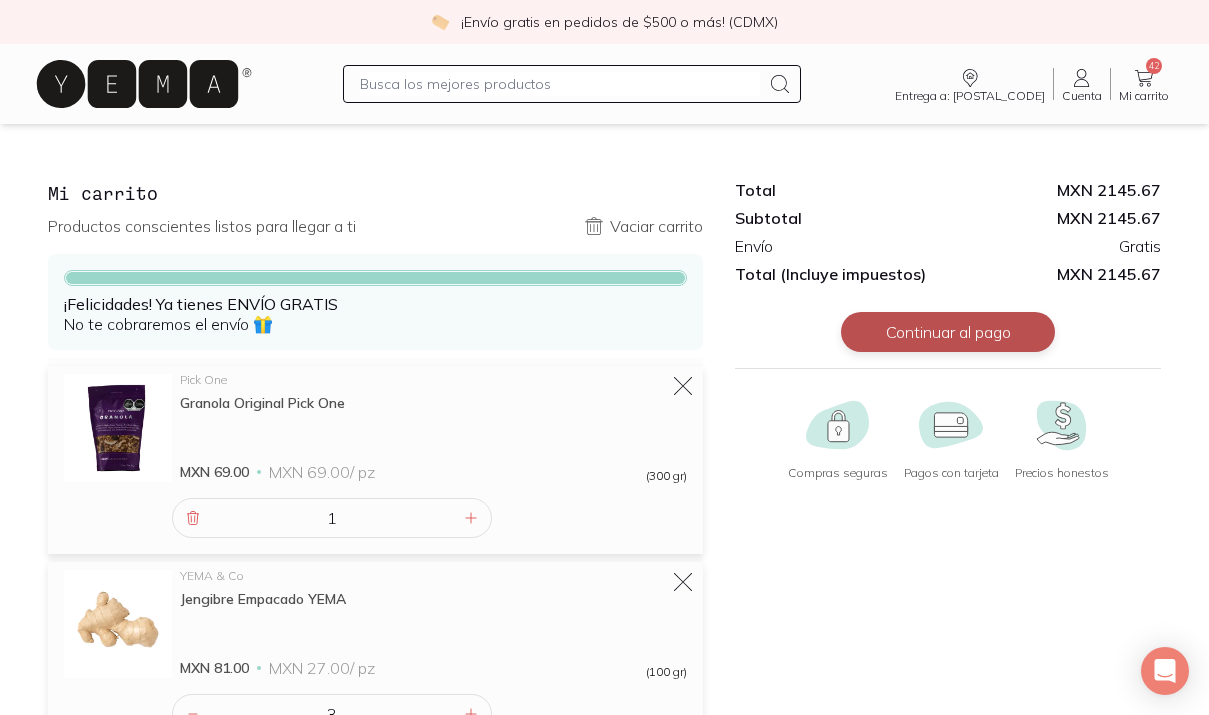 click on "Continuar al pago" at bounding box center [948, 332] 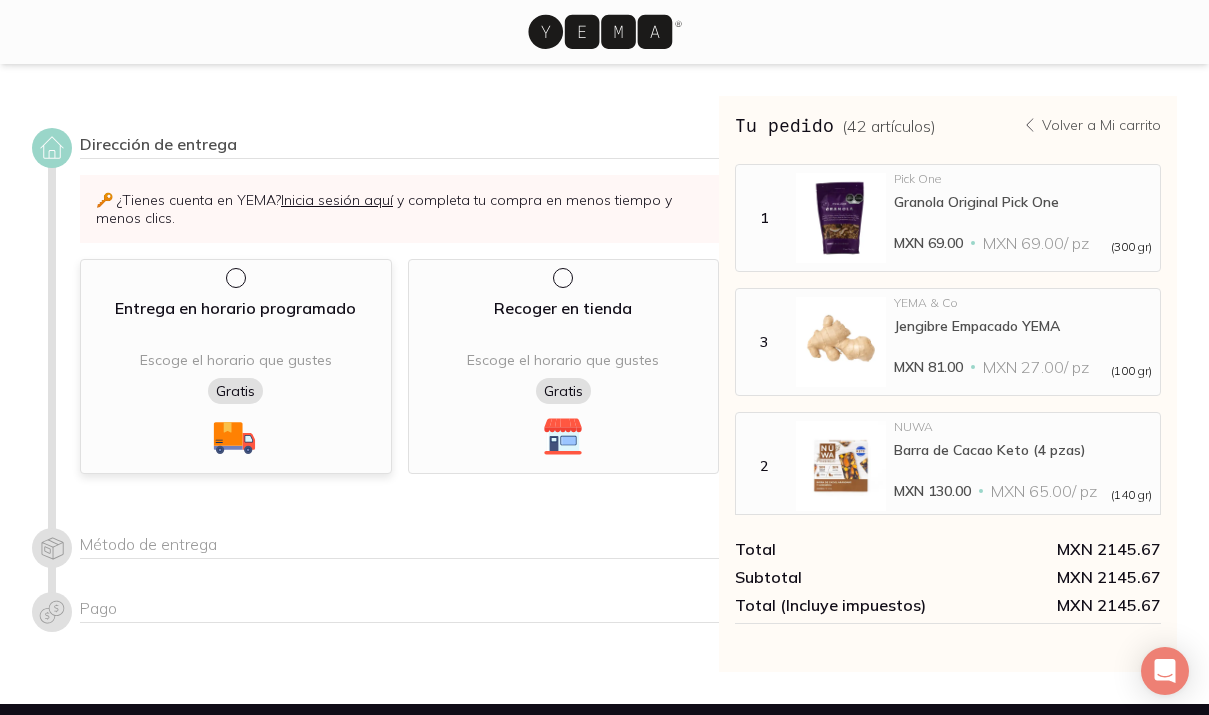 click at bounding box center (234, 276) 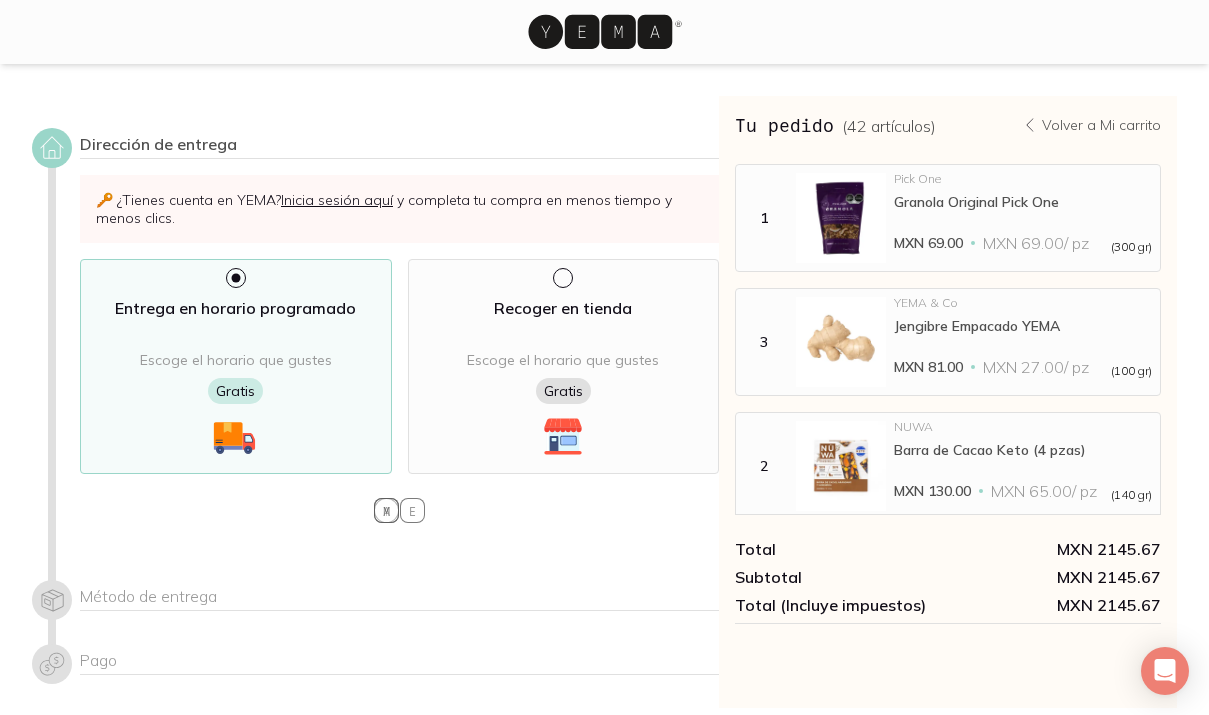 select on "204" 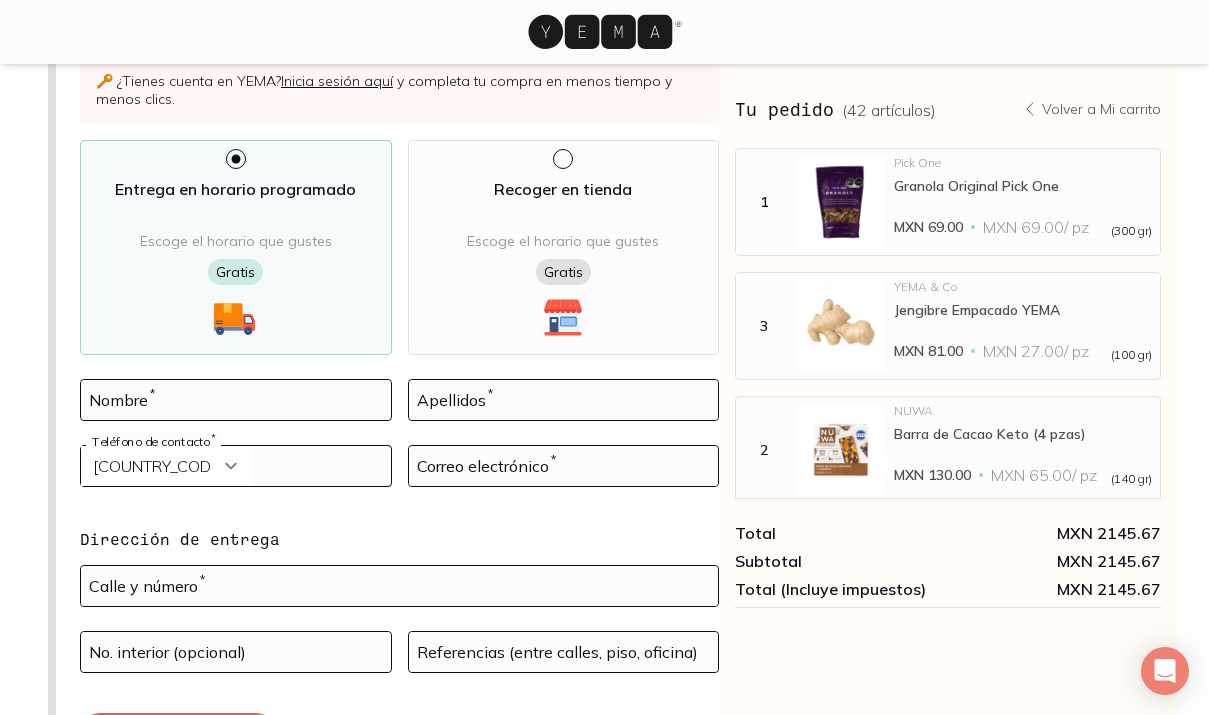 scroll, scrollTop: 0, scrollLeft: 0, axis: both 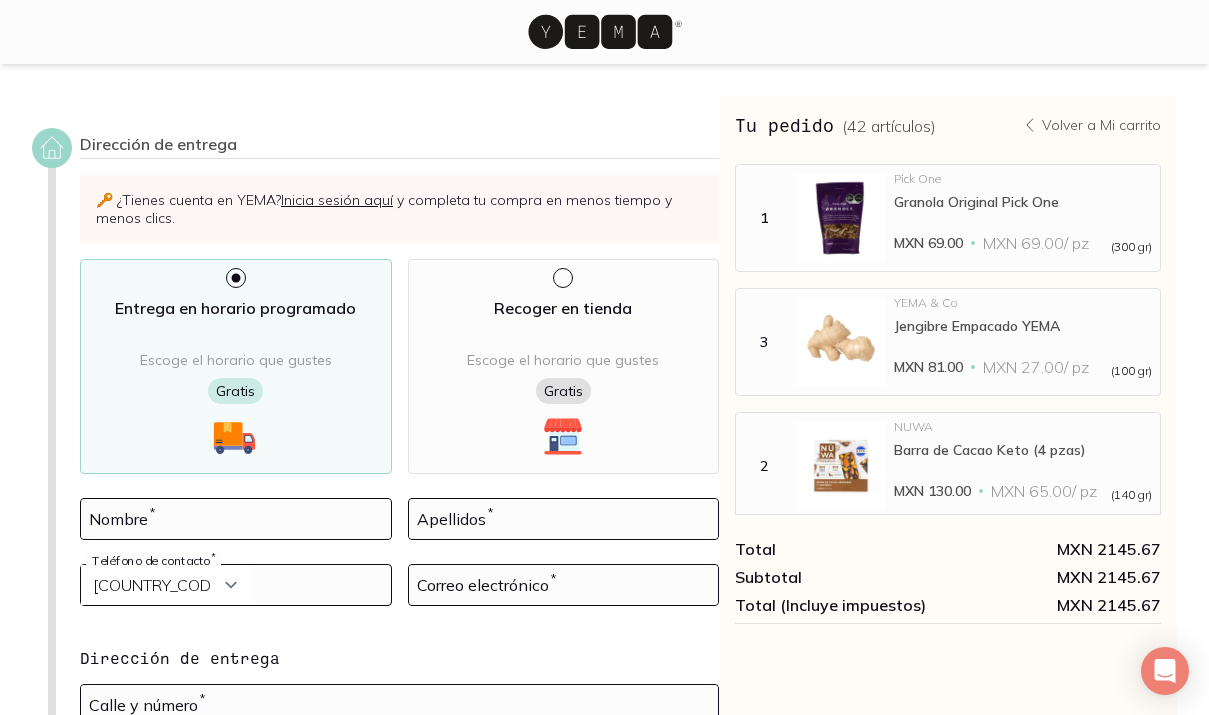 click on "Inicia sesión aquí" at bounding box center [337, 200] 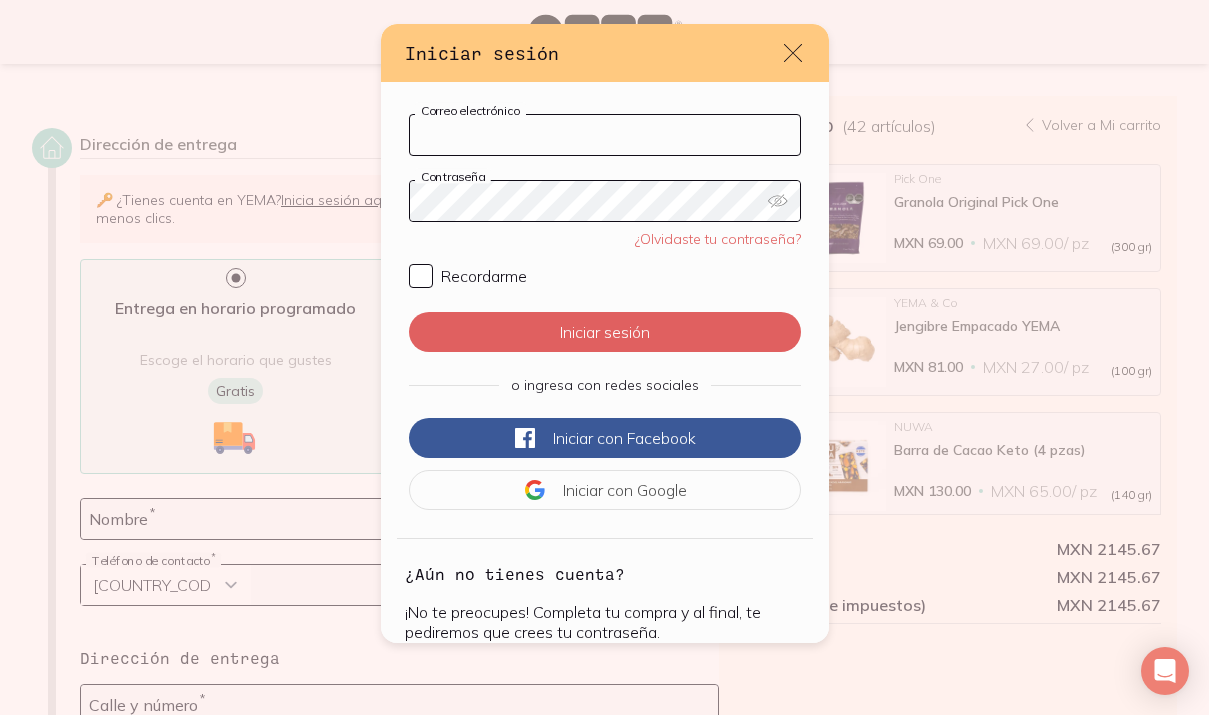 type on "[EMAIL]" 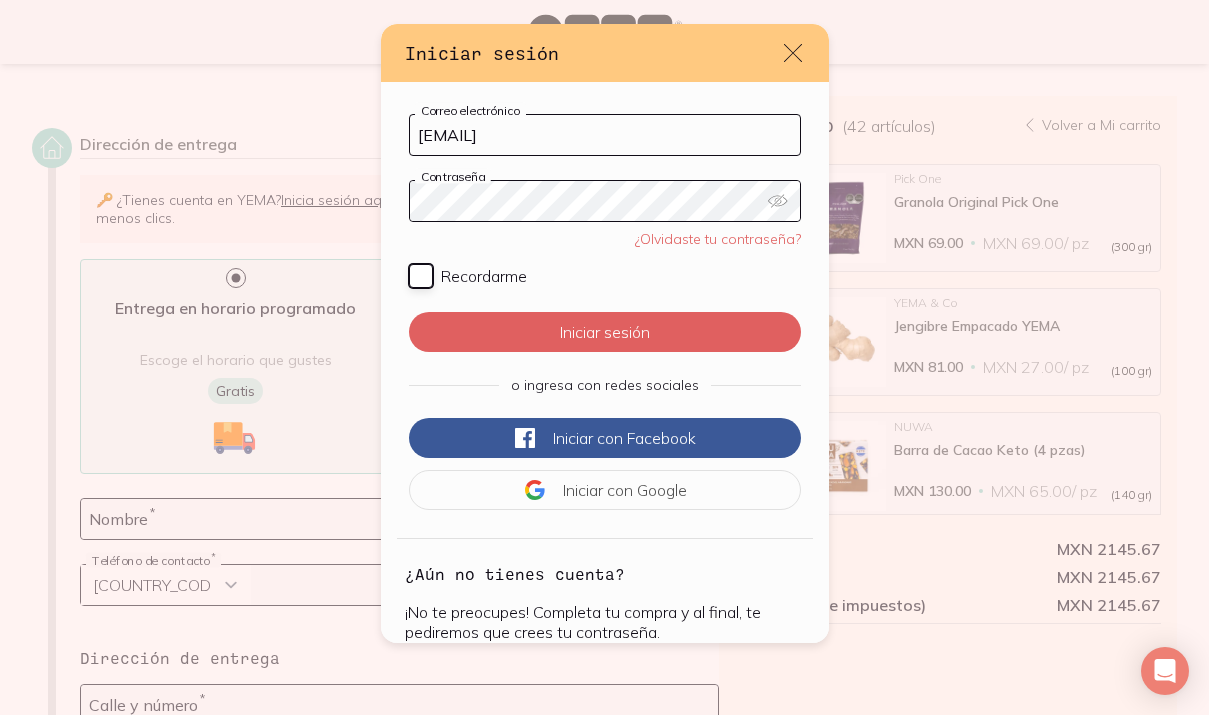 click on "Recordarme" at bounding box center (421, 276) 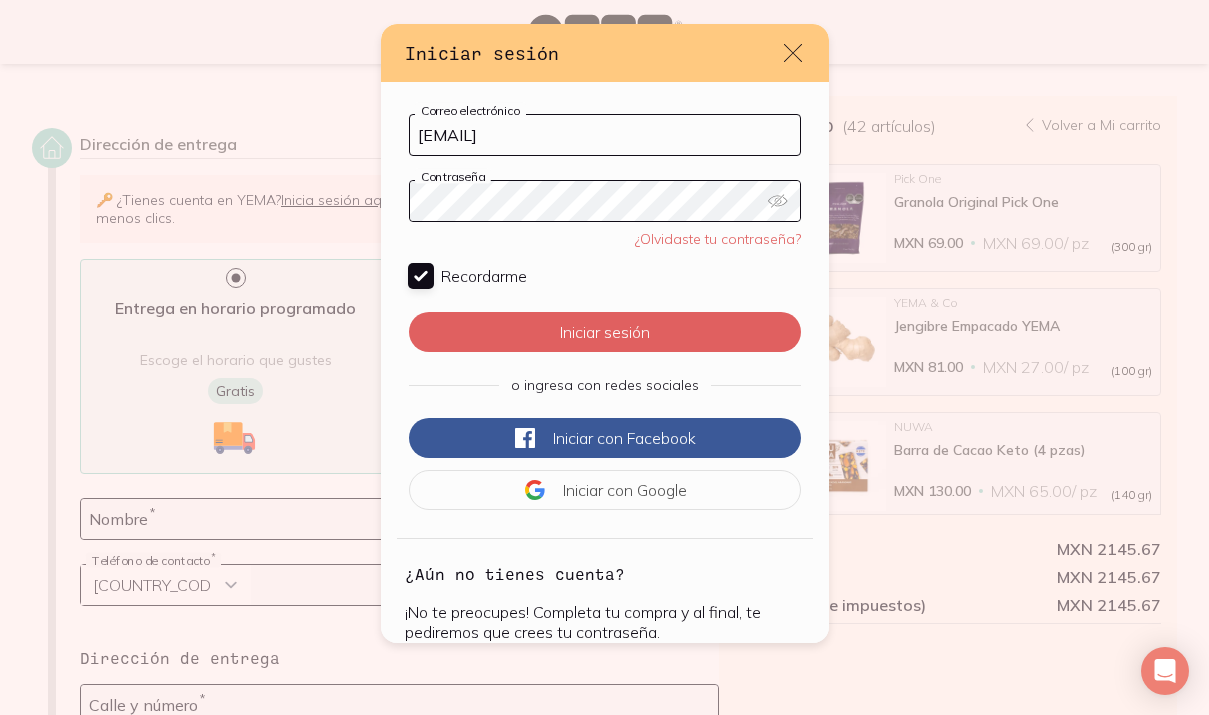 checkbox on "true" 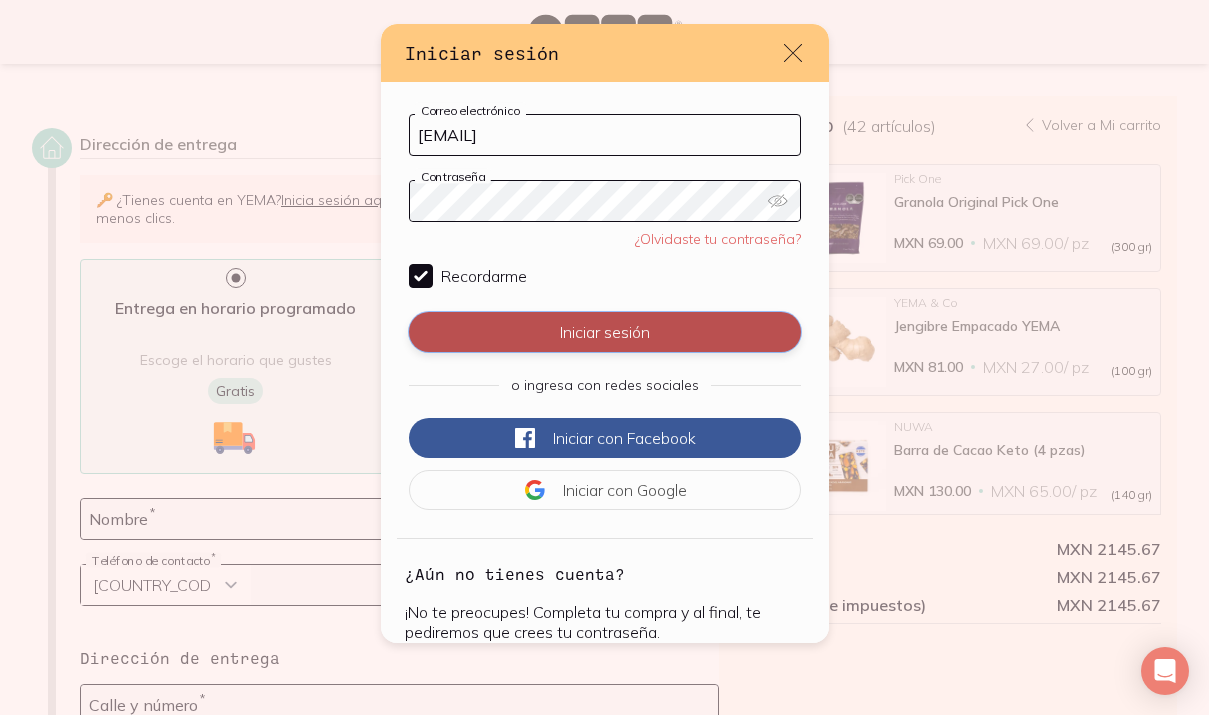 click on "Iniciar sesión" at bounding box center (605, 332) 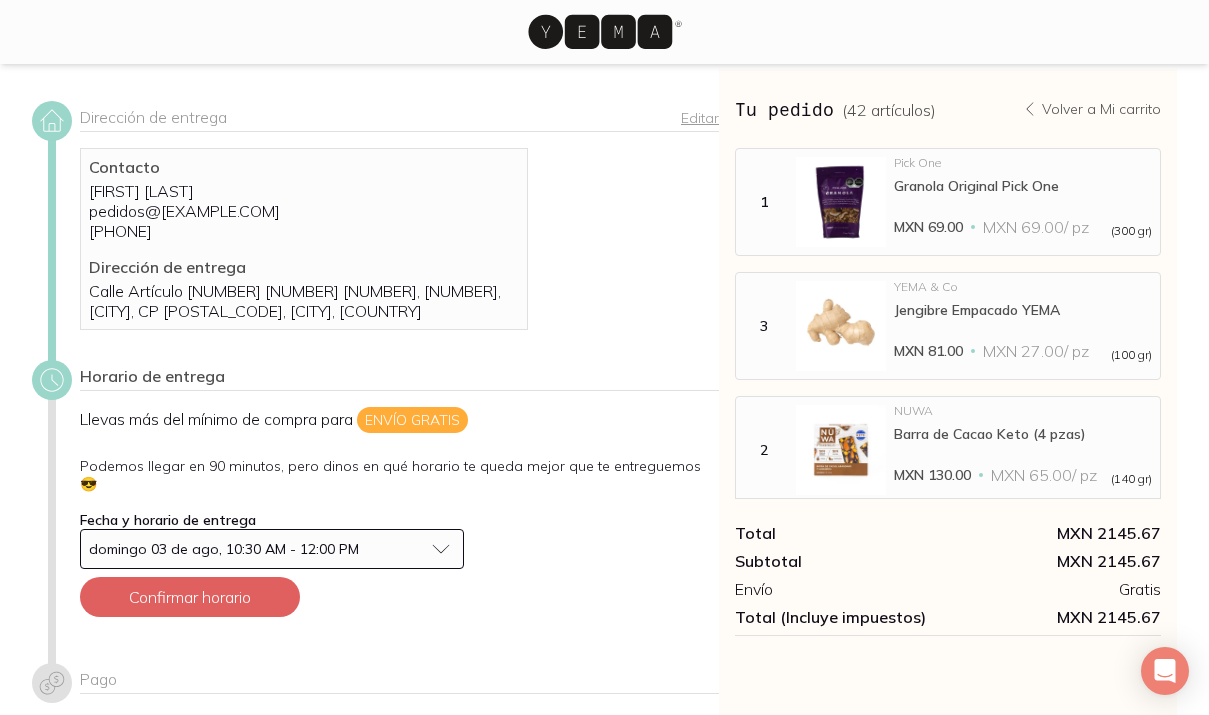 scroll, scrollTop: 32, scrollLeft: 0, axis: vertical 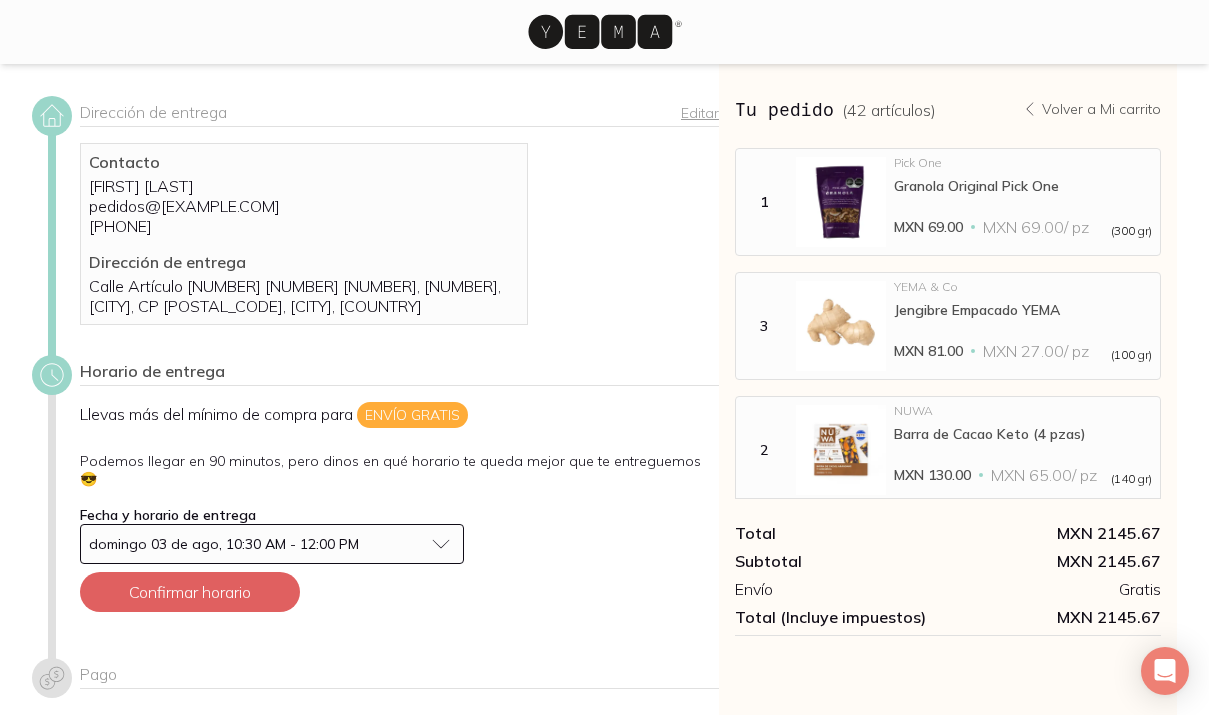 click on "domingo 03 de ago, 10:30 AM - 12:00 PM" at bounding box center [224, 544] 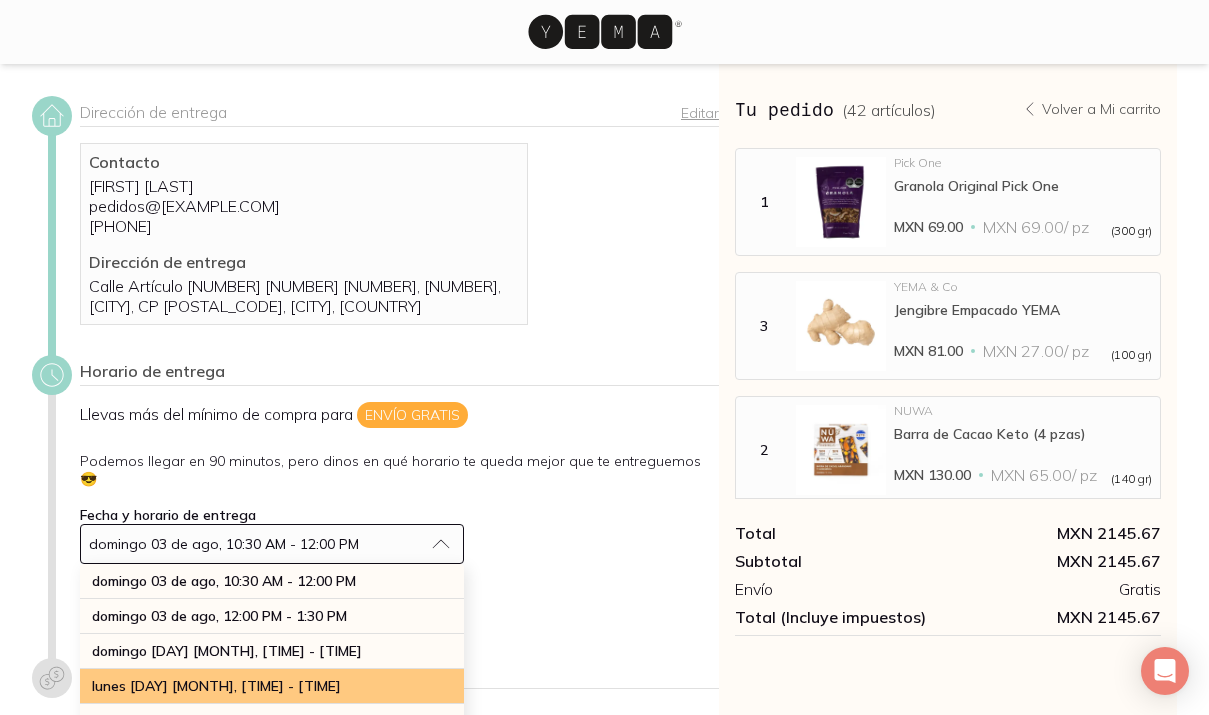 click on "lunes [DAY] [MONTH], [TIME] - [TIME]" at bounding box center (216, 686) 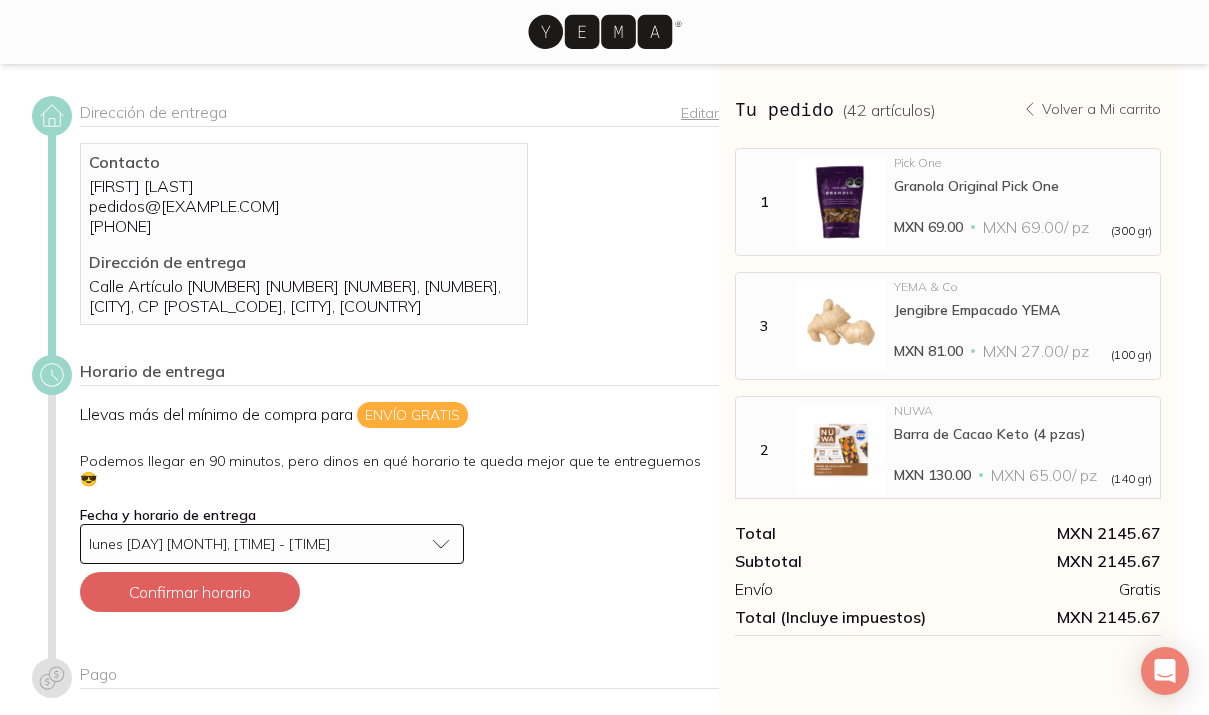 click on "lunes [DAY] [MONTH], [TIME] - [TIME]" at bounding box center [272, 544] 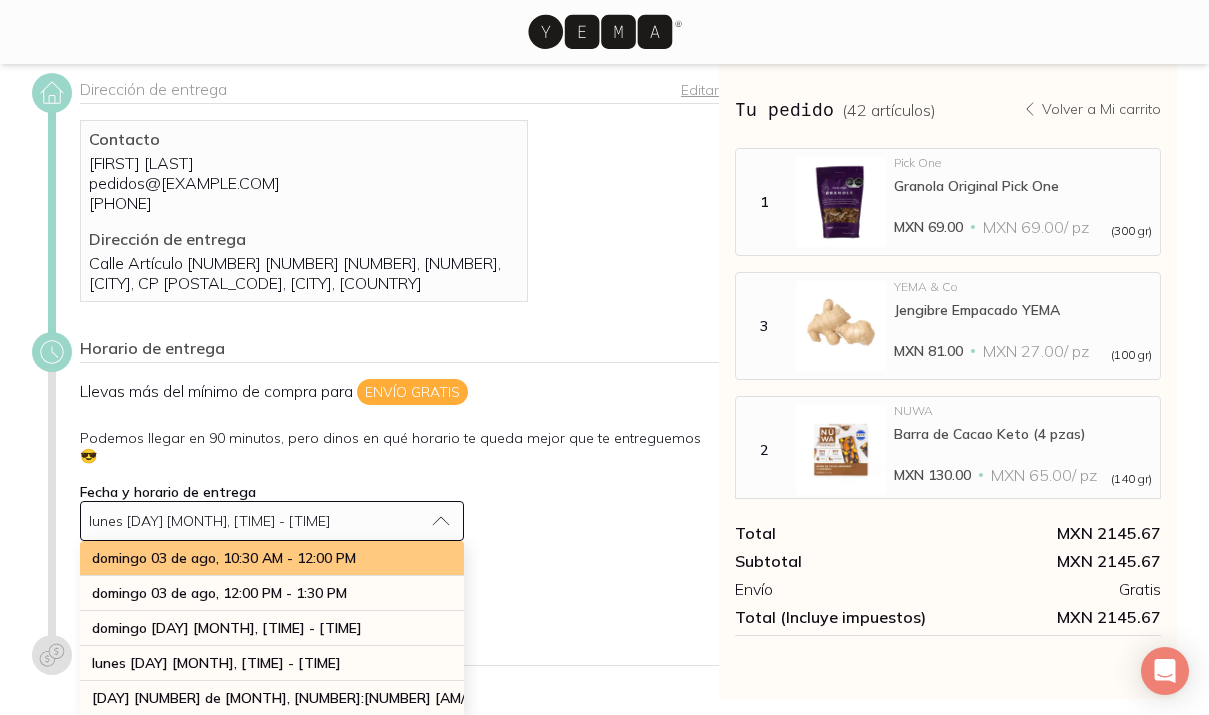 scroll, scrollTop: 113, scrollLeft: 0, axis: vertical 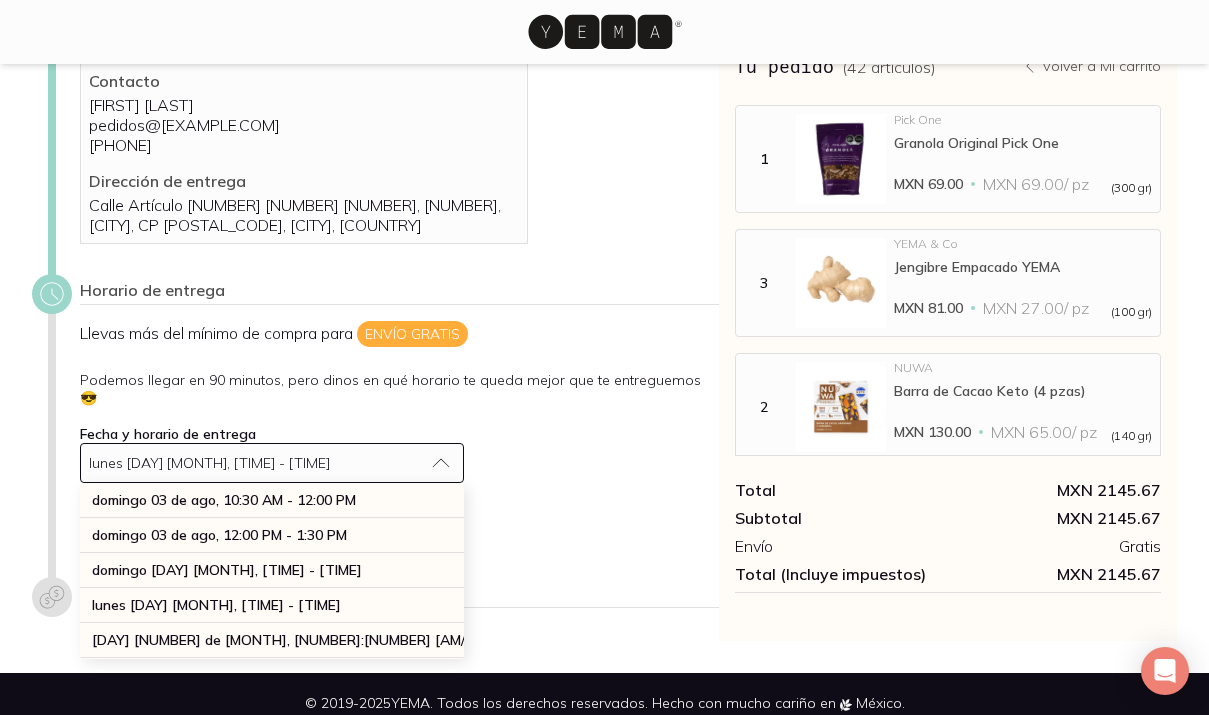 click on "Llevas más del mínimo de compra para   Envío gratis Podemos llegar en [NUMBER] minutos, pero dinos en qué horario te queda mejor que te entreguemos   😎 [DAY] [NUMBER] de [MONTH], [NUMBER]:[NUMBER] [AM/PM] - [NUMBER]:[NUMBER] [AM/PM] [DAY] [NUMBER] de [MONTH], [NUMBER]:[NUMBER] [AM/PM] [DAY] [NUMBER] de [MONTH], [NUMBER]:[NUMBER] [AM/PM] [DAY] [NUMBER] de [MONTH], [NUMBER]:[NUMBER] [AM/PM] [DAY] [NUMBER] de [MONTH], [NUMBER]:[NUMBER] [AM/PM] [DAY] [NUMBER] de [MONTH], [NUMBER]:[NUMBER] [AM/PM] [DAY] [NUMBER] de [MONTH], [NUMBER]:[NUMBER] [AM/PM] [DAY] [NUMBER] de [MONTH], [NUMBER]:[NUMBER] [AM/PM] [DAY] [NUMBER] de [MONTH], [NUMBER]:[NUMBER] [AM/PM] [DAY] [NUMBER] de [MONTH], [NUMBER]:[NUMBER] [AM/PM] [DAY] [NUMBER] de [MONTH], [NUMBER]:[NUMBER] [AM/PM] [DAY] [NUMBER] de [MONTH], [NUMBER]:[NUMBER] [AM/PM] [DAY] [NUMBER] de [MONTH], [NUMBER]:[NUMBER] [AM/PM] [DAY] [NUMBER] de [MONTH], [NUMBER]:[NUMBER] [AM/PM] [DAY] [NUMBER] de [MONTH], [NUMBER]:[NUMBER] [AM/PM] [DAY] [NUMBER] de [MONTH], [NUMBER]:[NUMBER] [AM/PM] [DAY] [NUMBER] de [MONTH], [NUMBER]:[NUMBER] [AM/PM] Confirmar horario" at bounding box center [399, 434] 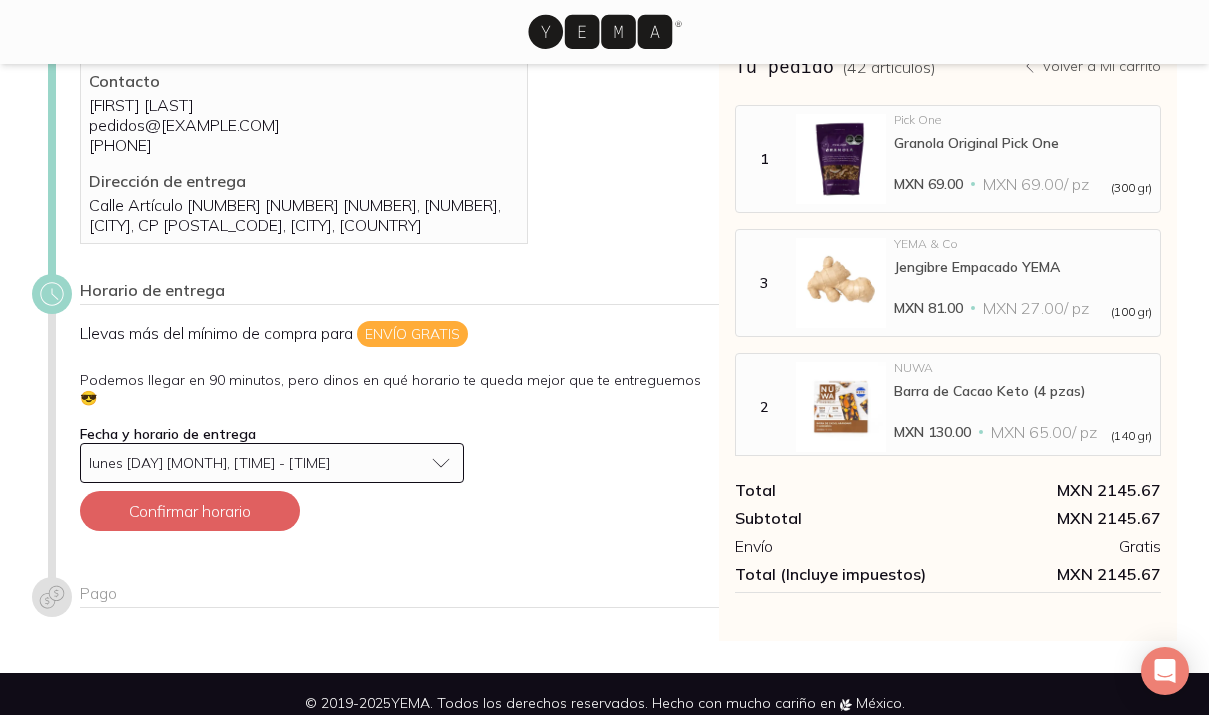 click on "Llevas más del mínimo de compra para   Envío gratis" at bounding box center (399, 334) 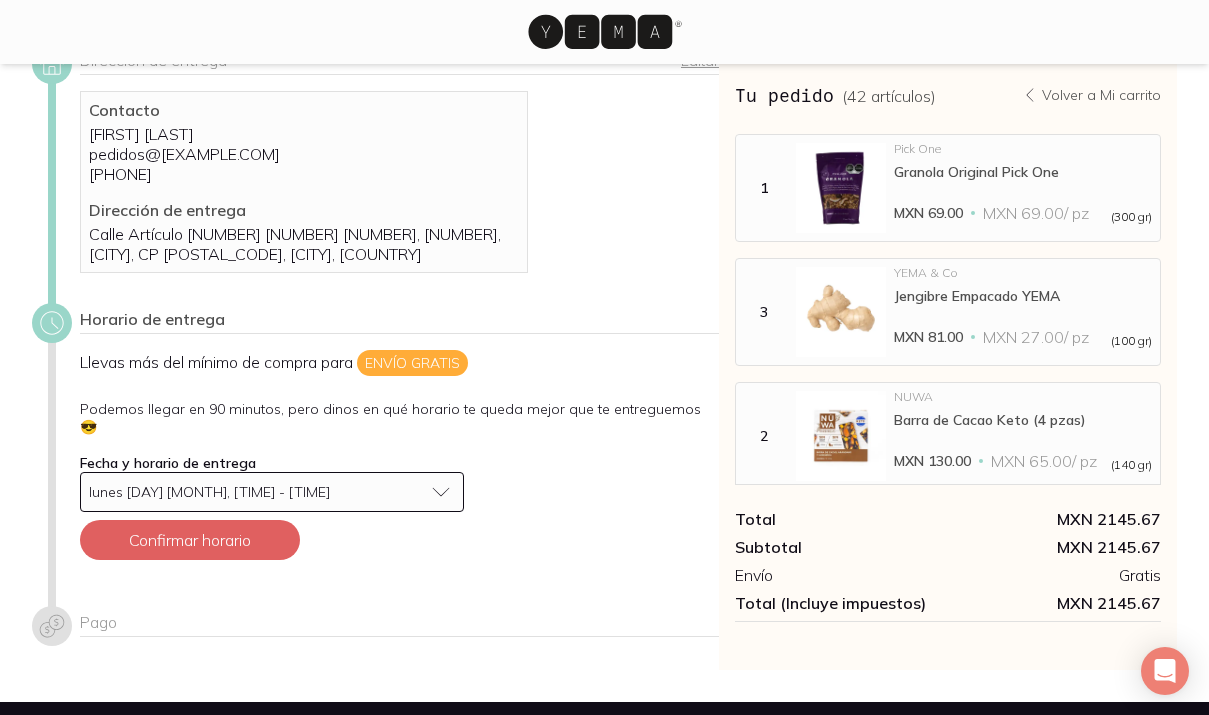 scroll, scrollTop: 113, scrollLeft: 0, axis: vertical 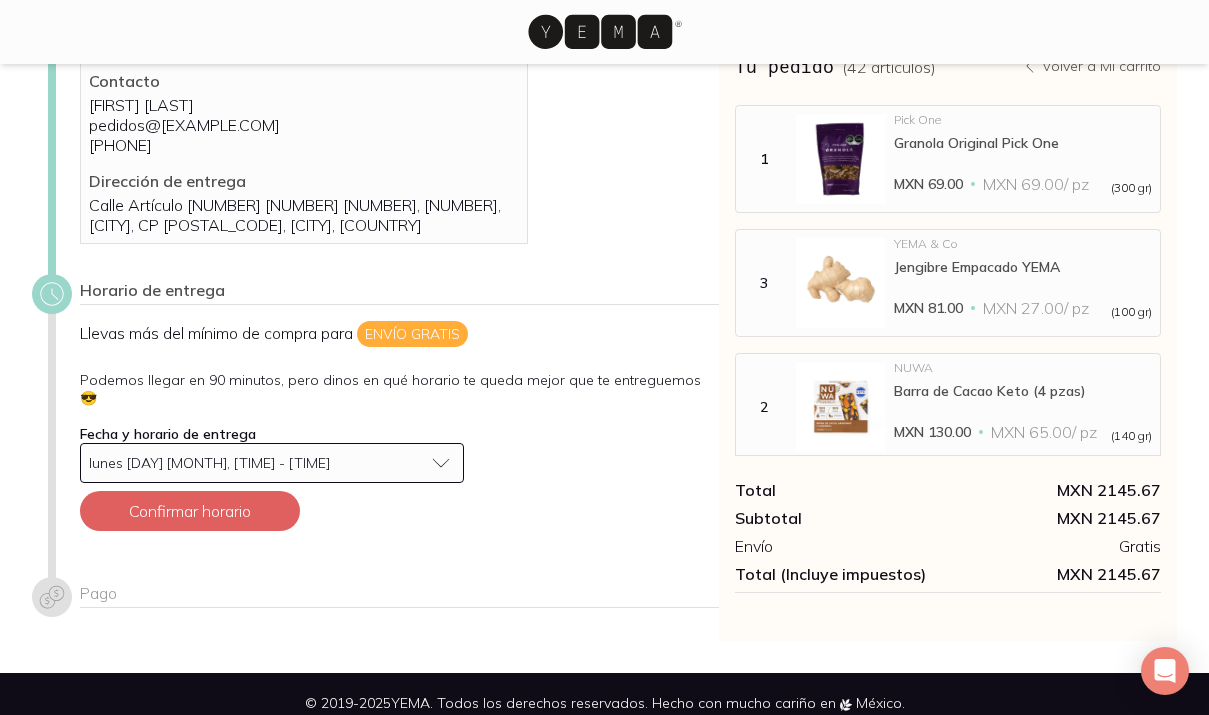 click on "lunes [DAY] [MONTH], [TIME] - [TIME]" at bounding box center [209, 463] 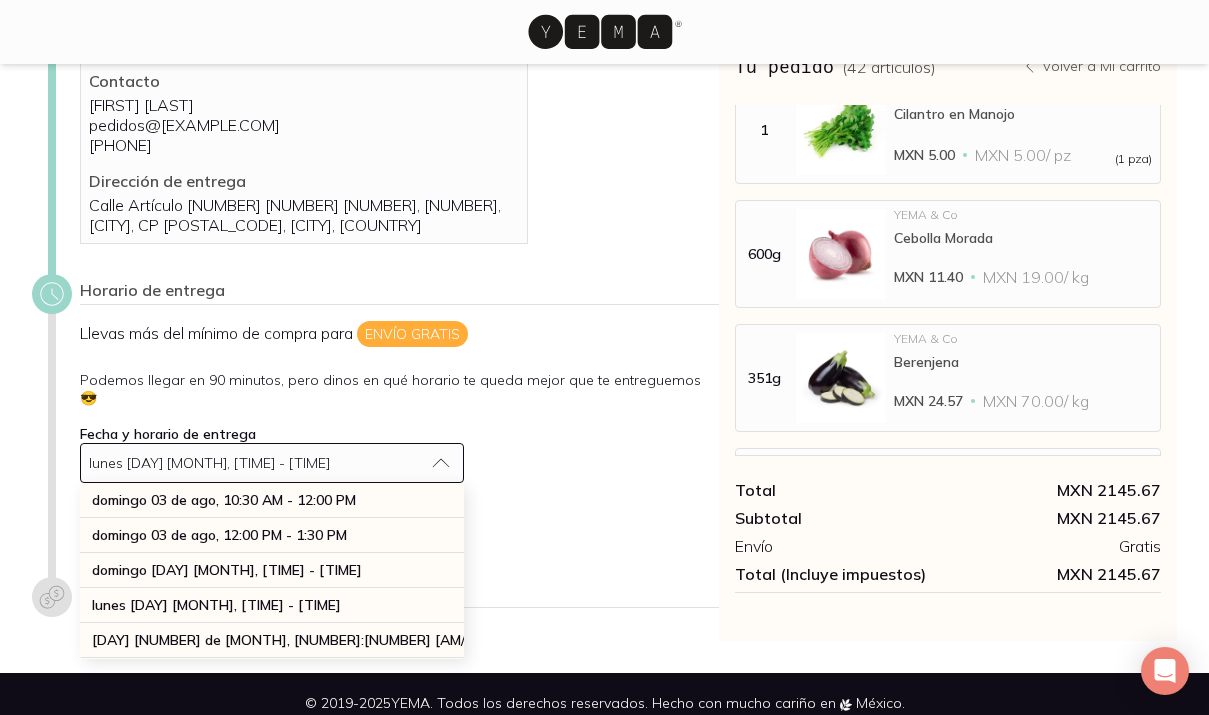 scroll, scrollTop: 3776, scrollLeft: 0, axis: vertical 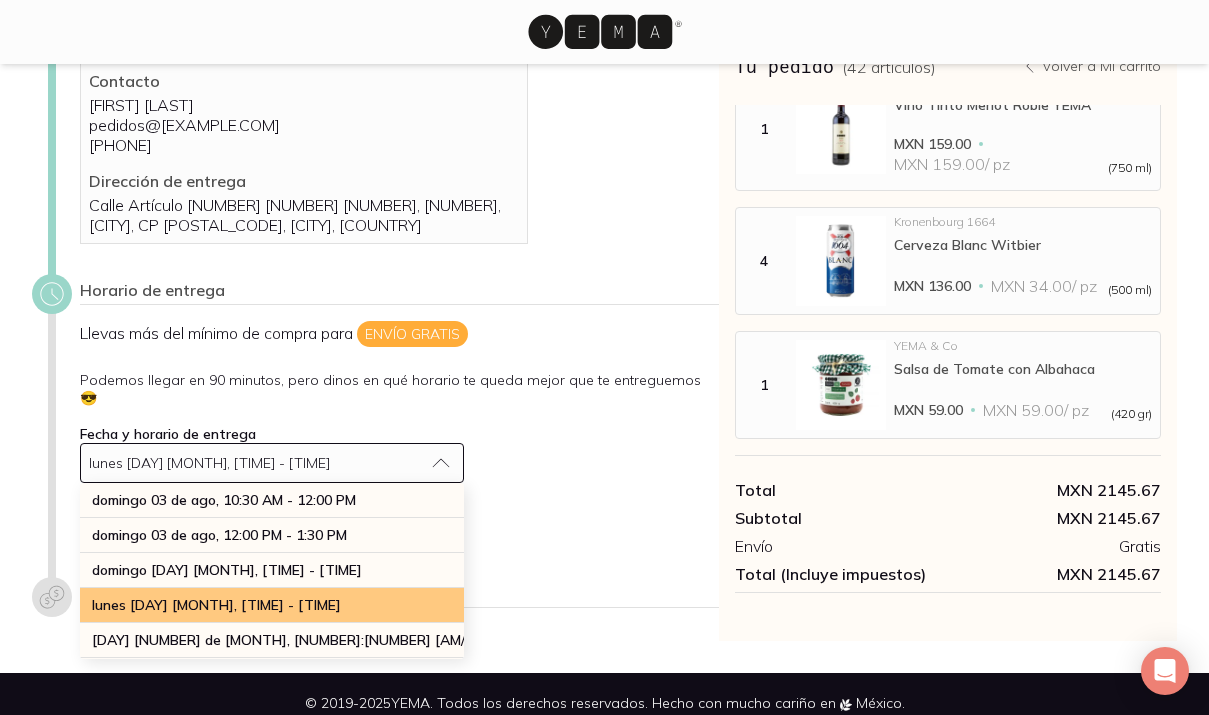click on "lunes [DAY] [MONTH], [TIME] - [TIME]" at bounding box center (216, 605) 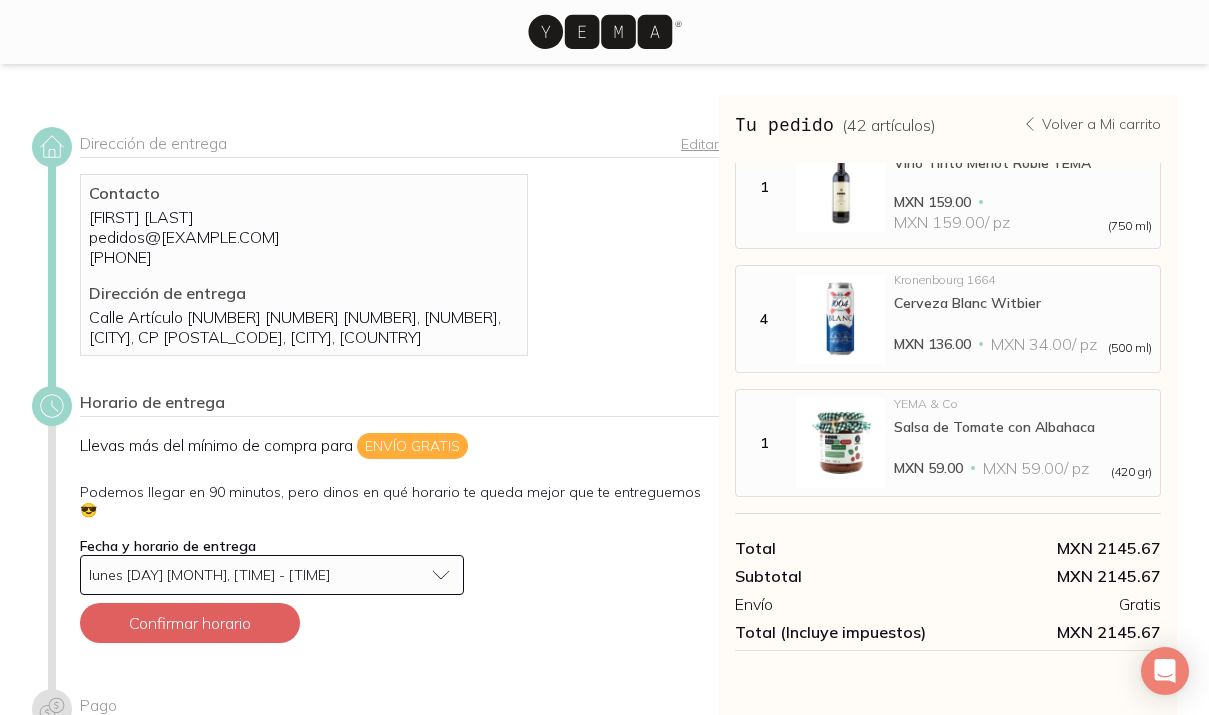scroll, scrollTop: 3, scrollLeft: 0, axis: vertical 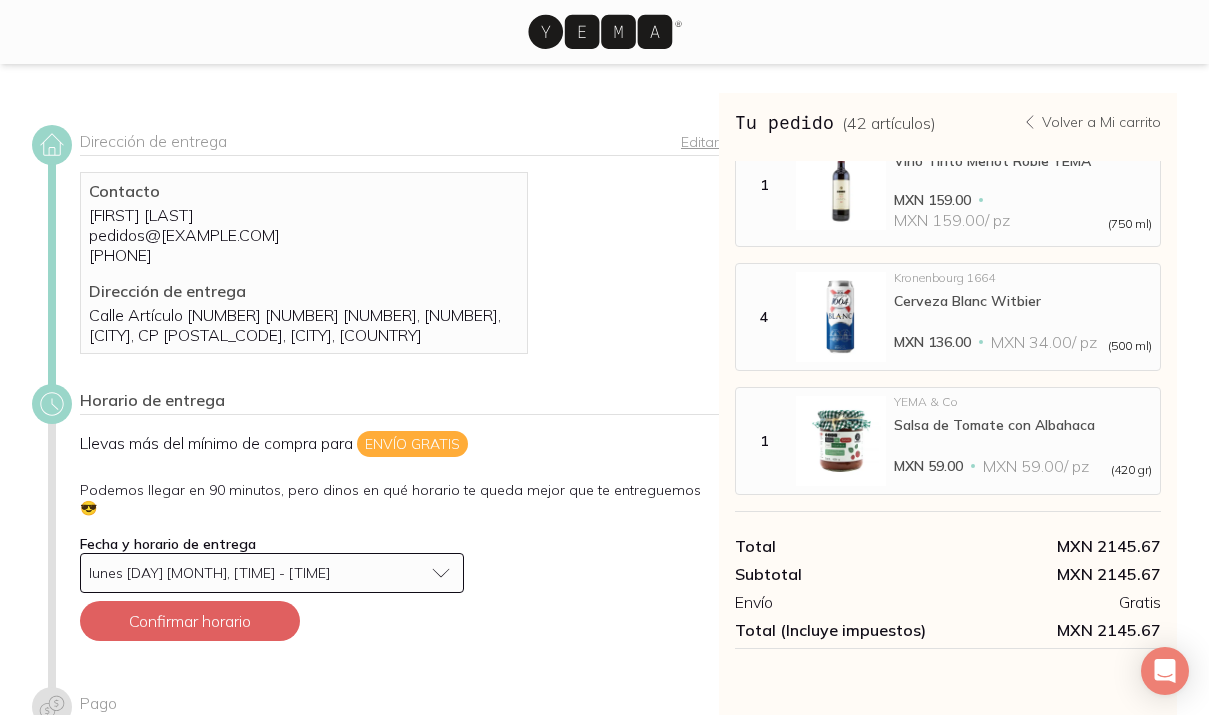 click on "Llevas más del mínimo de compra para   Envío gratis Podemos llegar en [NUMBER] minutos, pero dinos en qué horario te queda mejor que te entreguemos   😎 Fecha y horario de entrega lunes [DAY] [MONTH], [TIME] - [TIME] Confirmar horario" at bounding box center [399, 544] 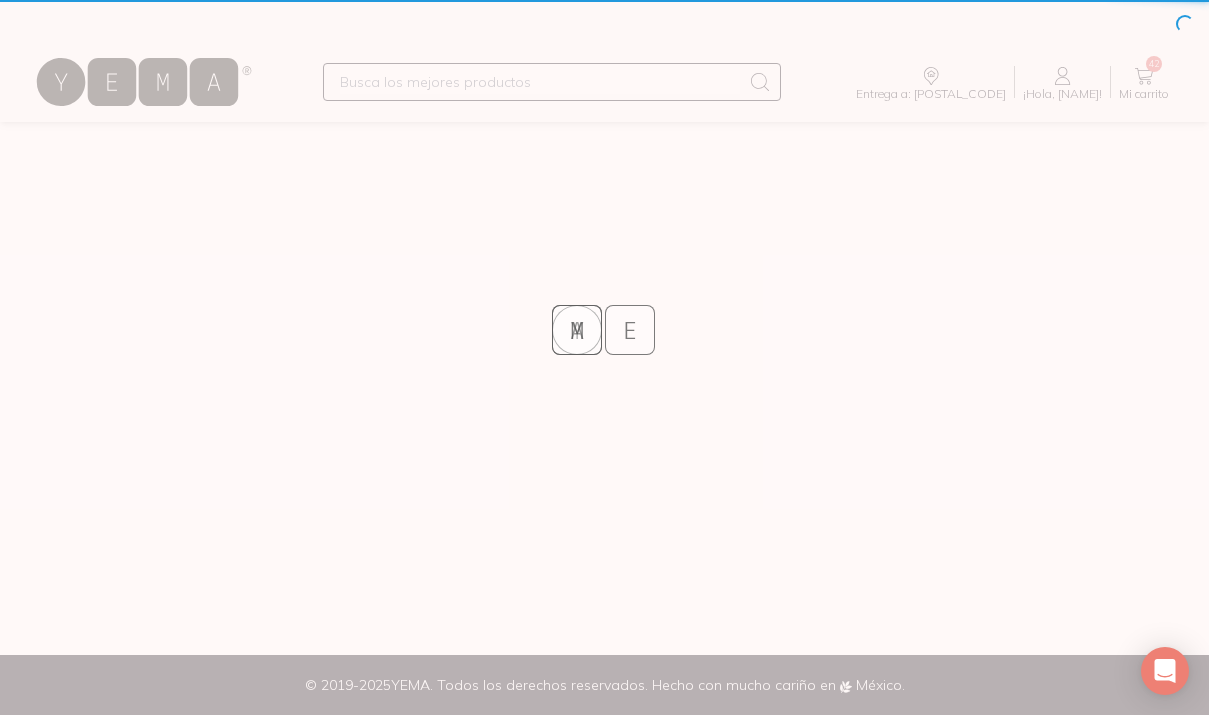scroll, scrollTop: 0, scrollLeft: 0, axis: both 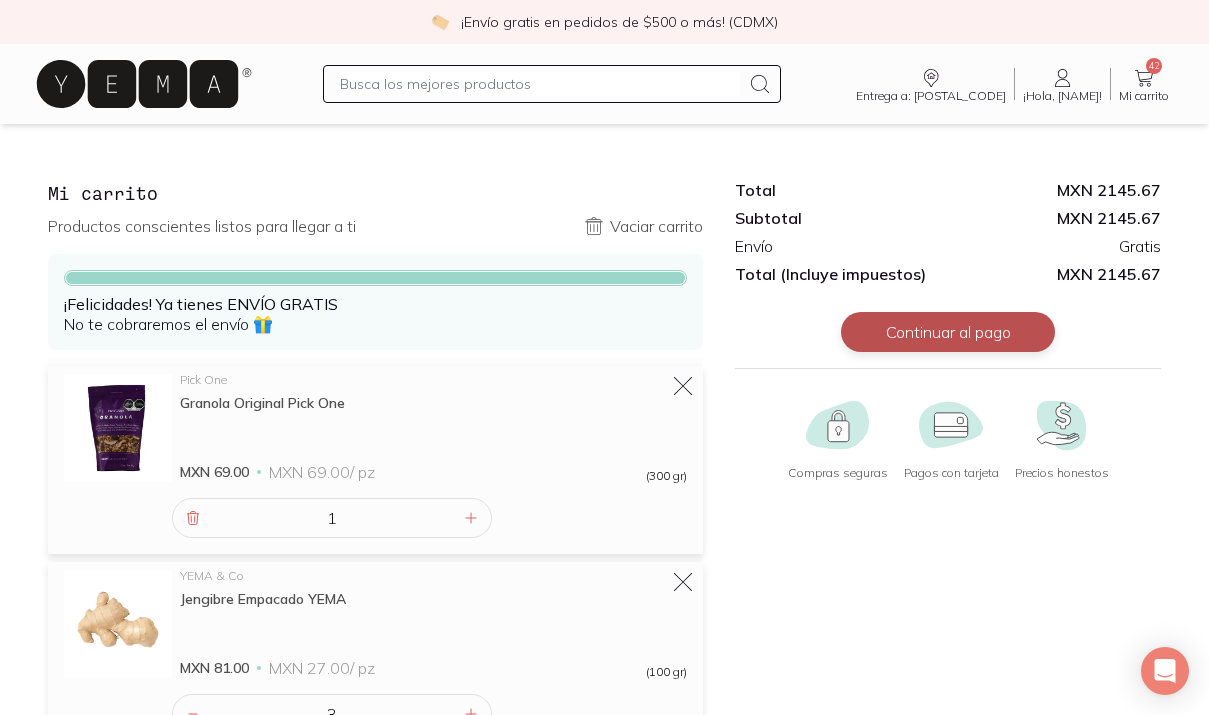 click on "Continuar al pago" at bounding box center [948, 332] 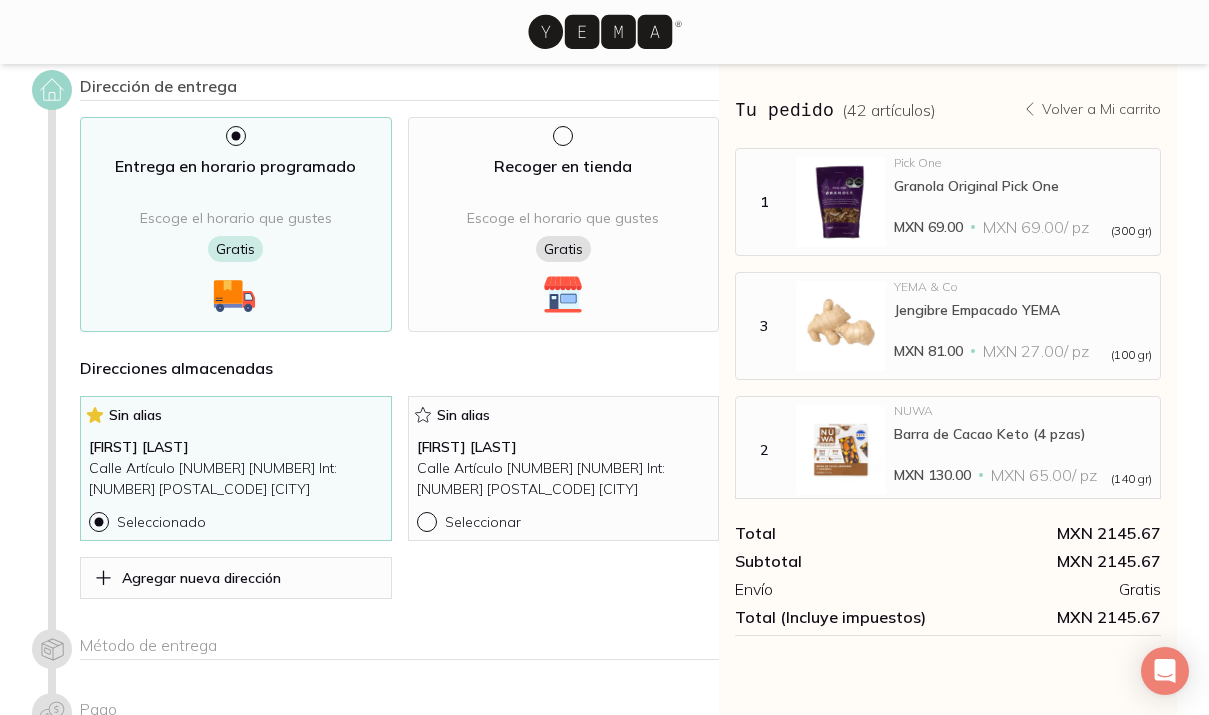 scroll, scrollTop: 61, scrollLeft: 0, axis: vertical 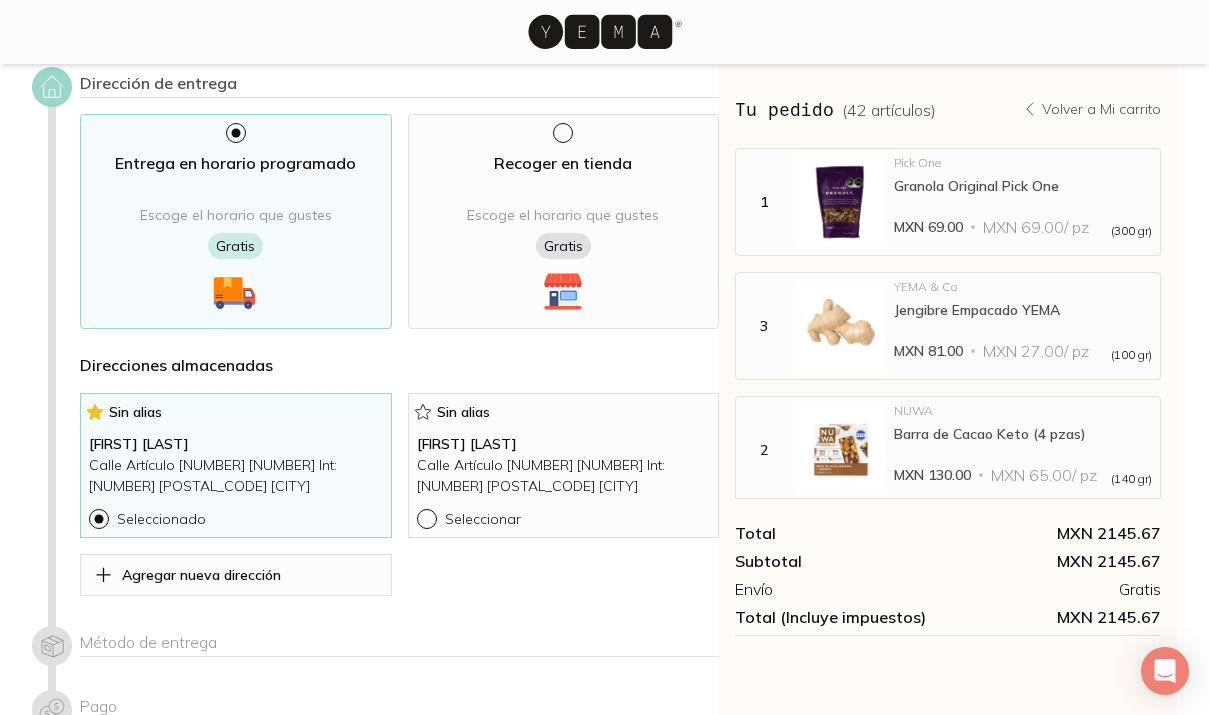 click on "Entrega en horario programado" at bounding box center [235, 163] 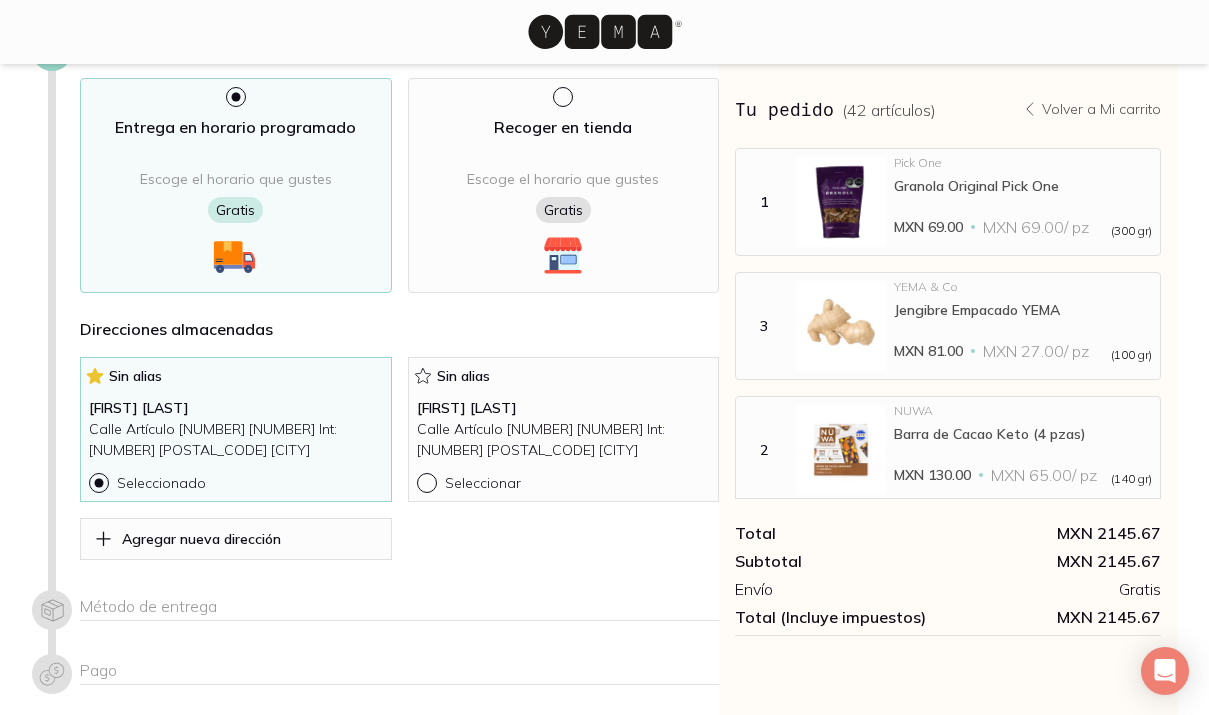 scroll, scrollTop: 0, scrollLeft: 0, axis: both 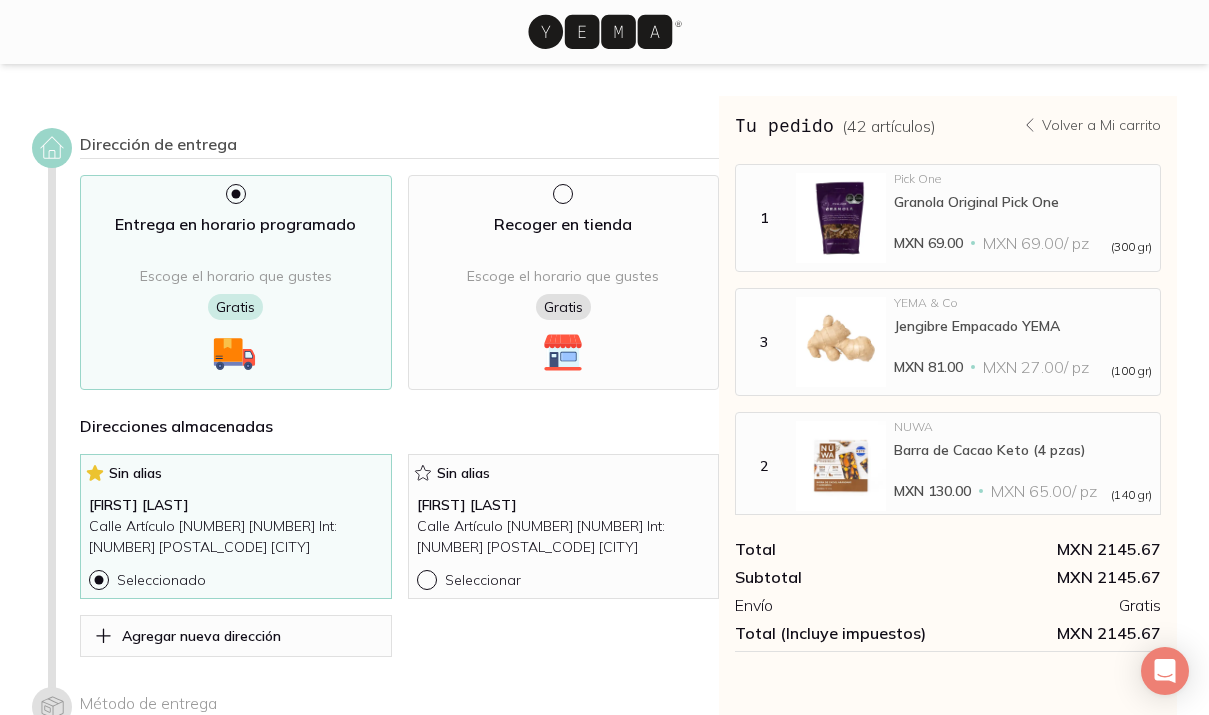 click 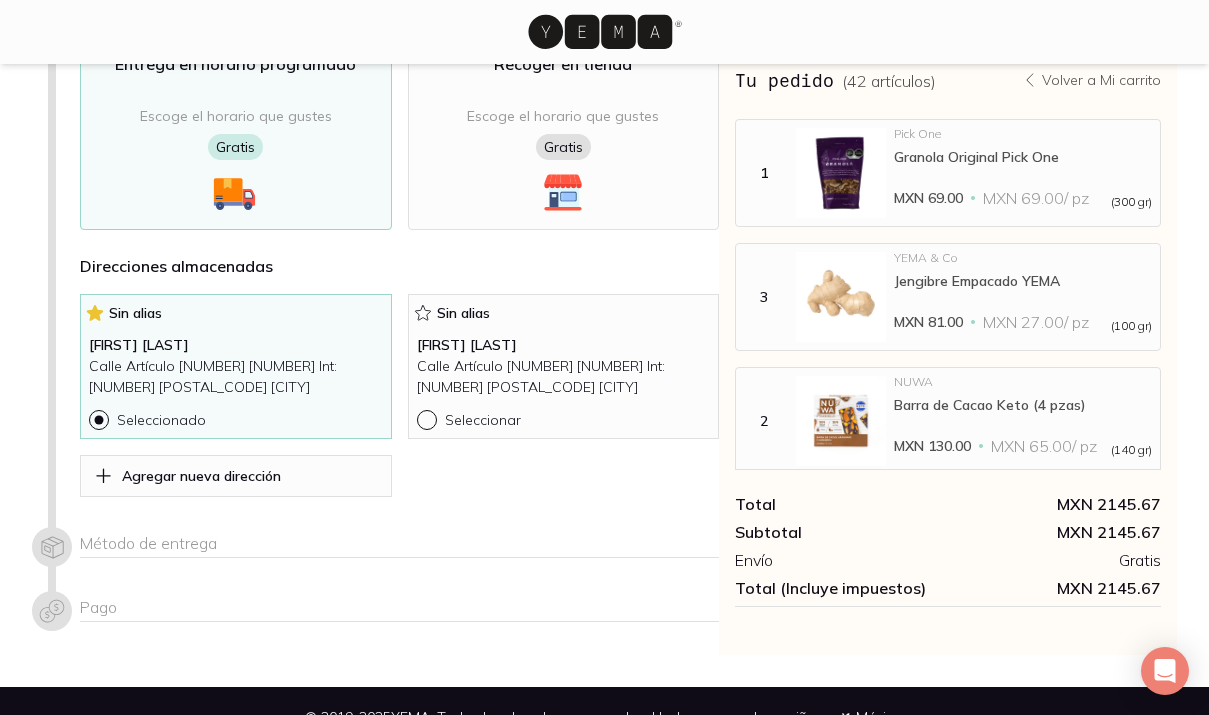 scroll, scrollTop: 165, scrollLeft: 0, axis: vertical 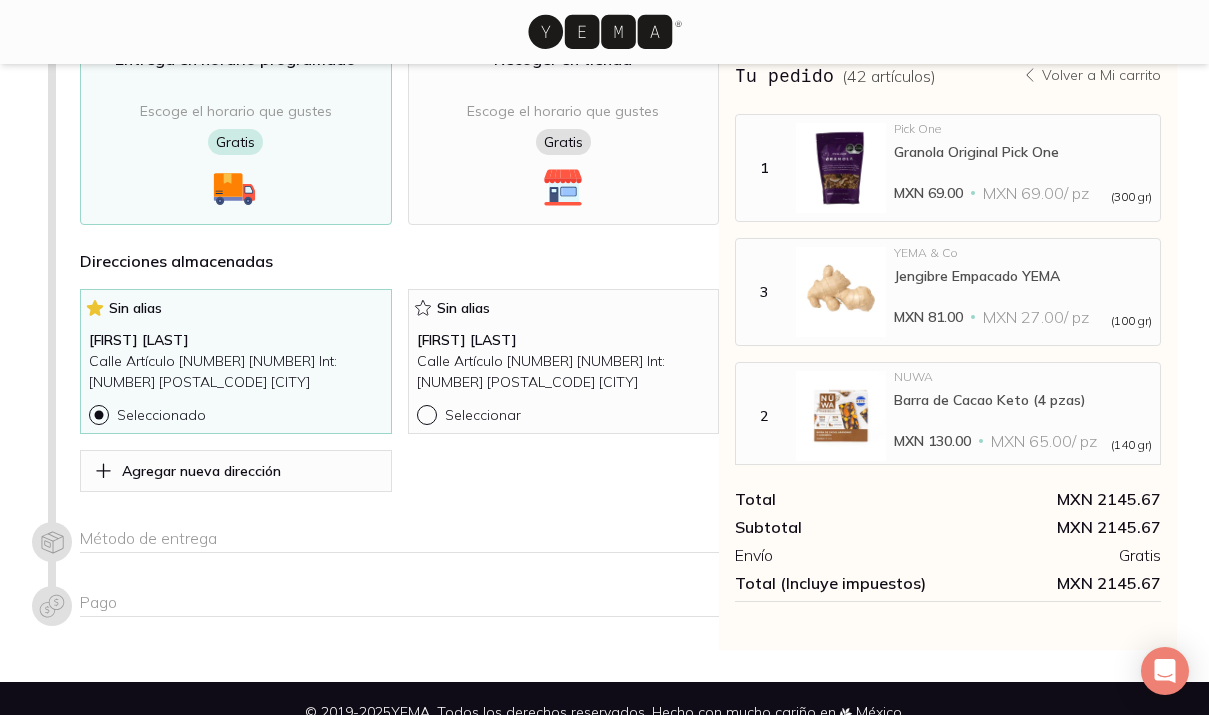 click on "[FIRST] [LAST]" at bounding box center [236, 340] 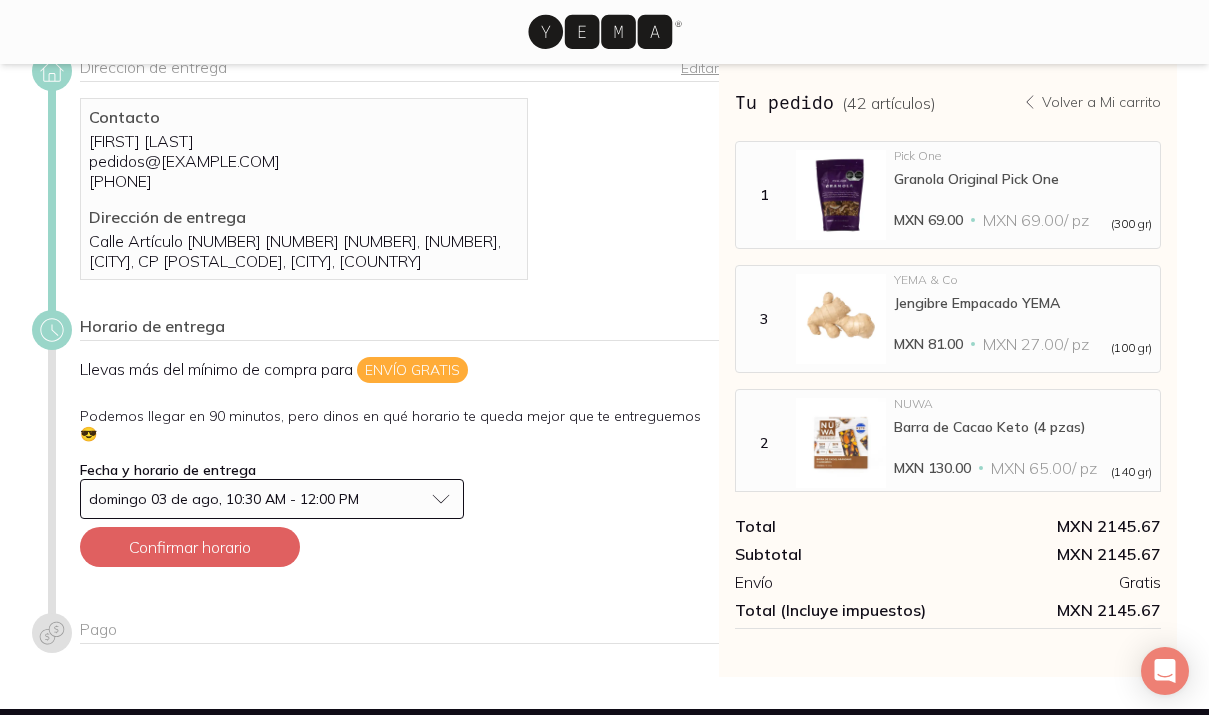 scroll, scrollTop: 113, scrollLeft: 0, axis: vertical 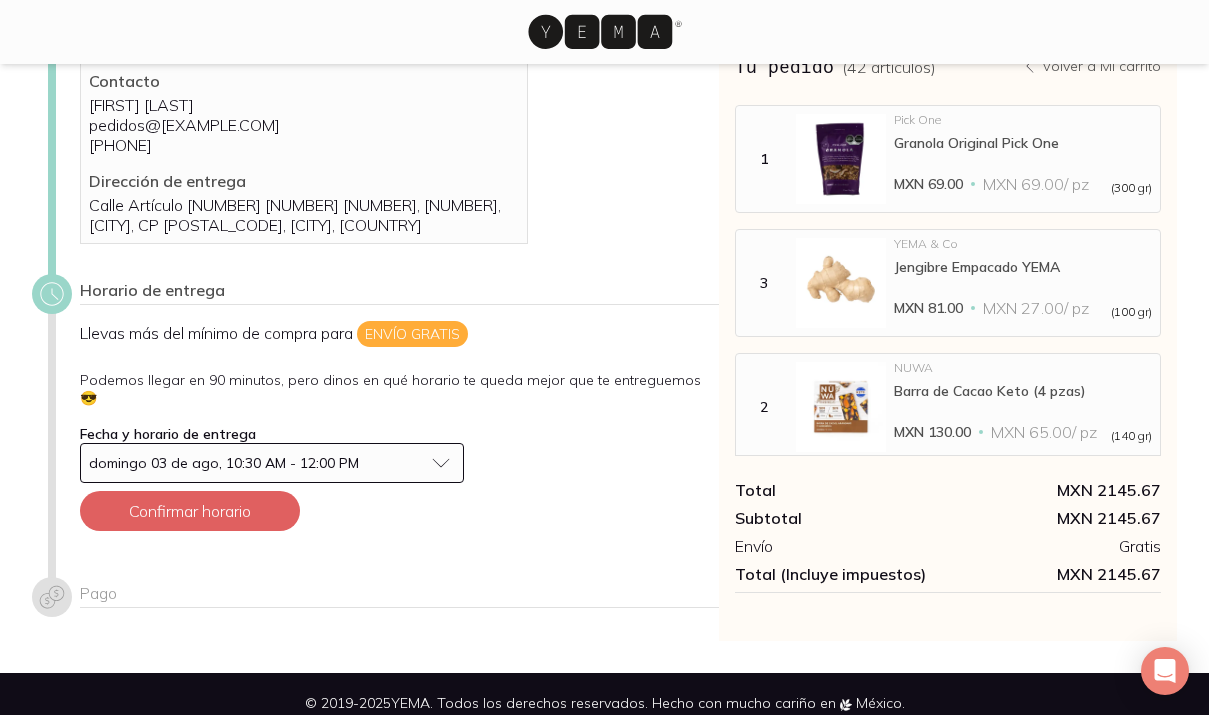 click on "domingo 03 de ago, 10:30 AM - 12:00 PM" at bounding box center (224, 463) 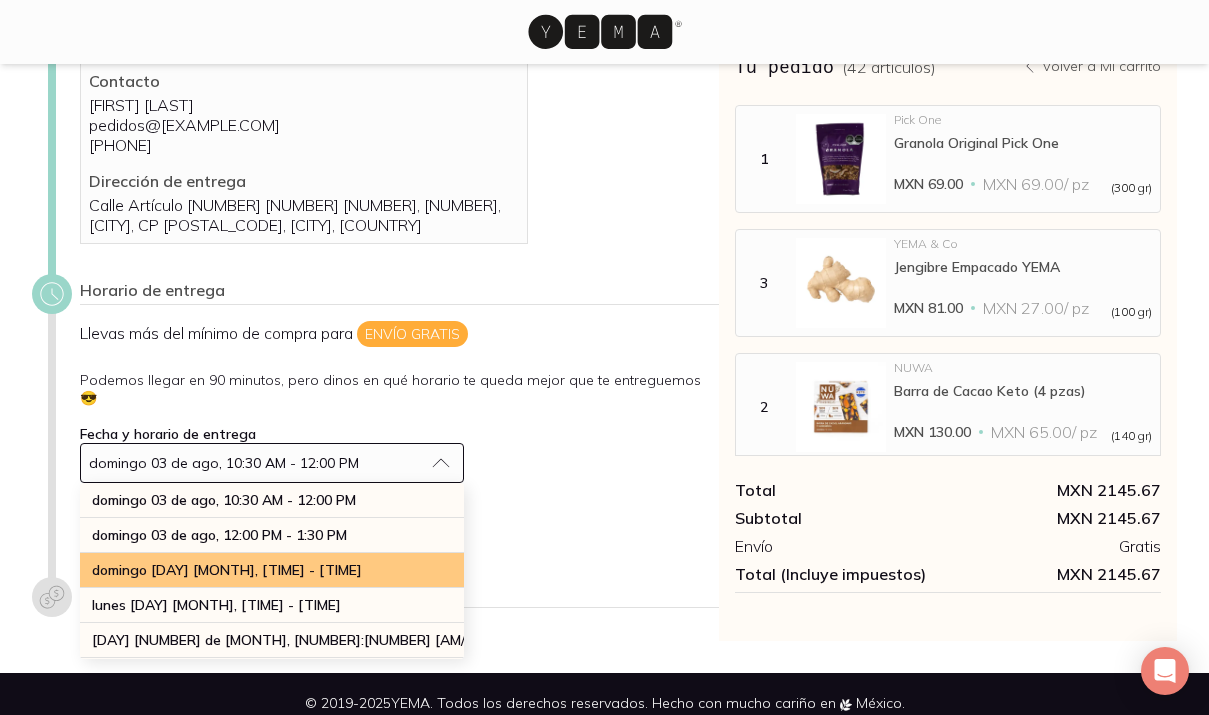 click on "domingo [DAY] [MONTH], [TIME] - [TIME]" at bounding box center (227, 570) 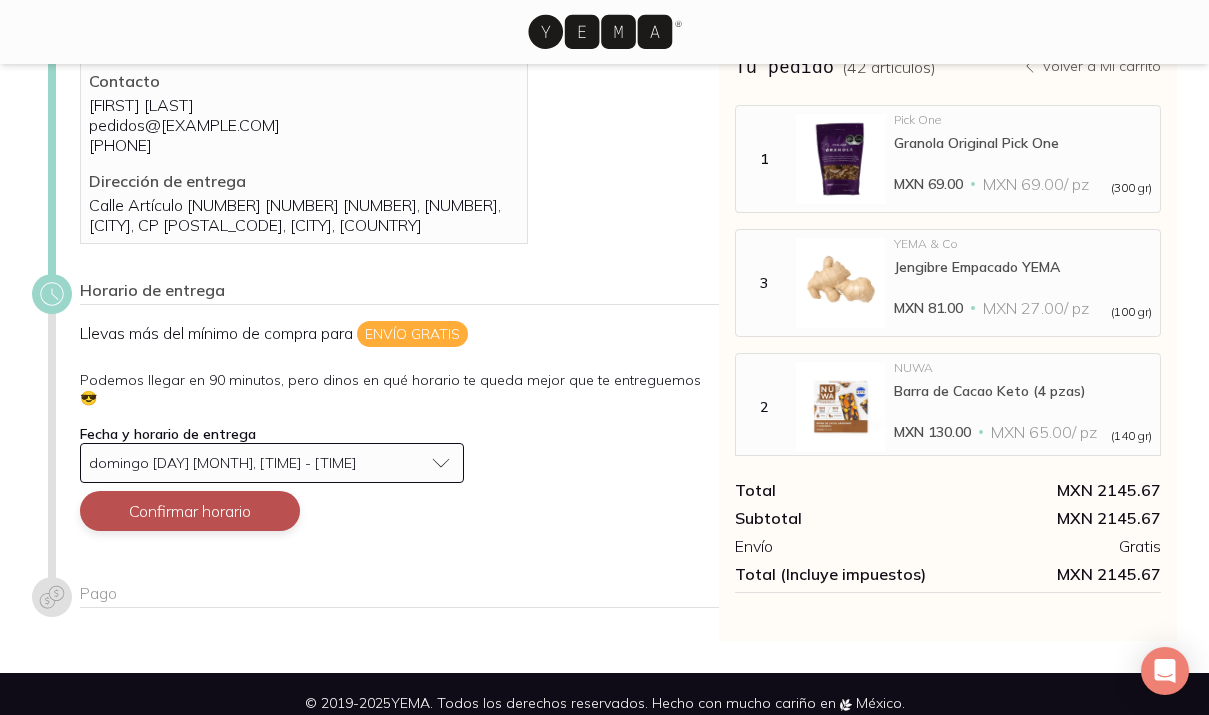 click on "Confirmar horario" at bounding box center (190, 511) 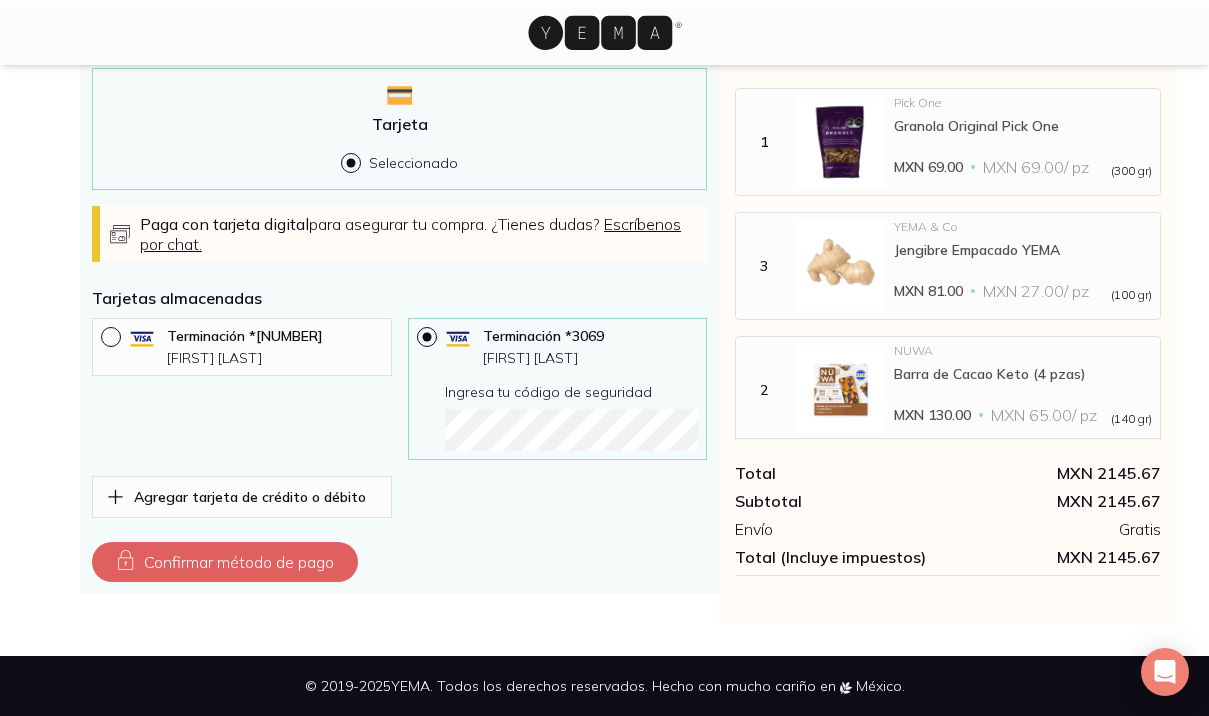 scroll, scrollTop: 743, scrollLeft: 0, axis: vertical 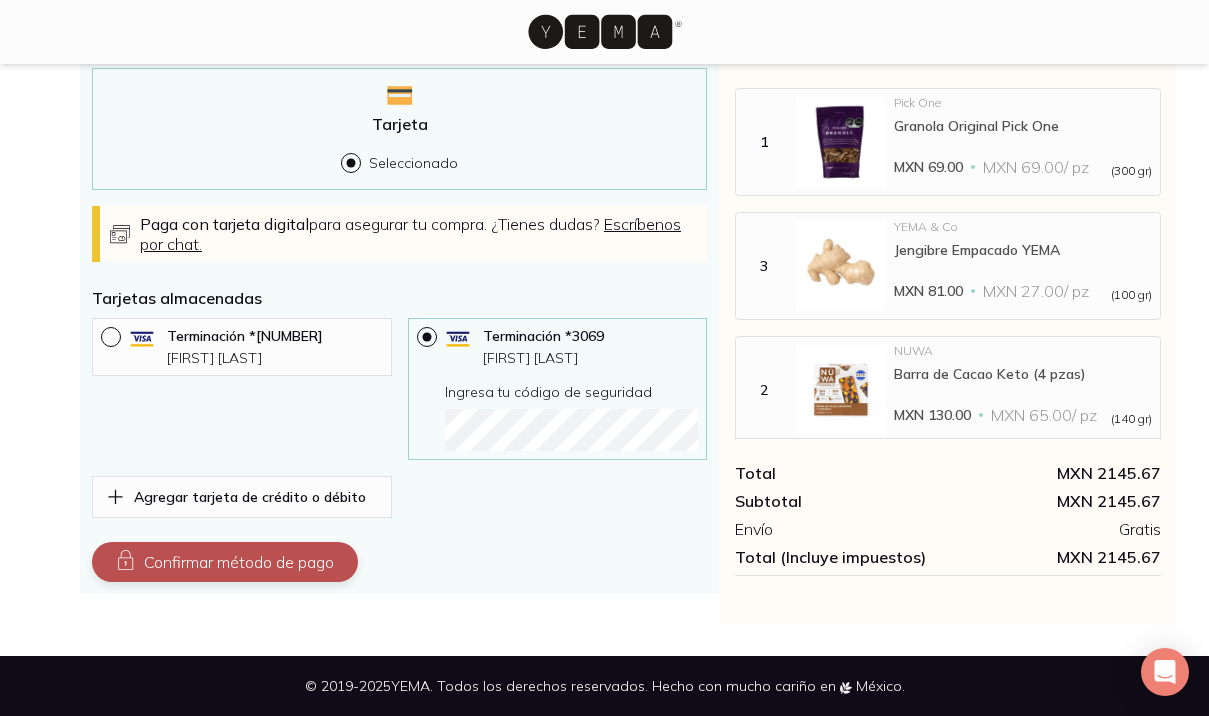 click on "Confirmar método de pago" at bounding box center [225, 562] 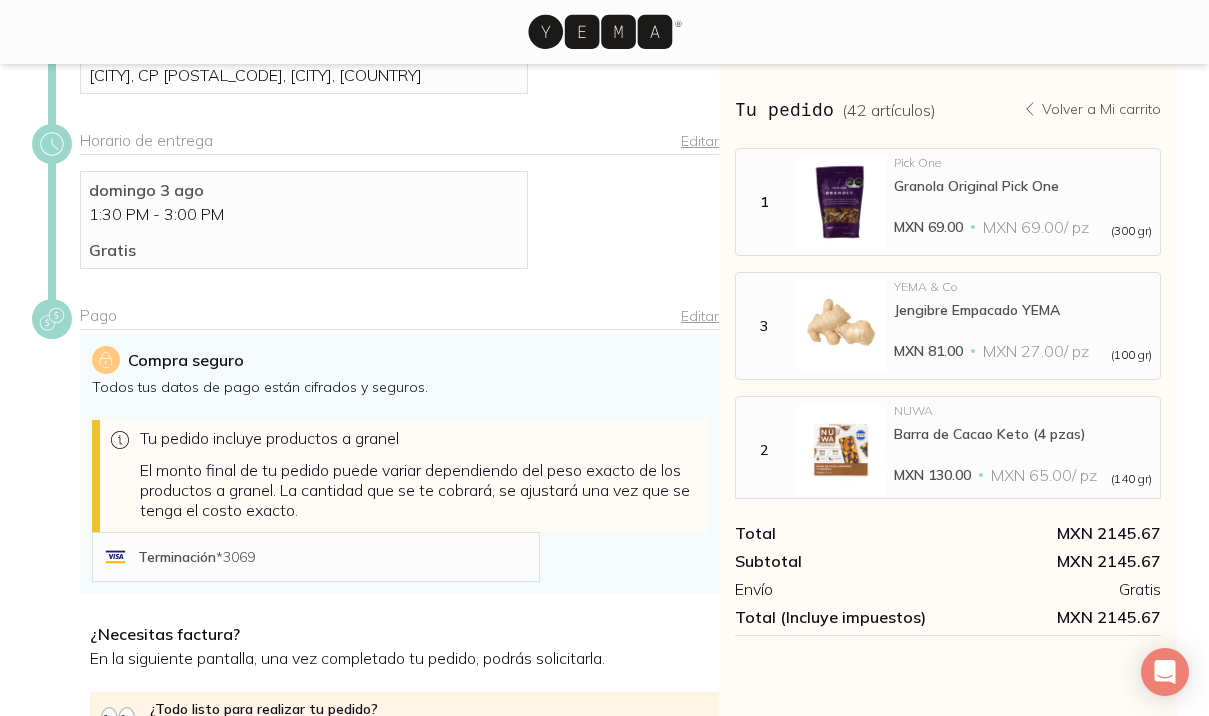 scroll, scrollTop: 483, scrollLeft: 0, axis: vertical 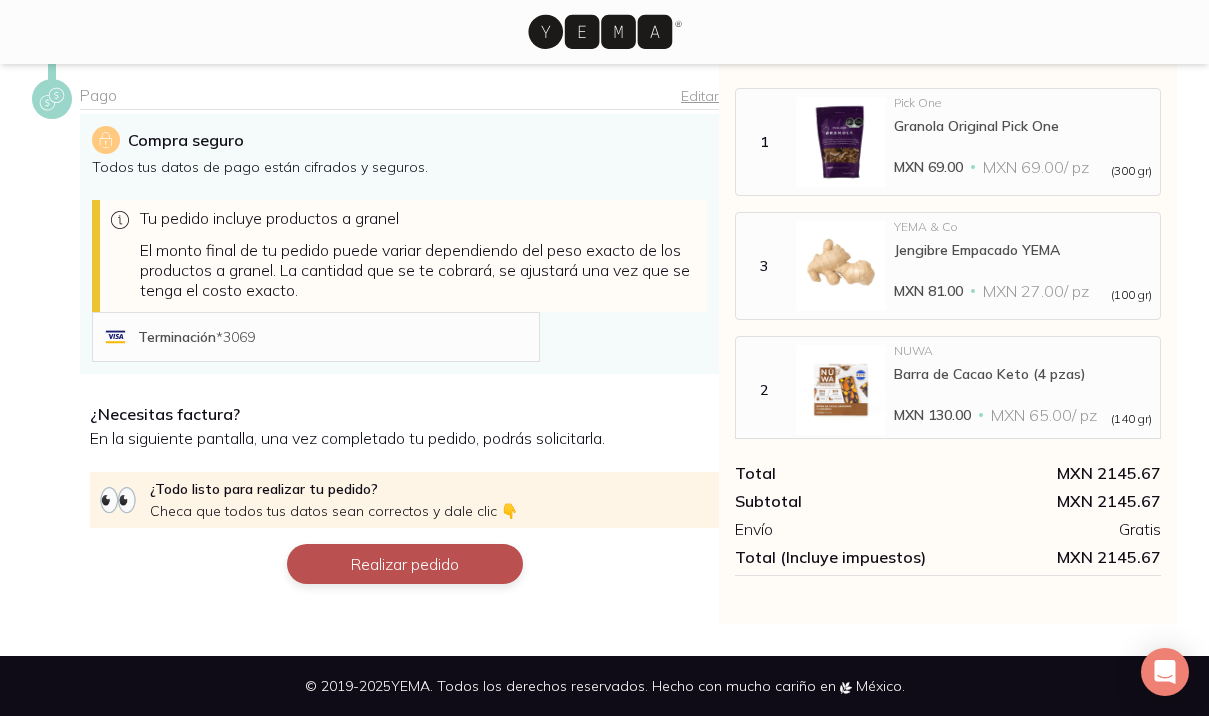 click on "Realizar pedido" at bounding box center [405, 564] 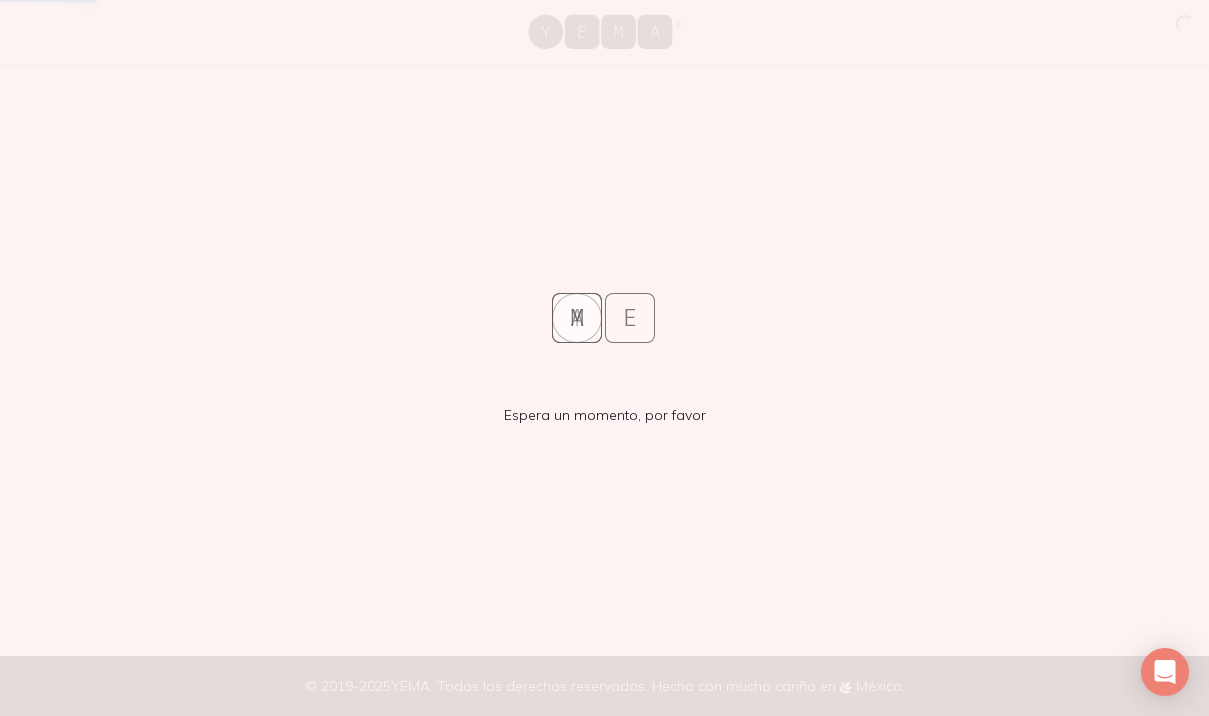 scroll, scrollTop: 0, scrollLeft: 0, axis: both 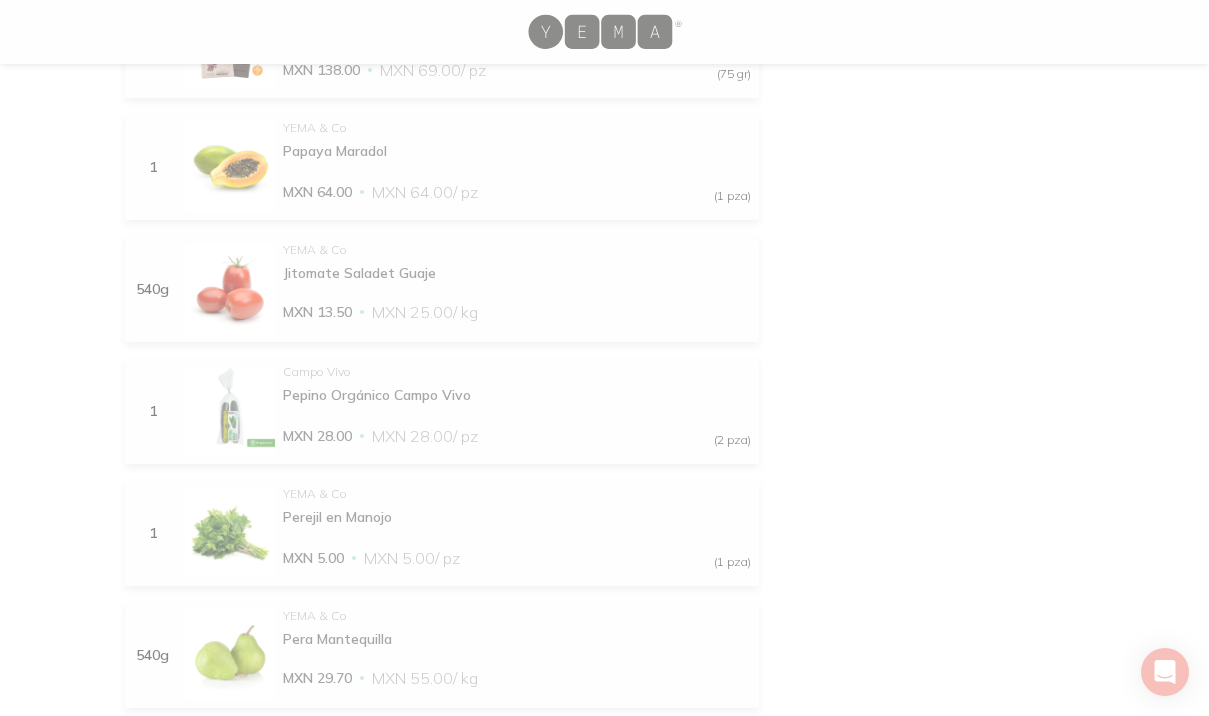 click at bounding box center [604, 633] 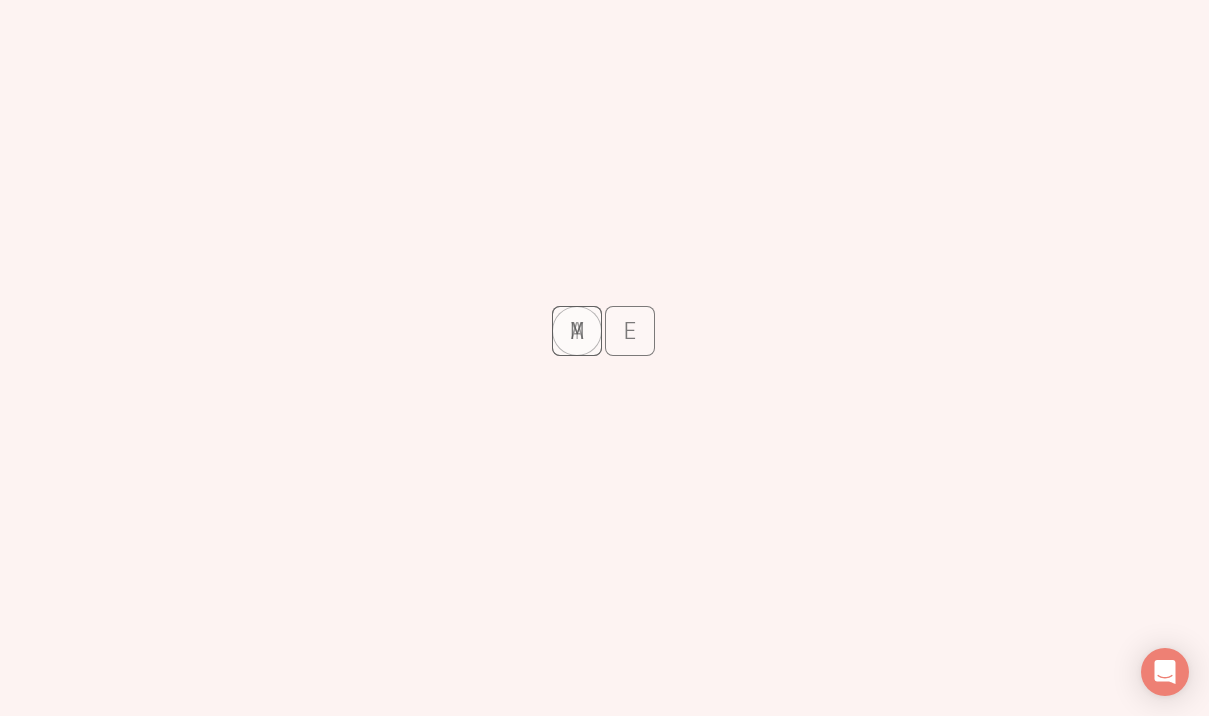 scroll, scrollTop: 0, scrollLeft: 0, axis: both 